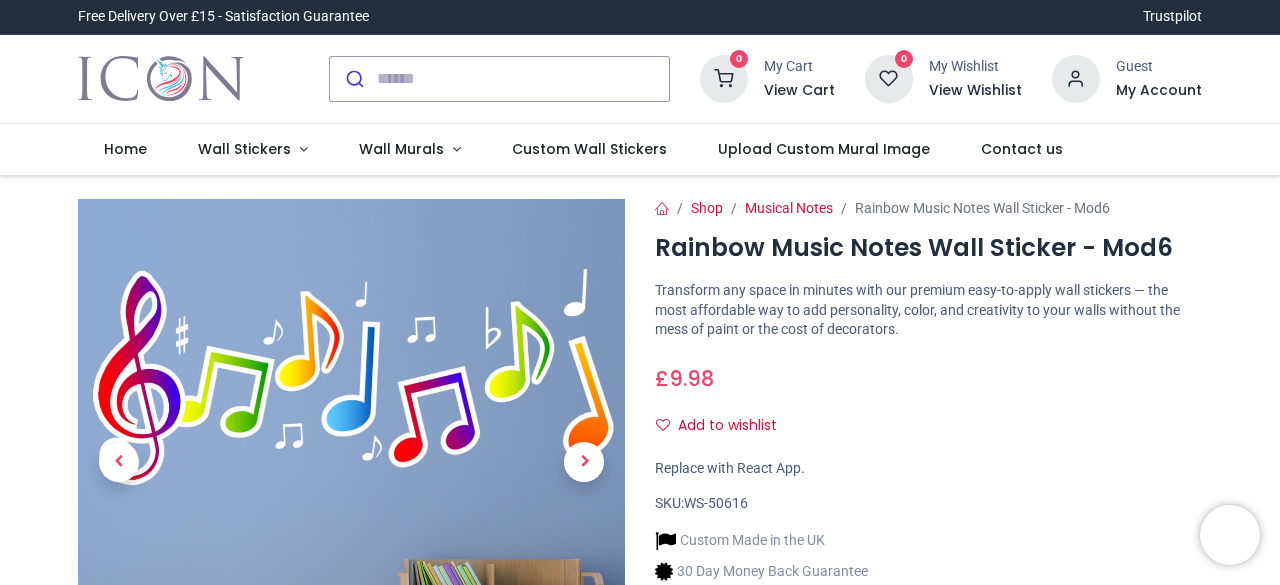 scroll, scrollTop: 0, scrollLeft: 0, axis: both 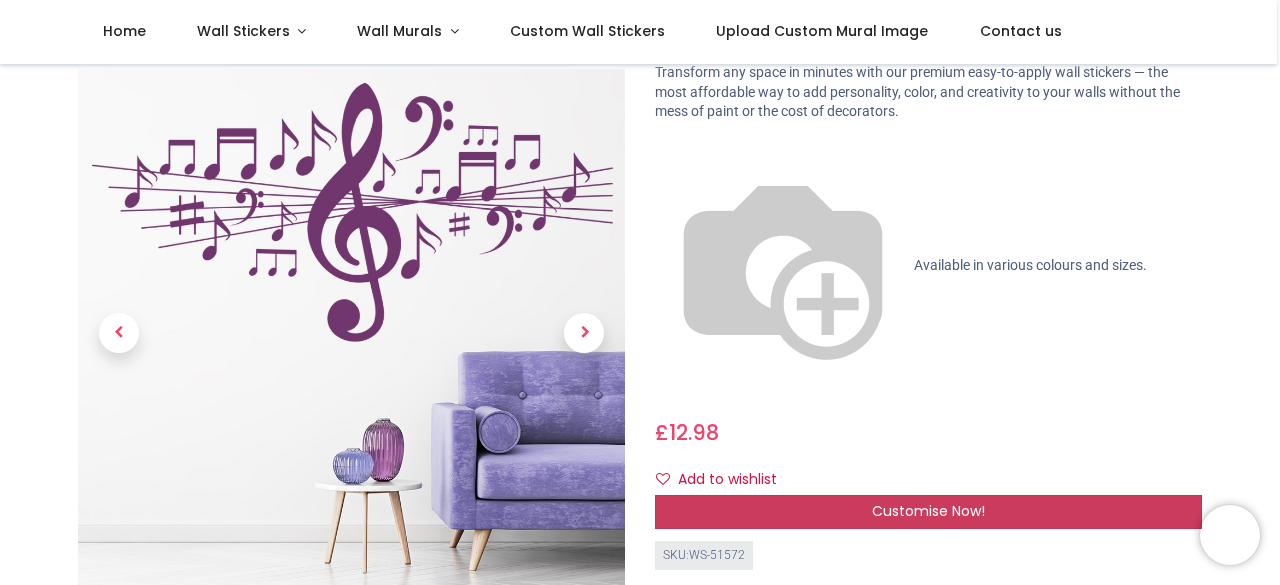click on "Customise Now!" at bounding box center (928, 511) 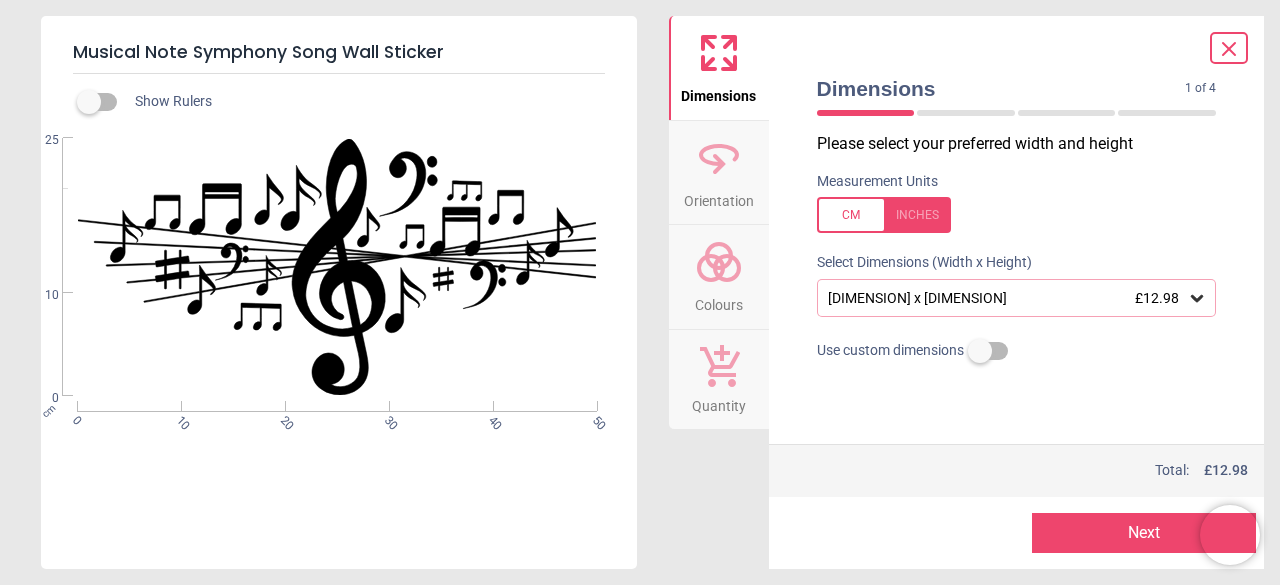 click on "50cm  x  25cm       £12.98" at bounding box center (1007, 298) 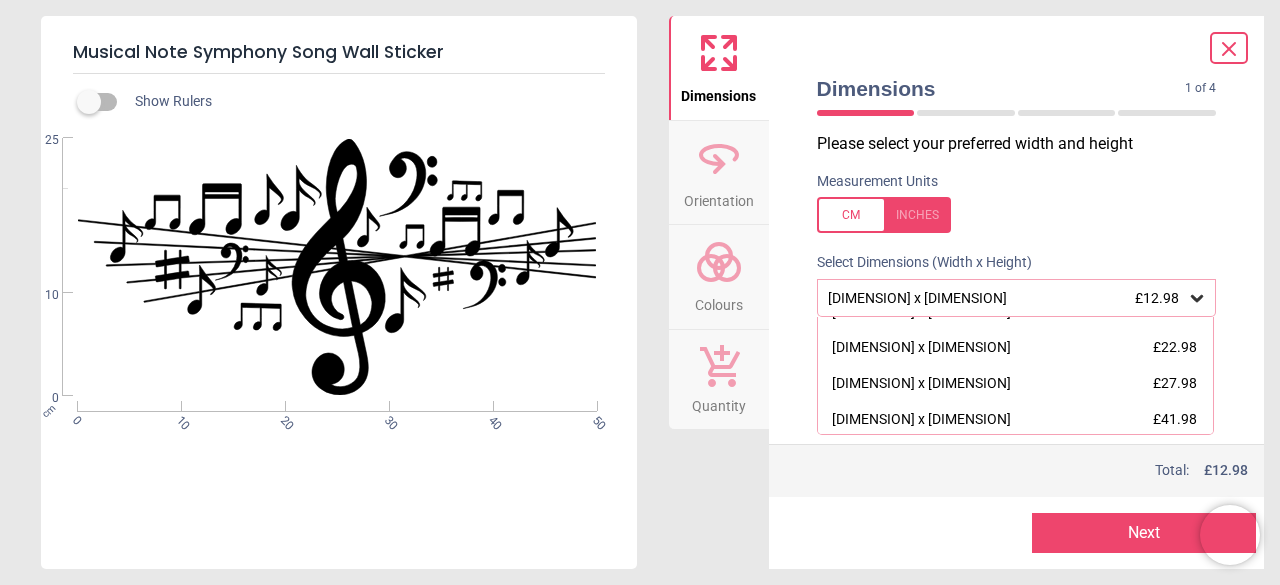 scroll, scrollTop: 62, scrollLeft: 0, axis: vertical 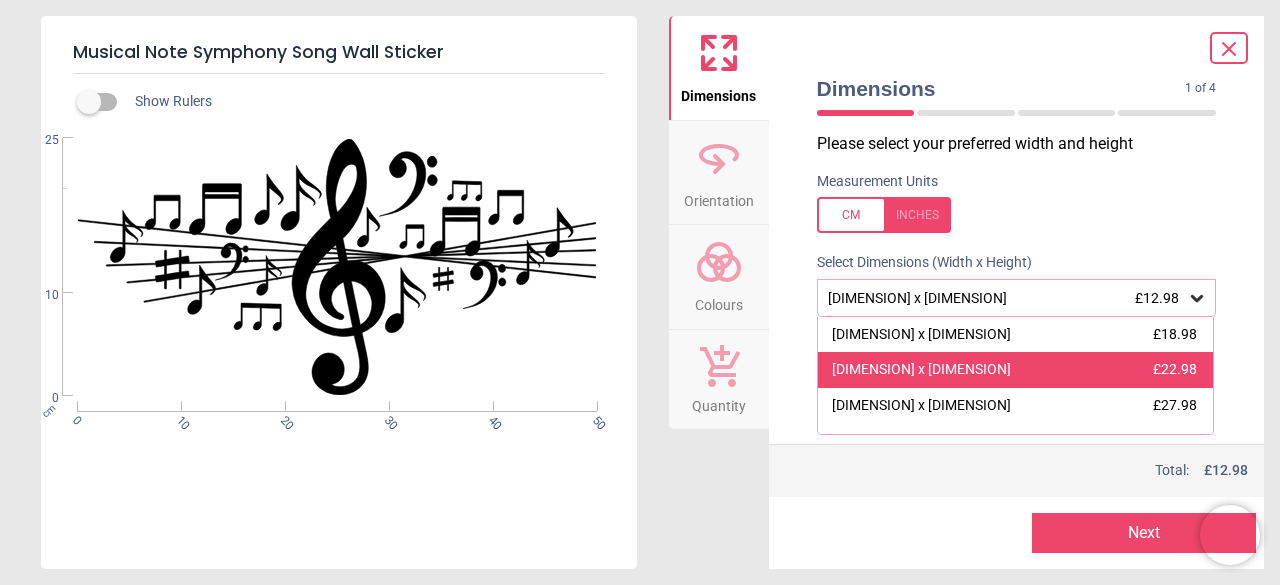 click on "£22.98" at bounding box center [1175, 369] 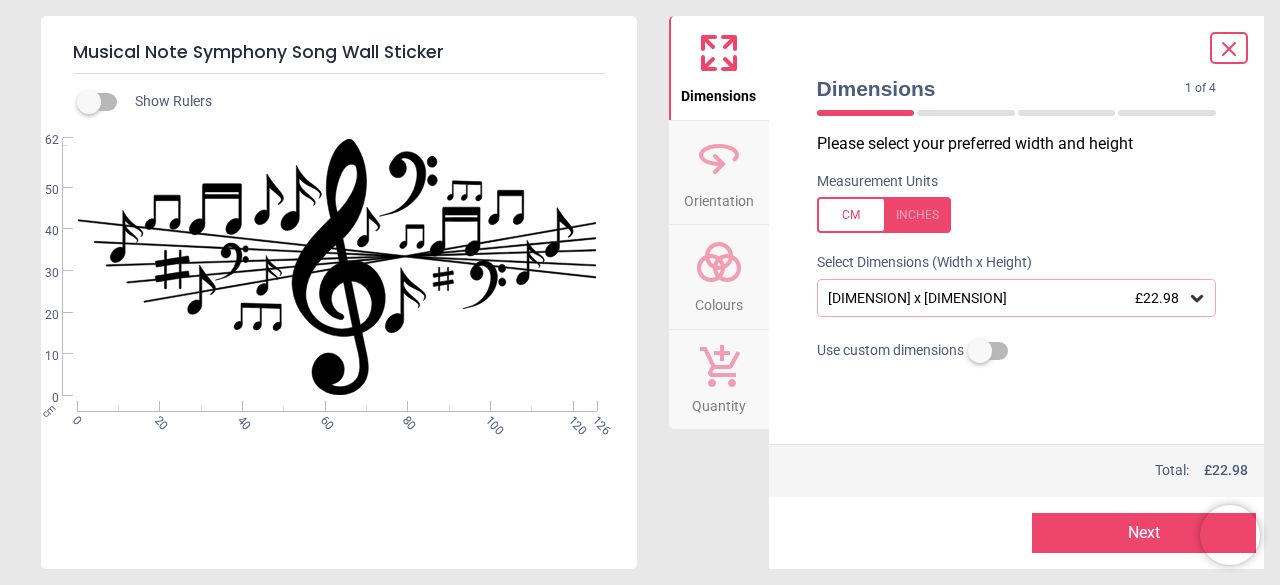 click on "Next" at bounding box center [1144, 533] 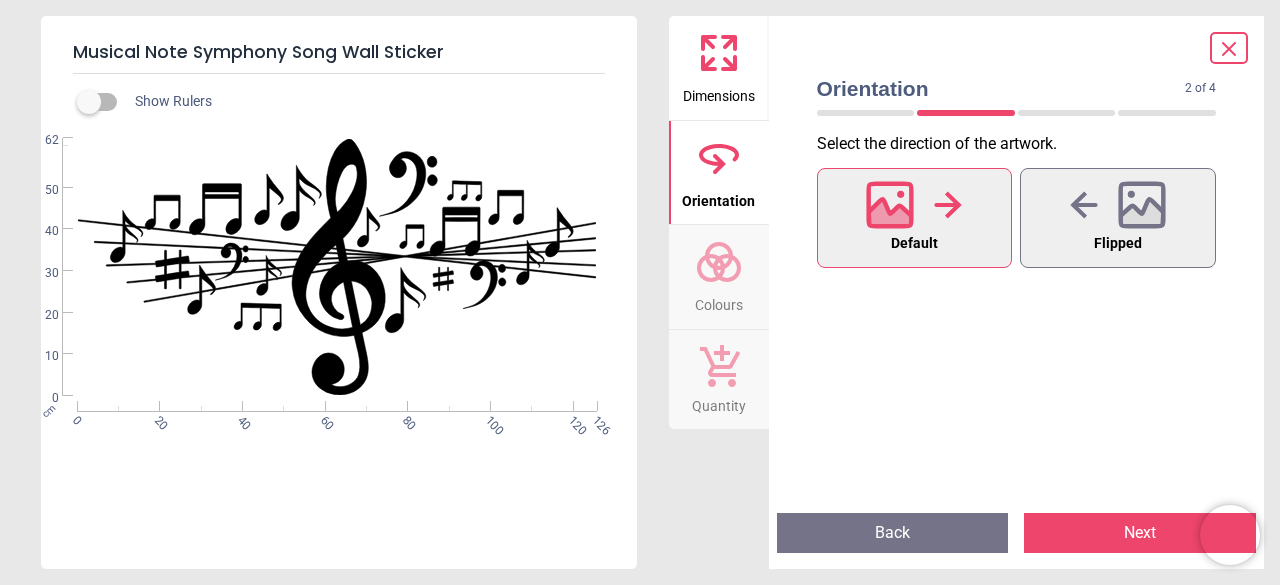 click on "Next" at bounding box center (1140, 533) 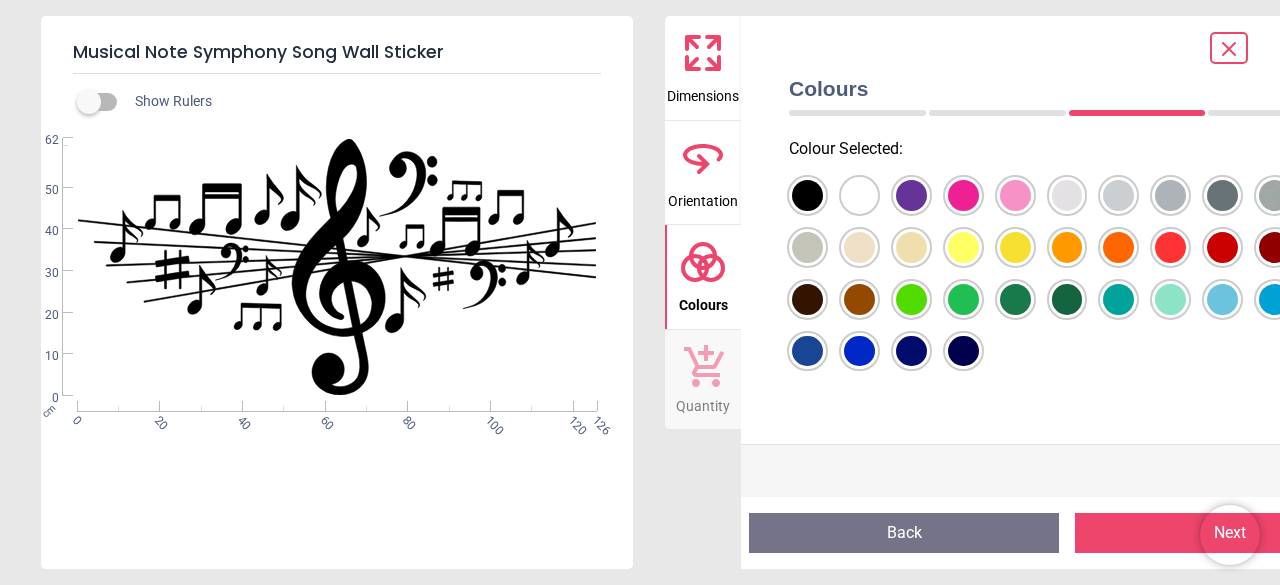 click at bounding box center (807, 195) 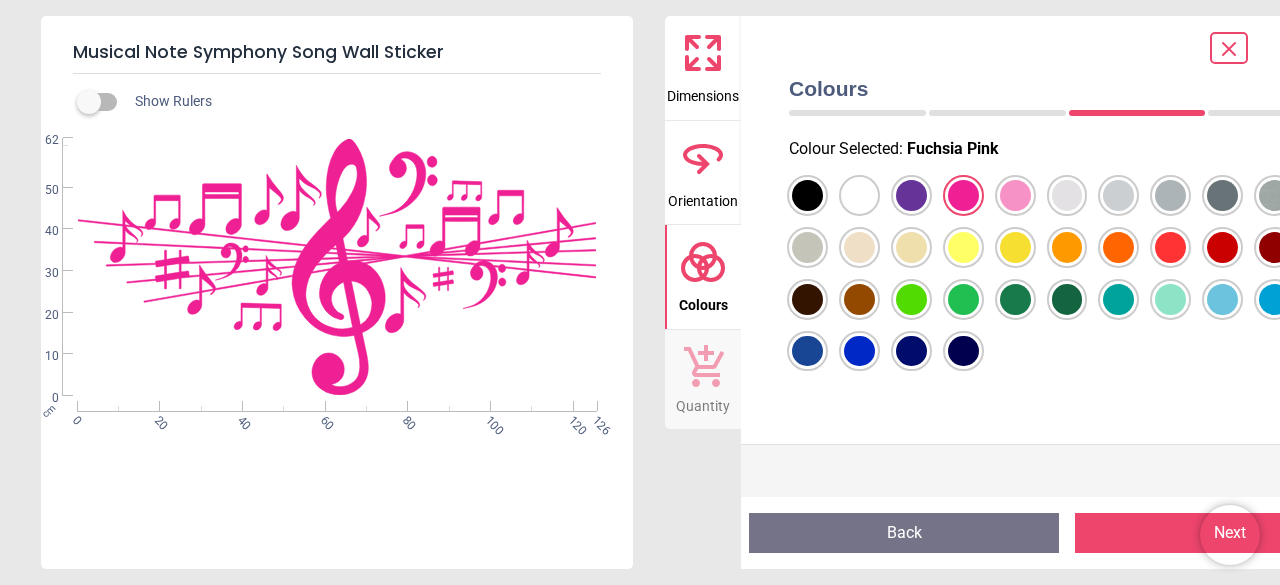 click at bounding box center [807, 195] 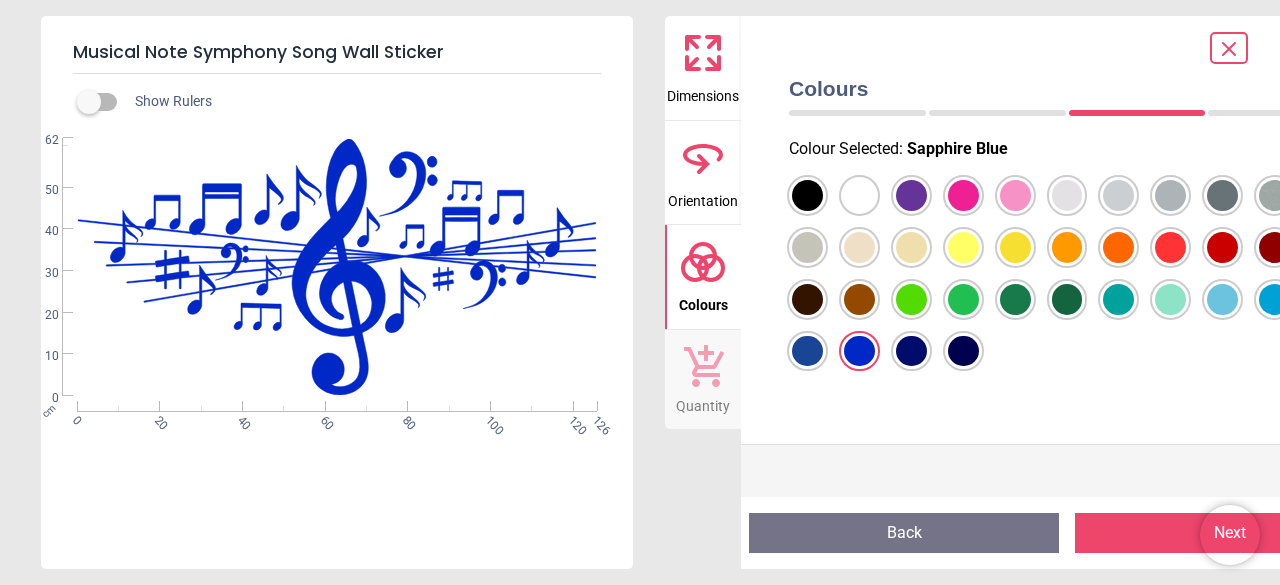 click at bounding box center [807, 195] 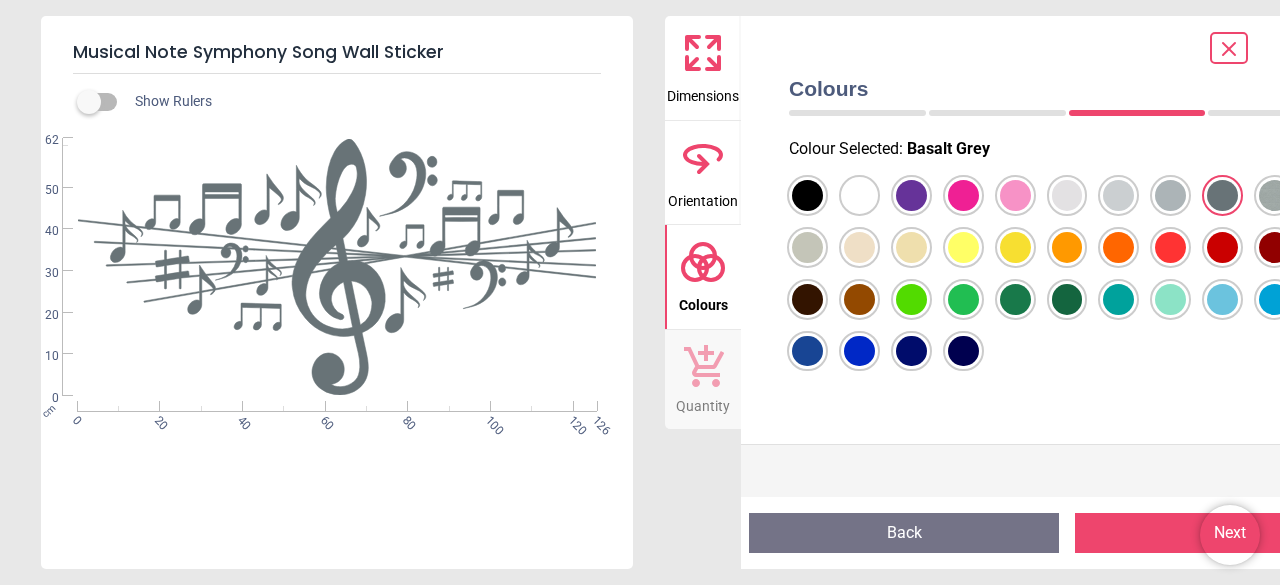 click at bounding box center [807, 195] 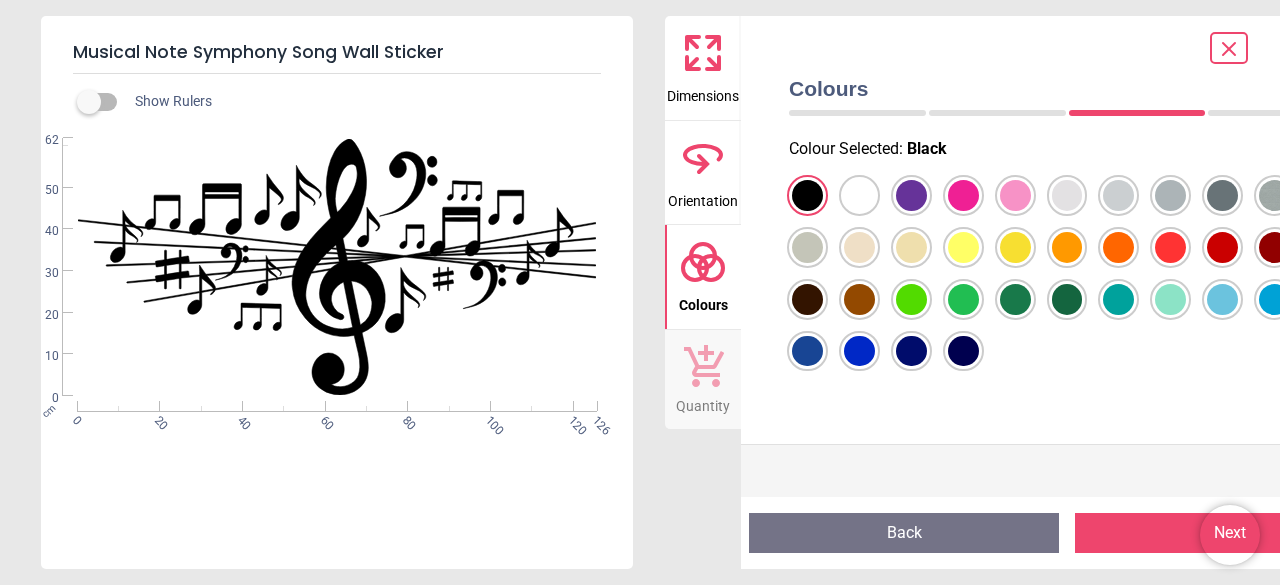 click on "Next" at bounding box center (1230, 533) 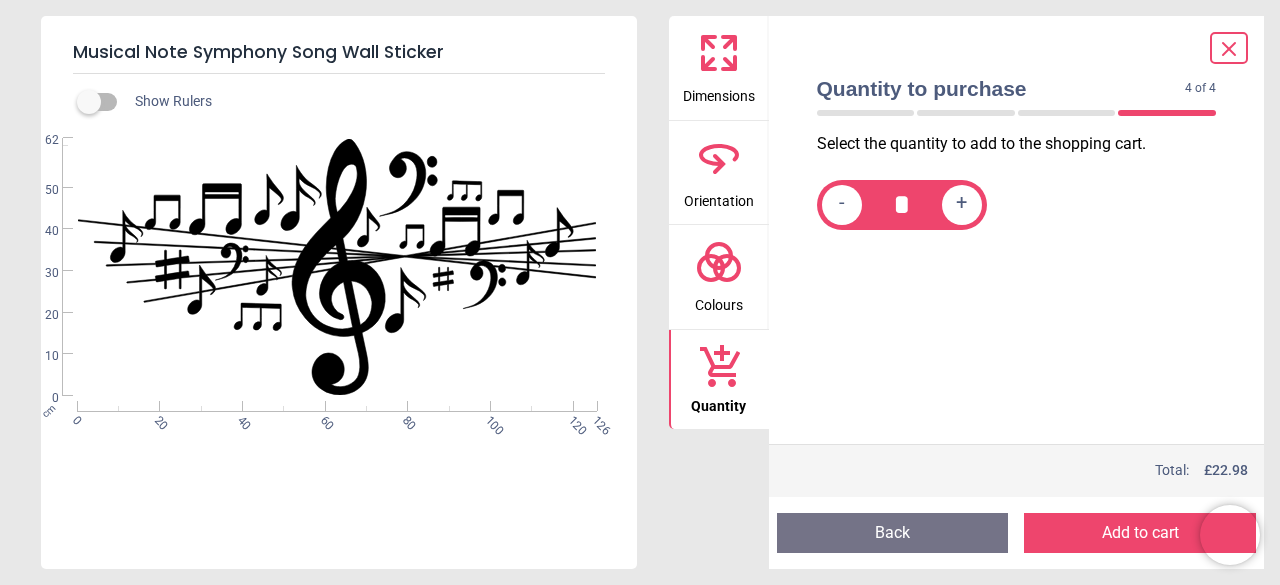 click on "Add to cart" at bounding box center (1140, 533) 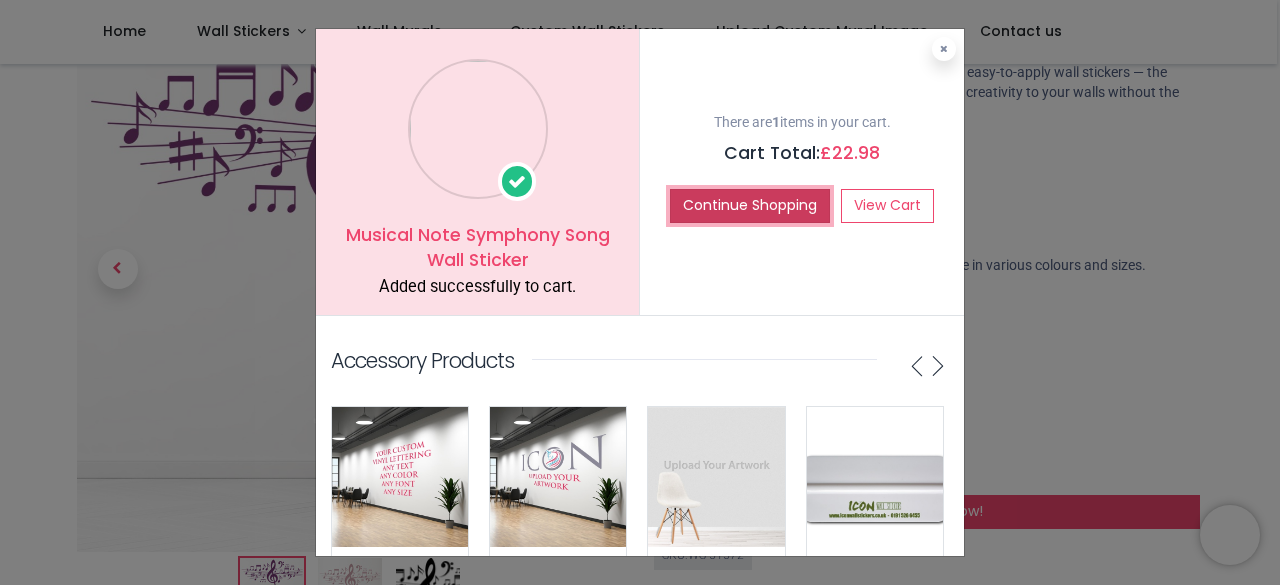 click on "Continue Shopping" at bounding box center [750, 206] 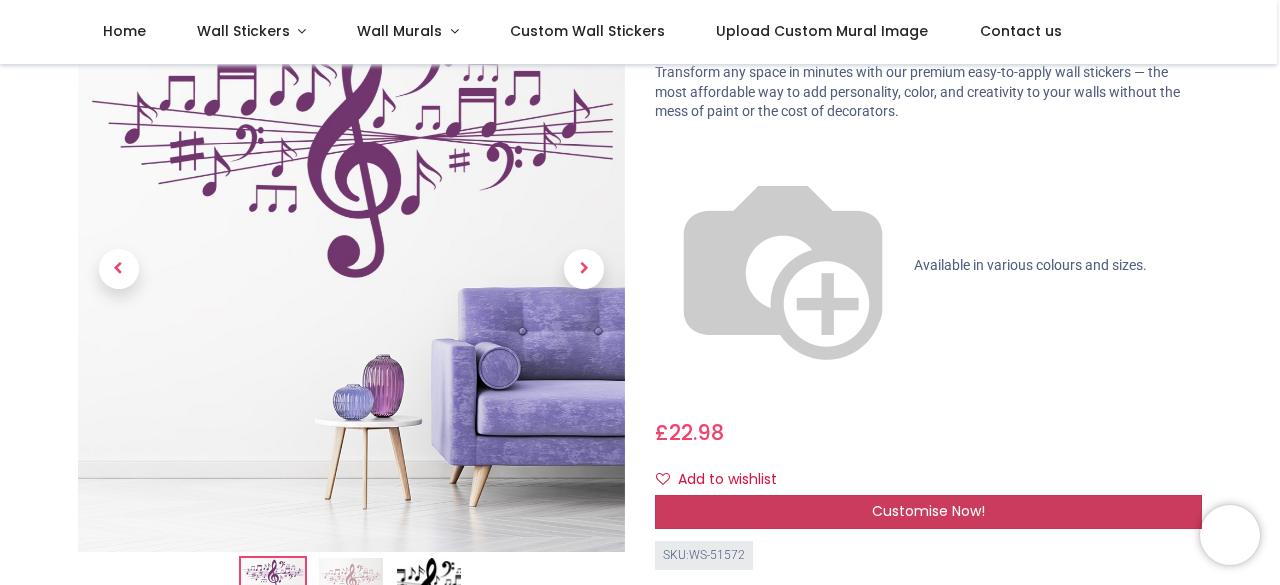 scroll, scrollTop: 0, scrollLeft: 0, axis: both 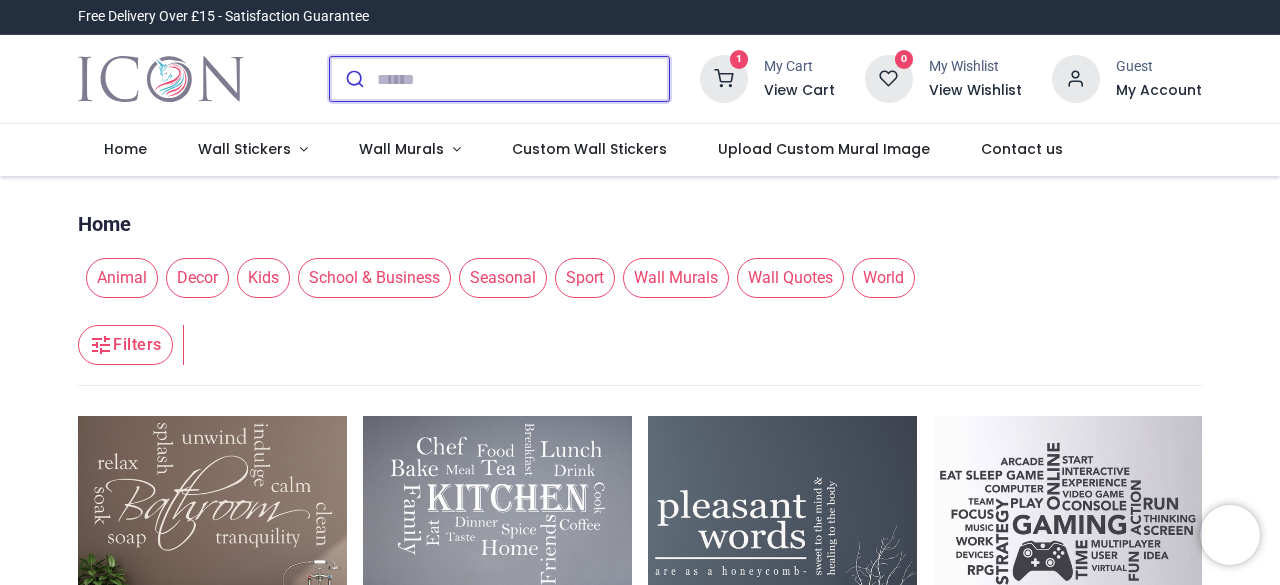click at bounding box center [523, 79] 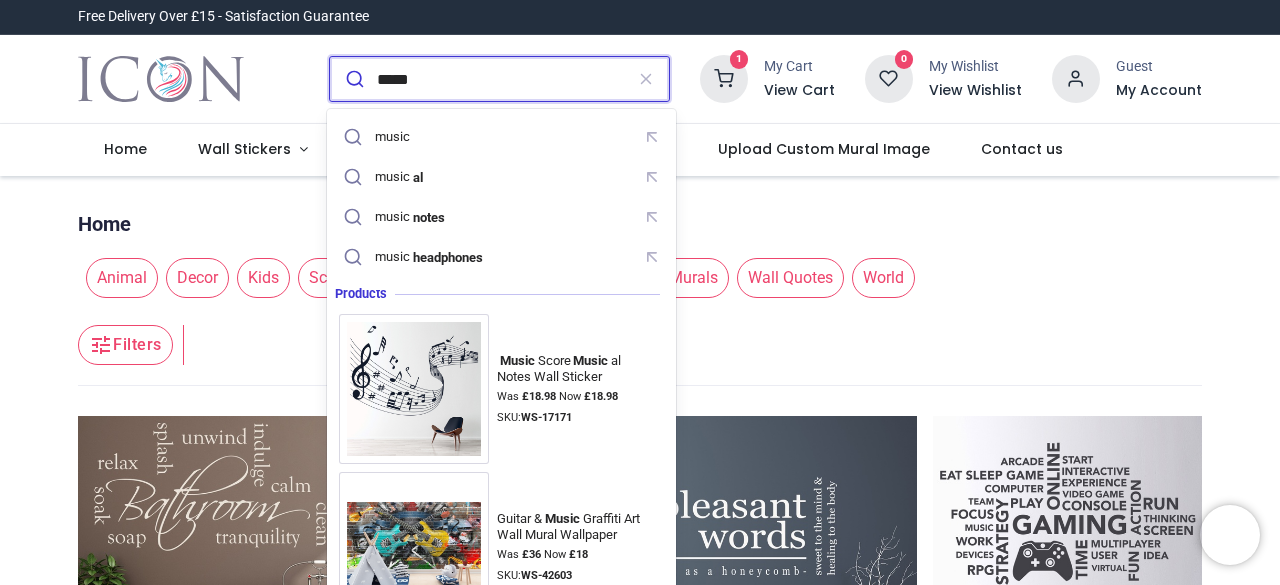 type on "*****" 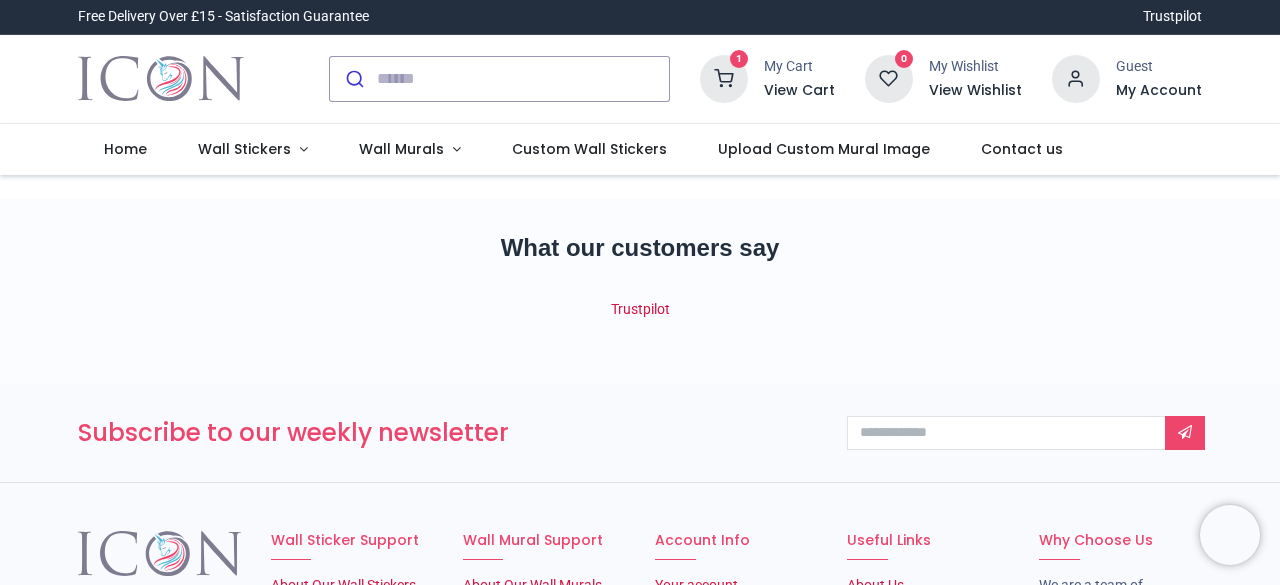 scroll, scrollTop: 0, scrollLeft: 0, axis: both 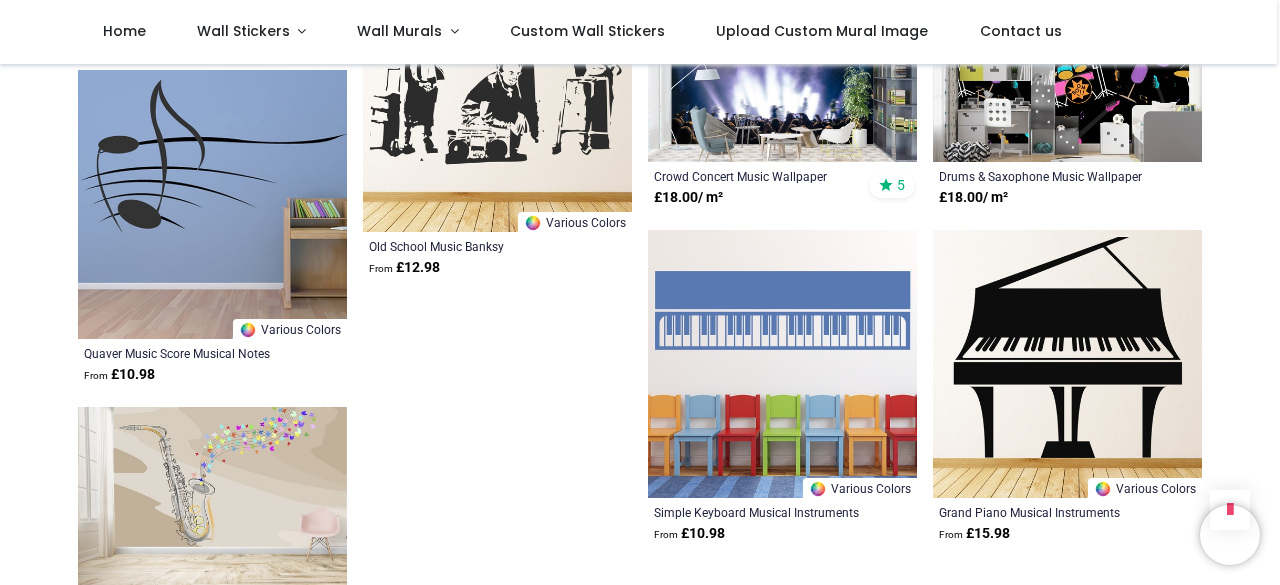 click at bounding box center [212, 497] 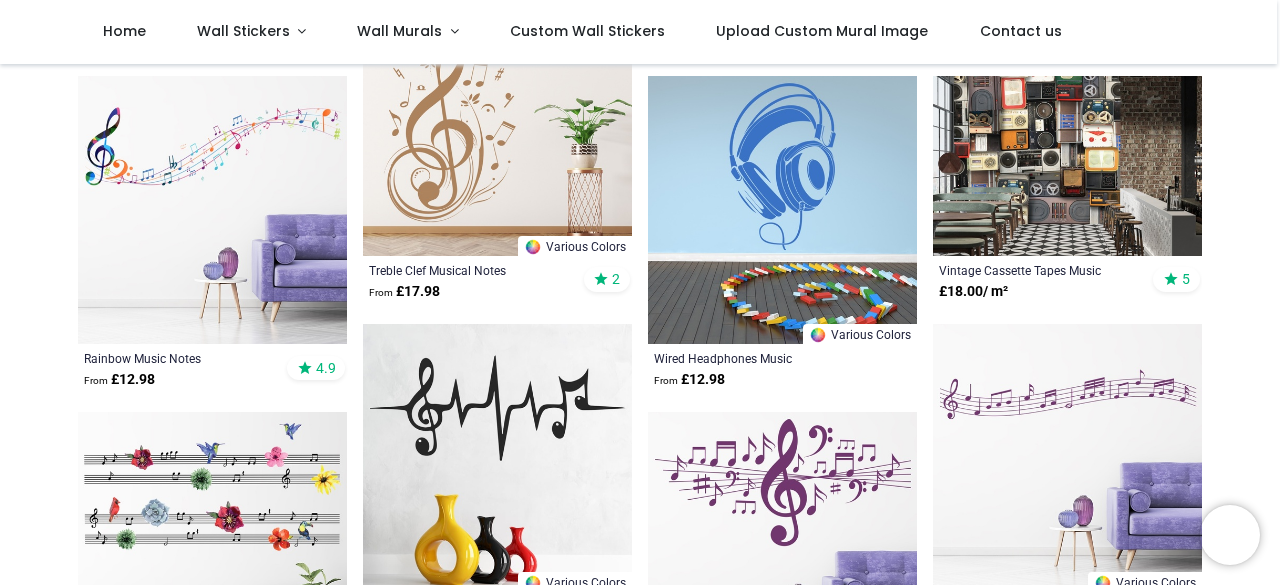 scroll, scrollTop: 48, scrollLeft: 0, axis: vertical 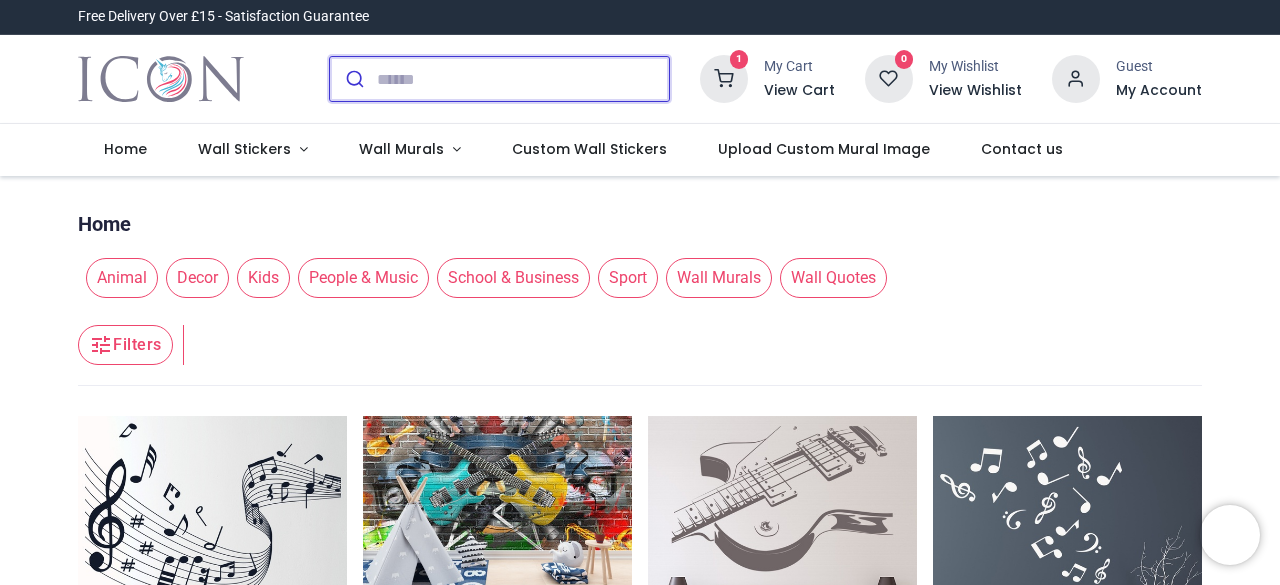 click at bounding box center (523, 79) 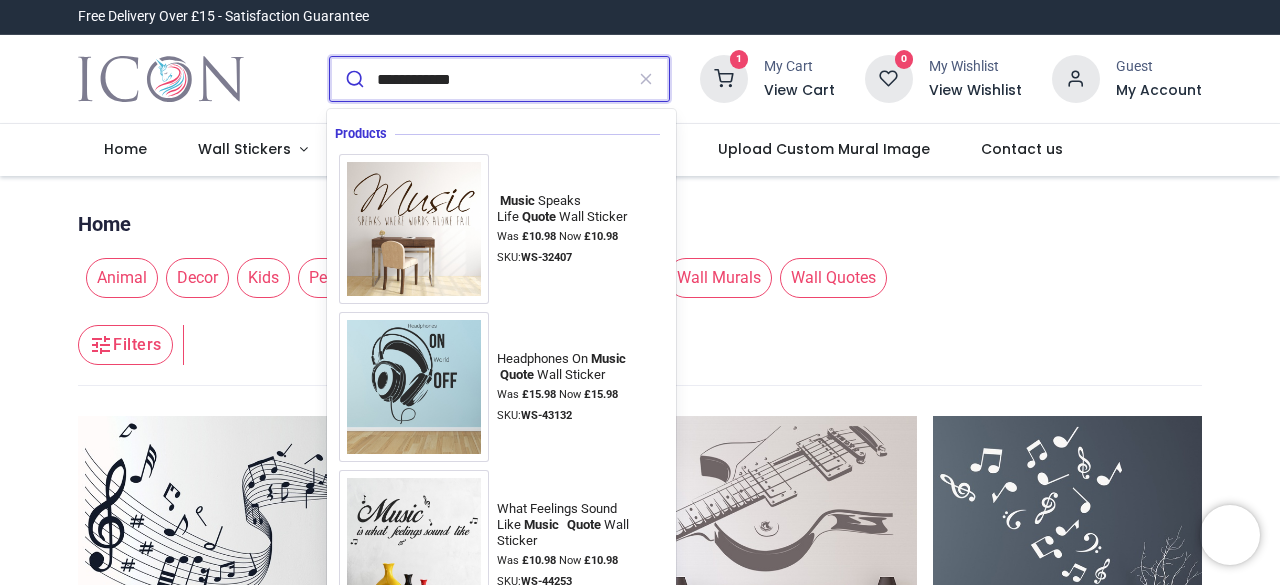type on "**********" 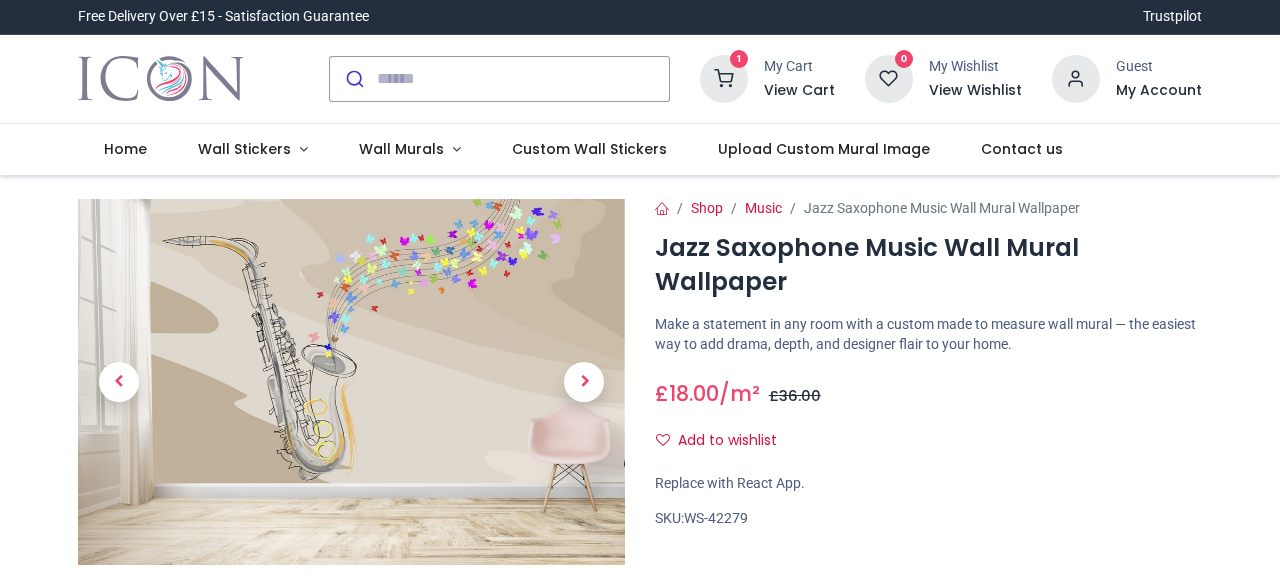 scroll, scrollTop: 0, scrollLeft: 0, axis: both 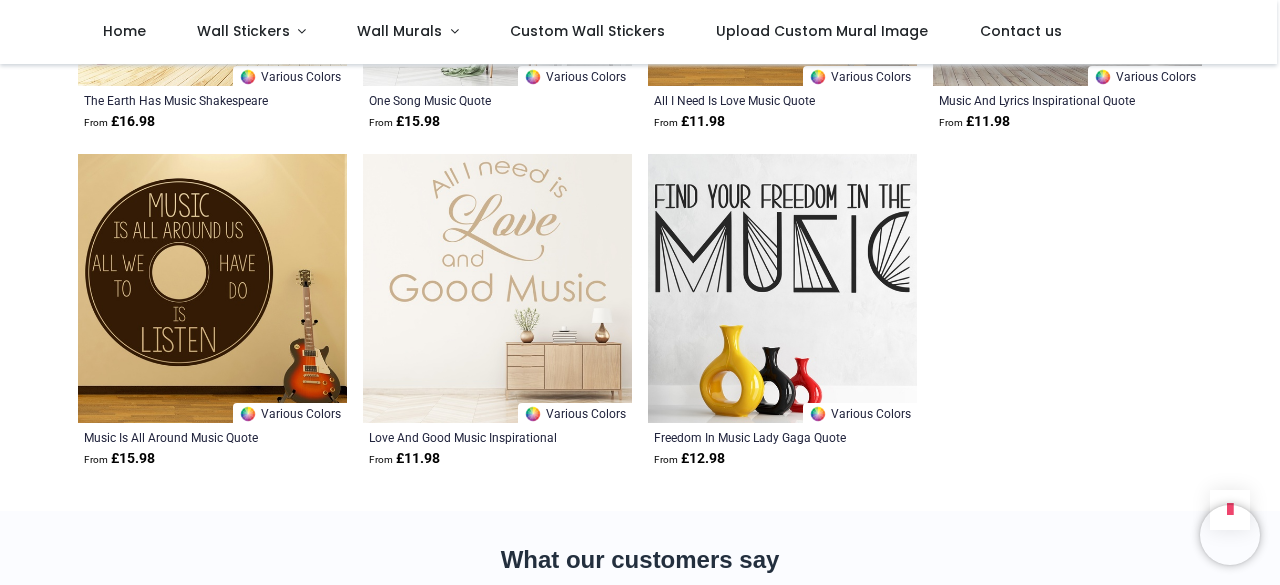 click at bounding box center [212, 288] 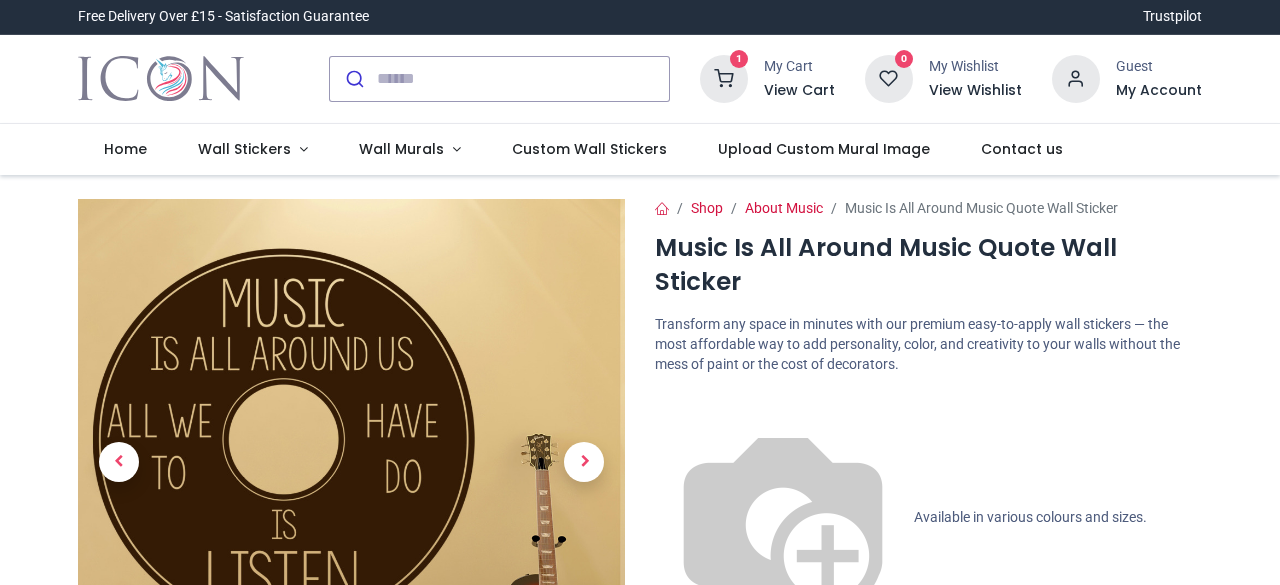 scroll, scrollTop: 0, scrollLeft: 0, axis: both 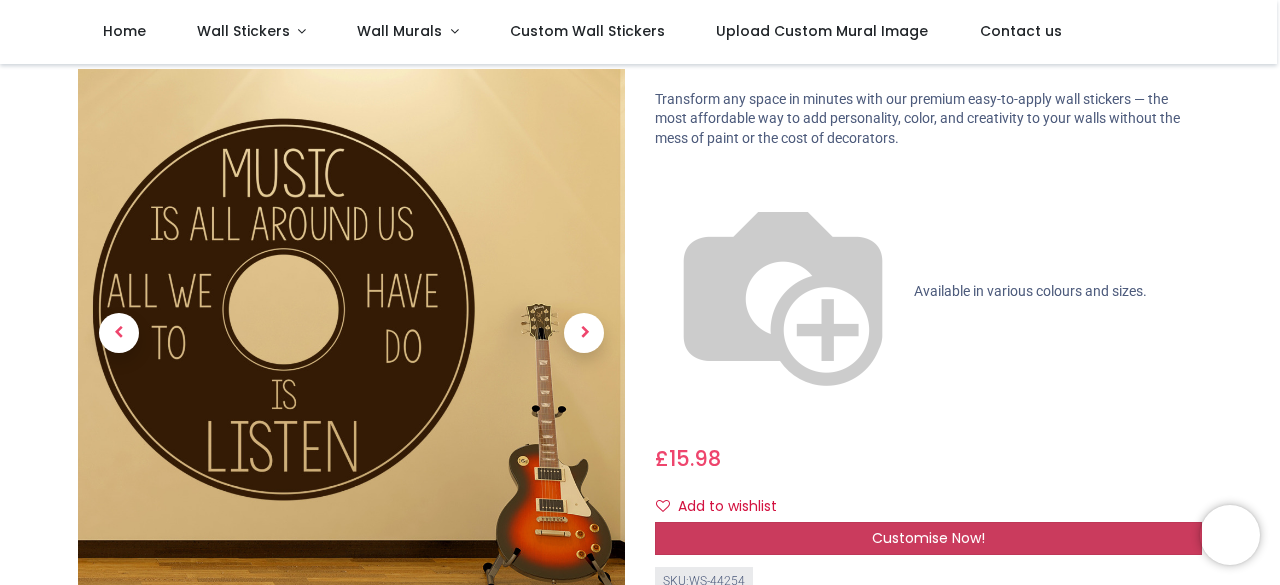 click on "Customise Now!" at bounding box center [928, 538] 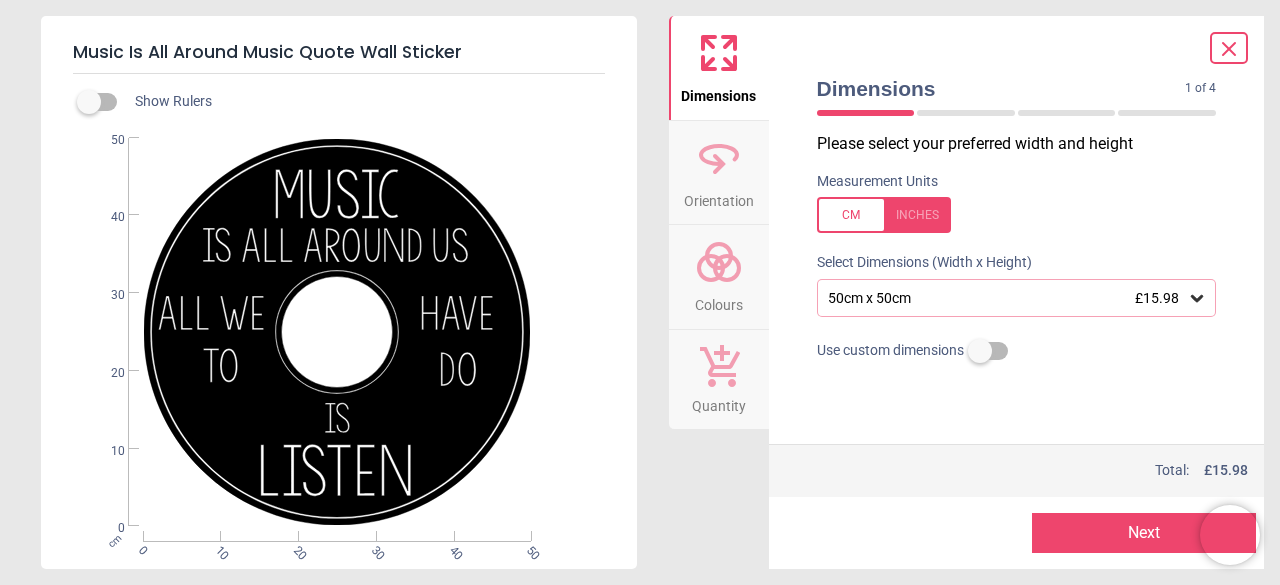 click on "50cm  x  50cm       £15.98" at bounding box center (1007, 298) 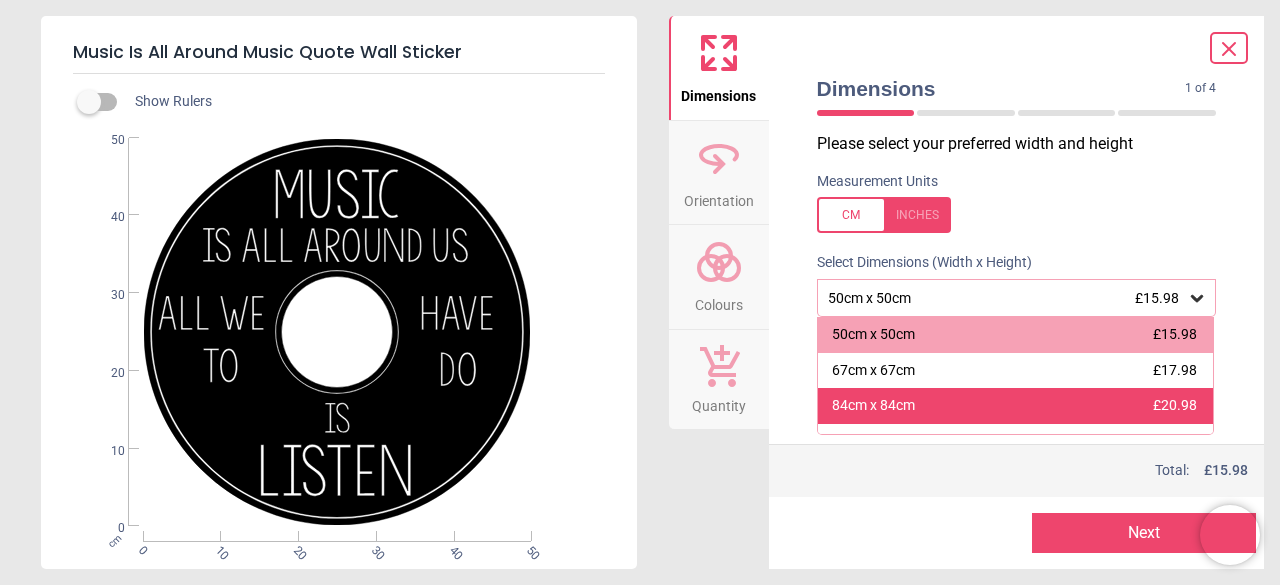 click on "84cm  x  84cm       £20.98" at bounding box center [1016, 406] 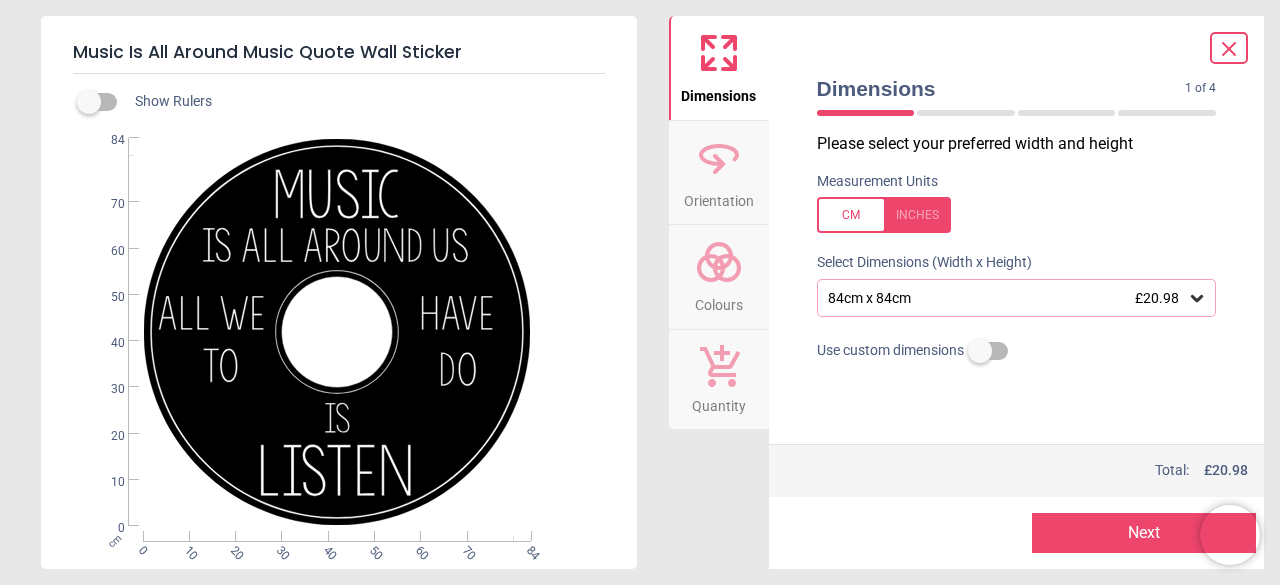 click on "Next" at bounding box center [1144, 533] 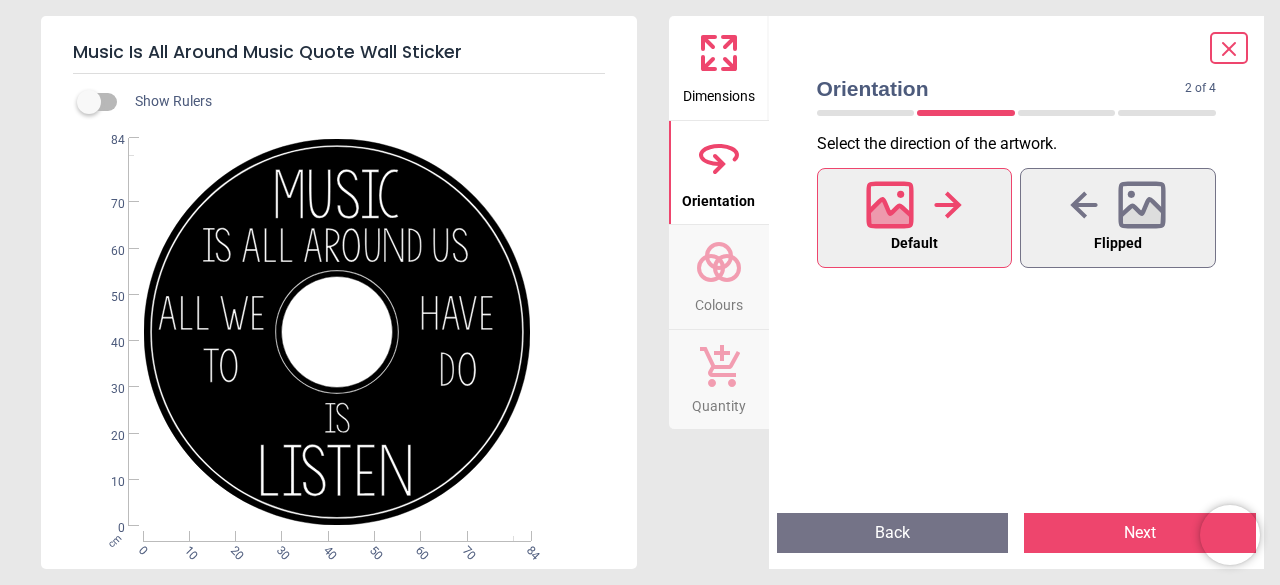 click on "Next" at bounding box center [1140, 533] 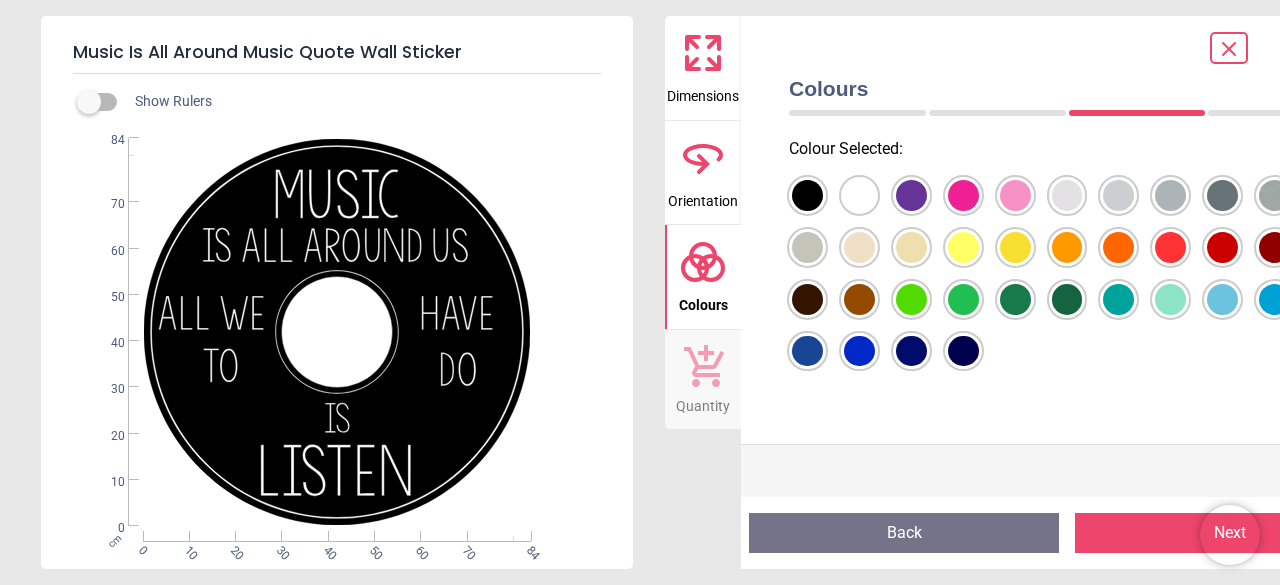 click at bounding box center [807, 195] 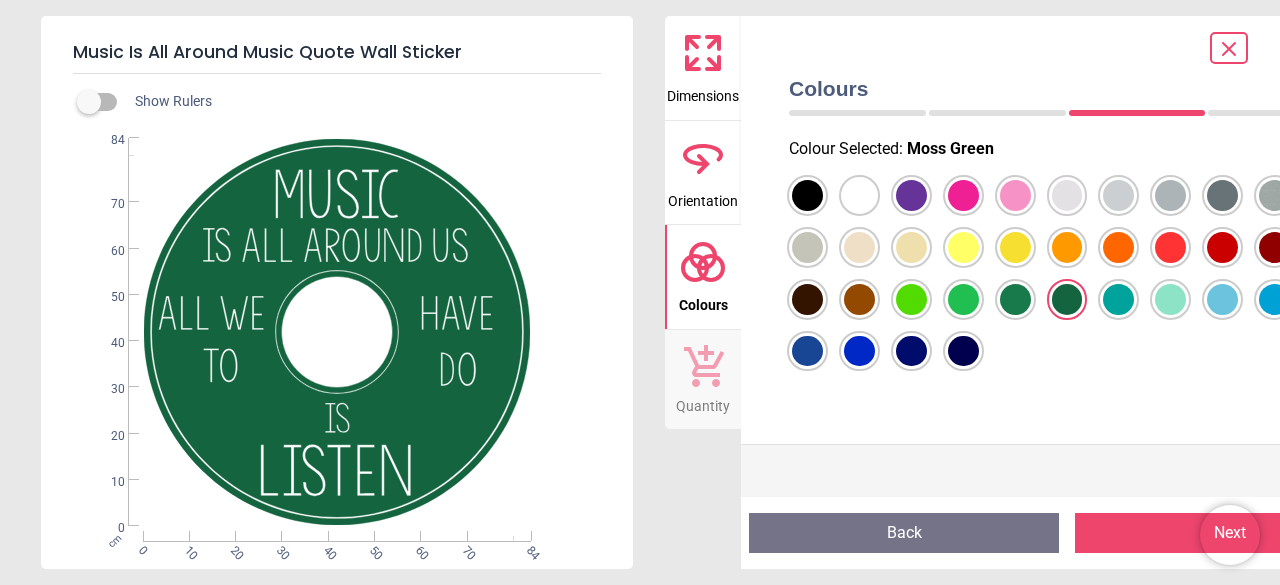 click at bounding box center [807, 195] 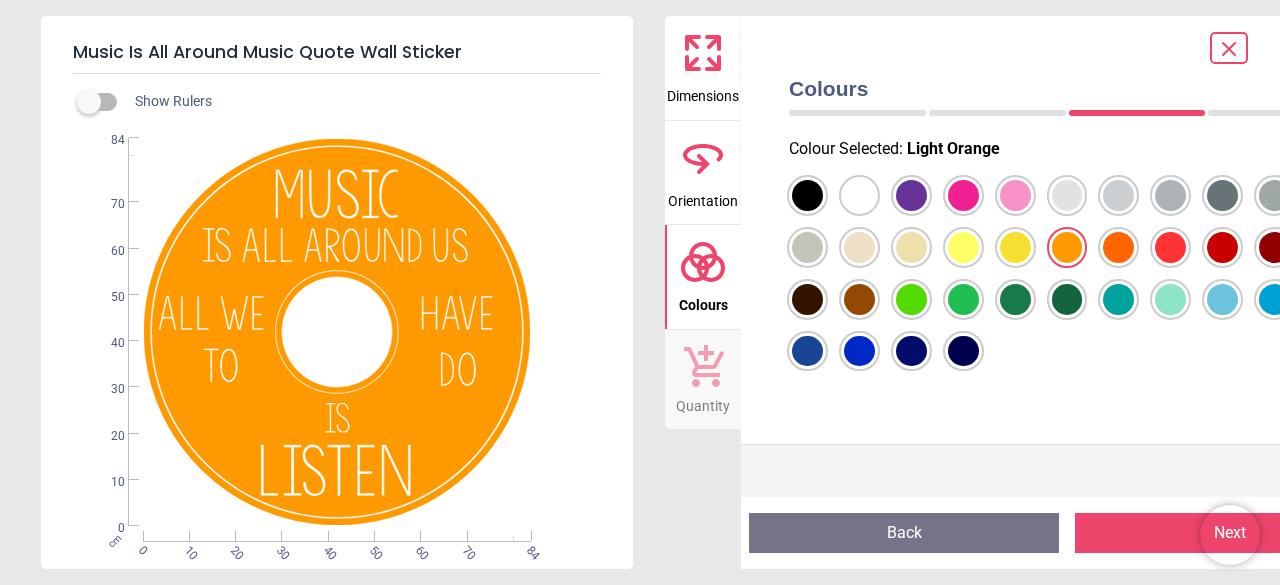 click on "Next" at bounding box center (1230, 533) 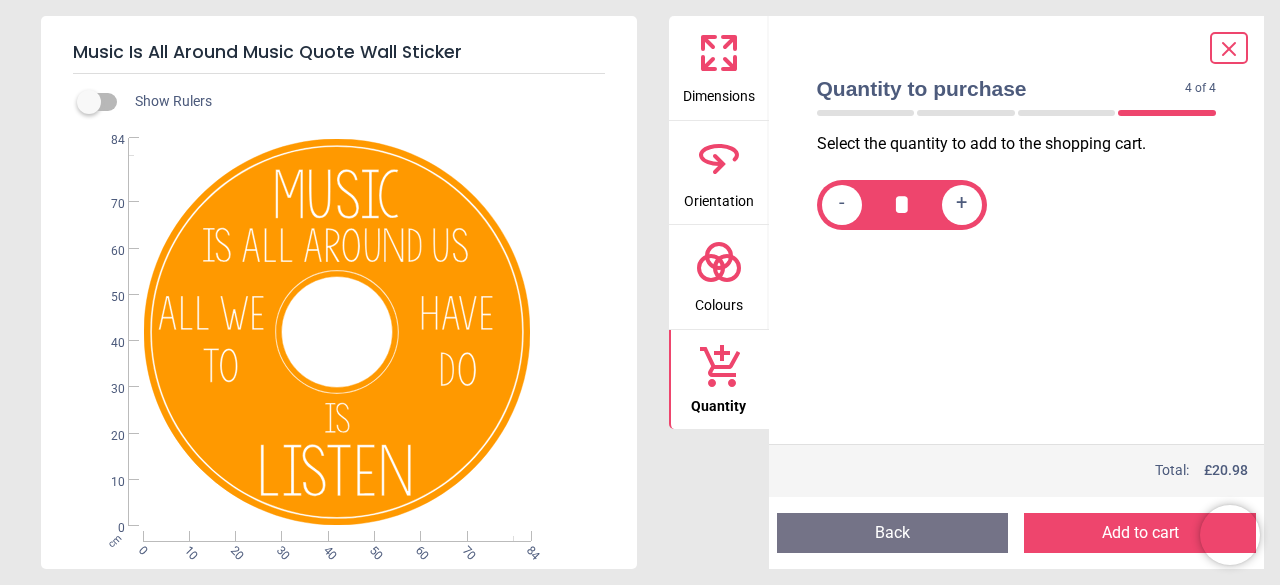 click on "Dimensions Orientation Colours Quantity" at bounding box center (719, 292) 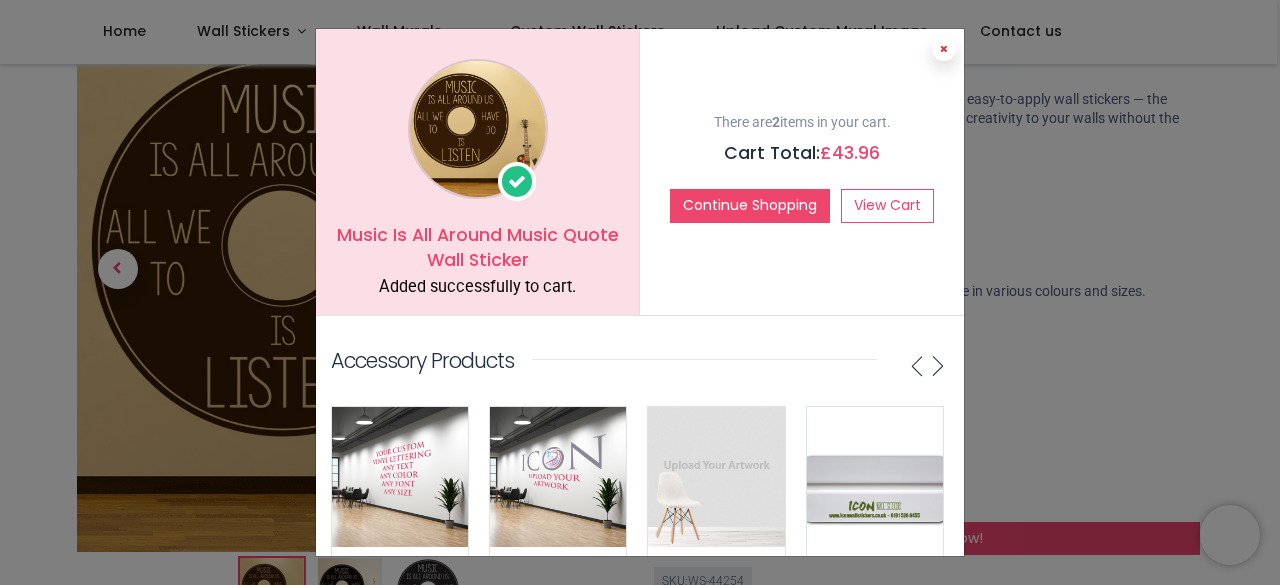 click at bounding box center [944, 49] 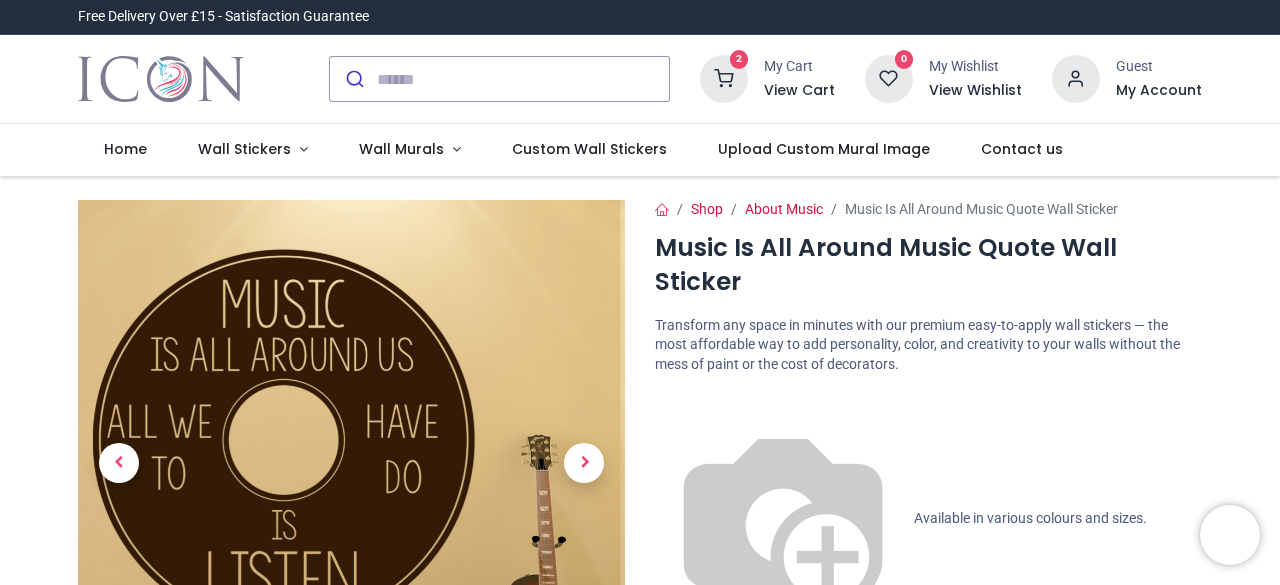 scroll, scrollTop: 0, scrollLeft: 0, axis: both 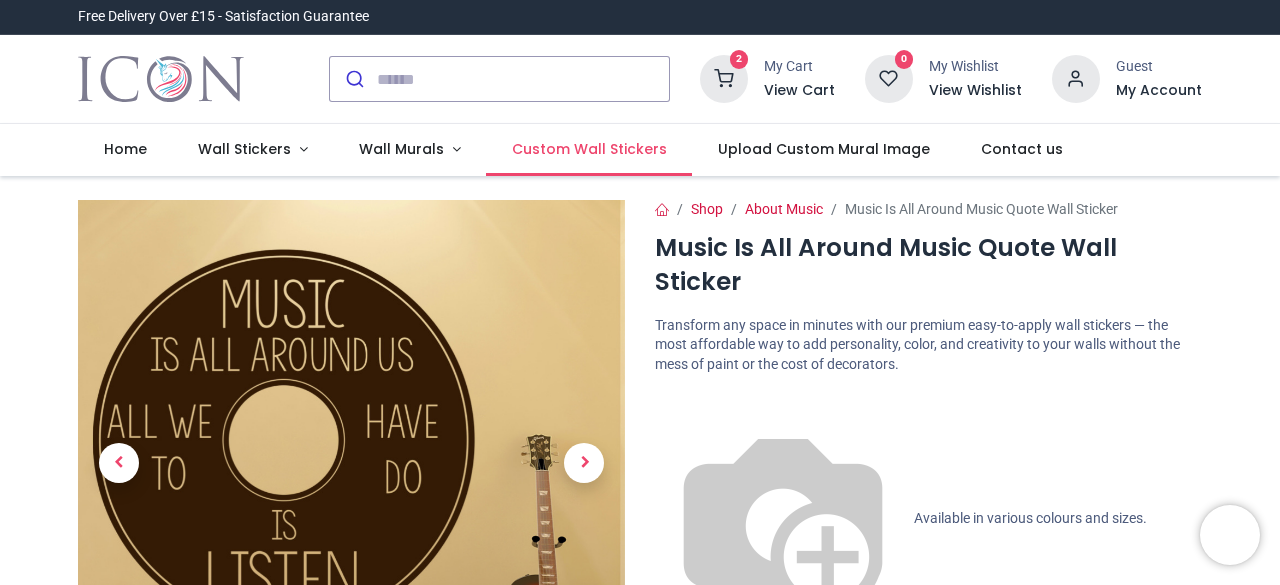 click on "Custom Wall Stickers" at bounding box center [589, 149] 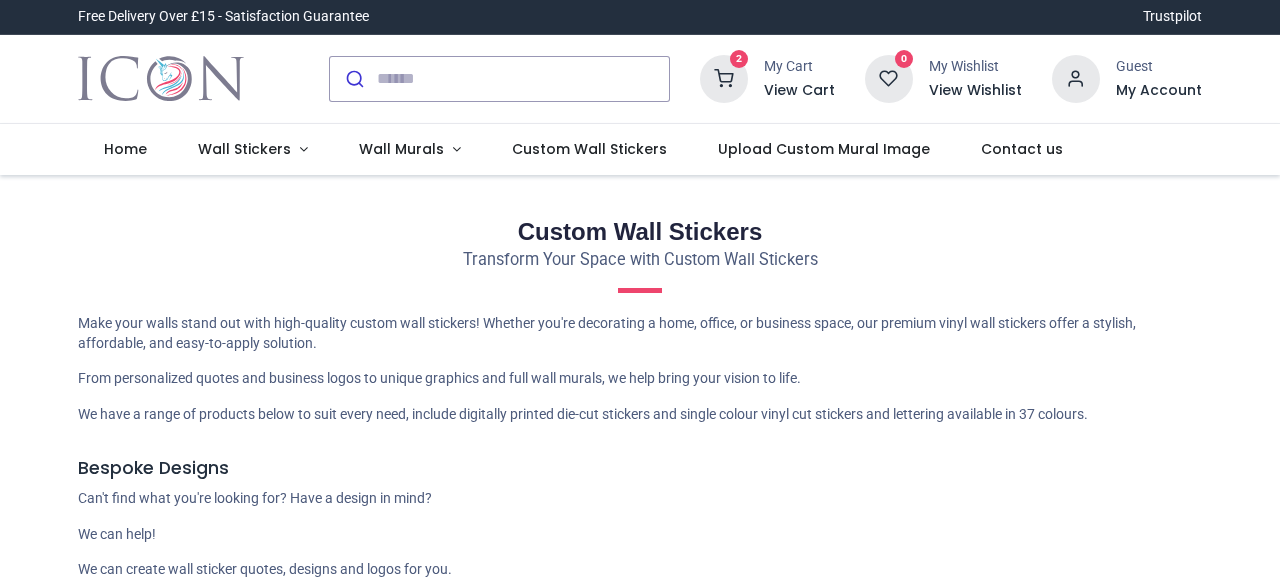 scroll, scrollTop: 0, scrollLeft: 0, axis: both 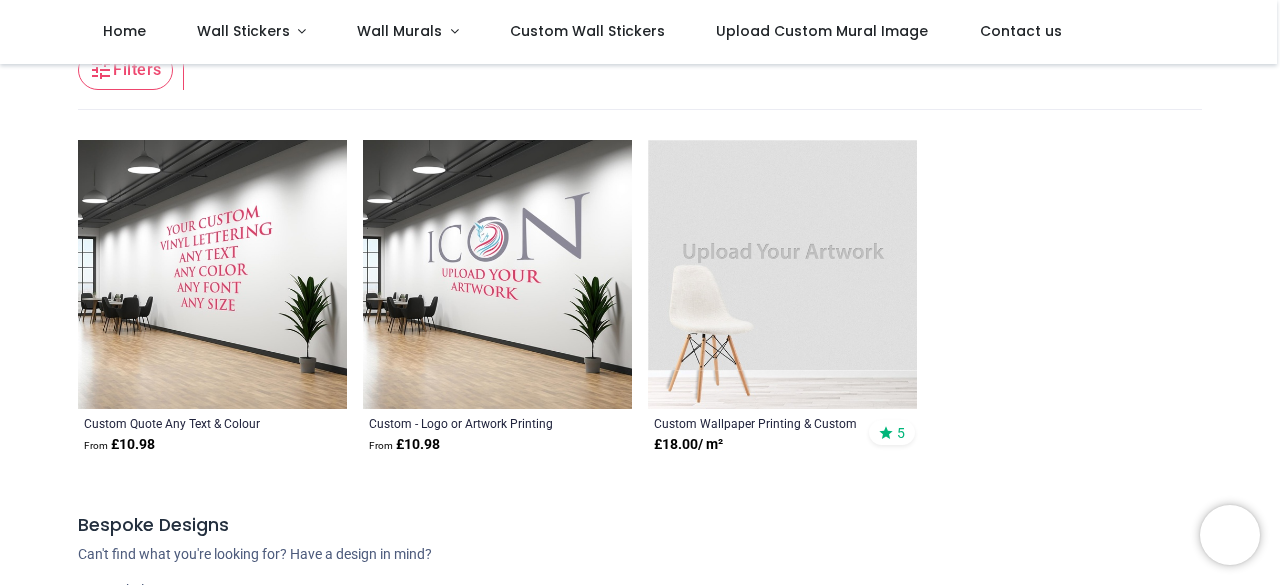 click at bounding box center [212, 274] 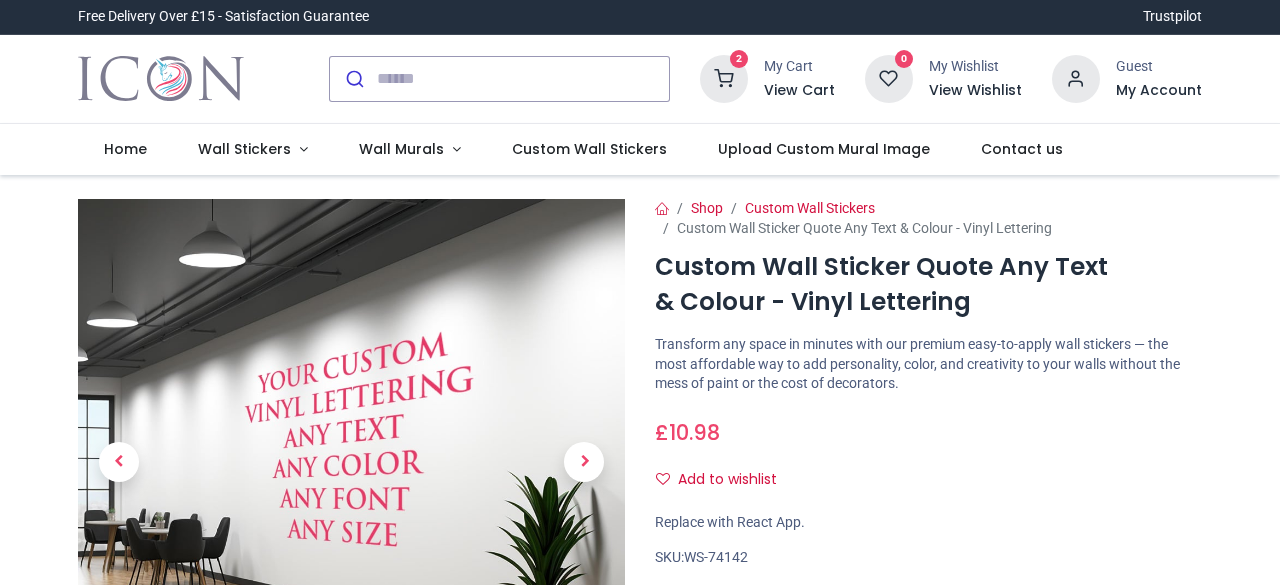 scroll, scrollTop: 0, scrollLeft: 0, axis: both 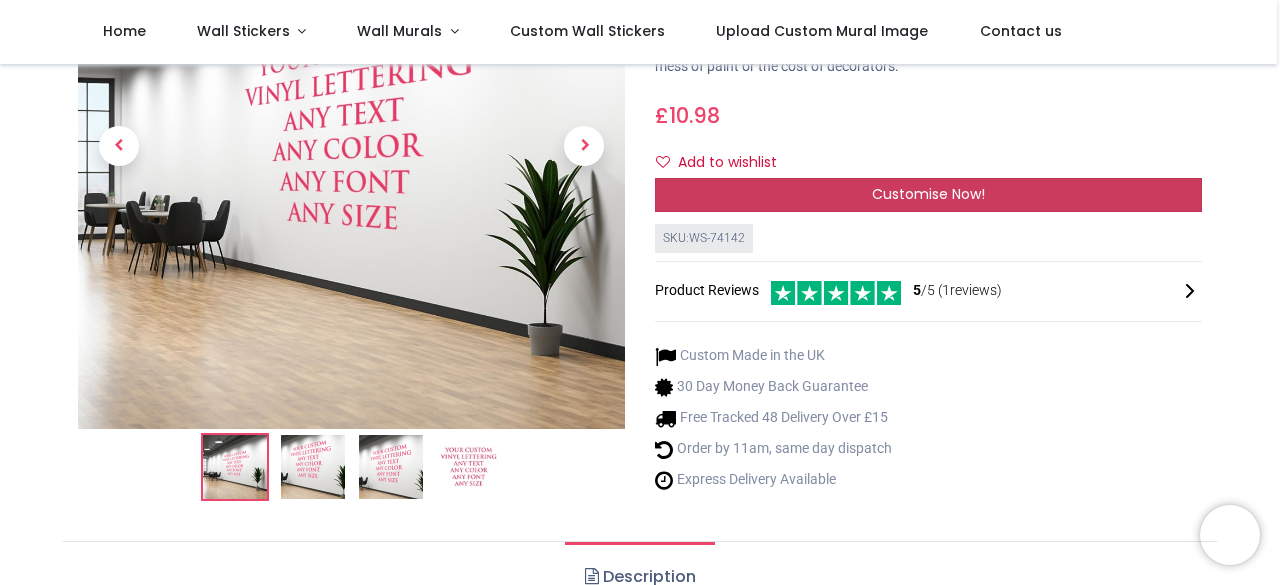 click on "Customise Now!" at bounding box center [928, 195] 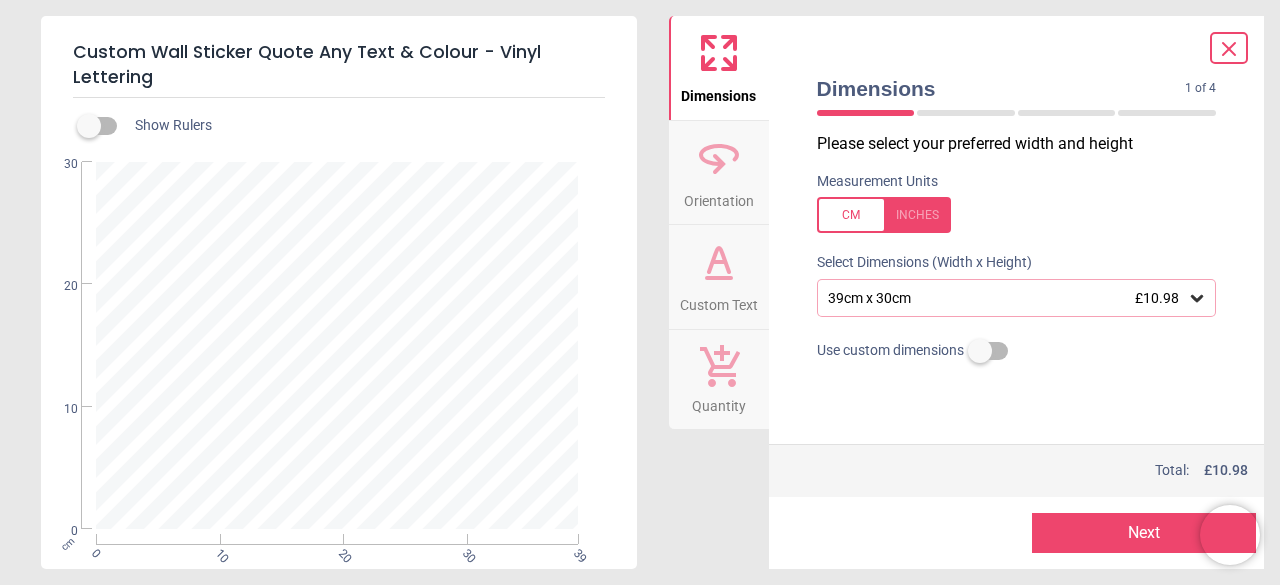 click at bounding box center [337, 346] 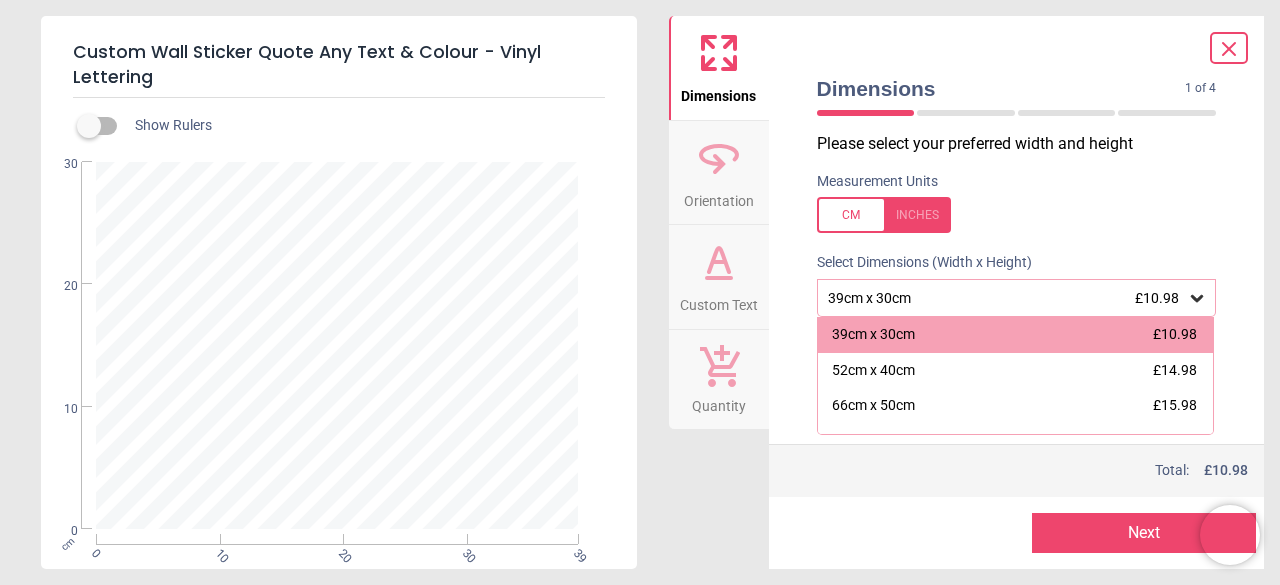 scroll, scrollTop: 40, scrollLeft: 0, axis: vertical 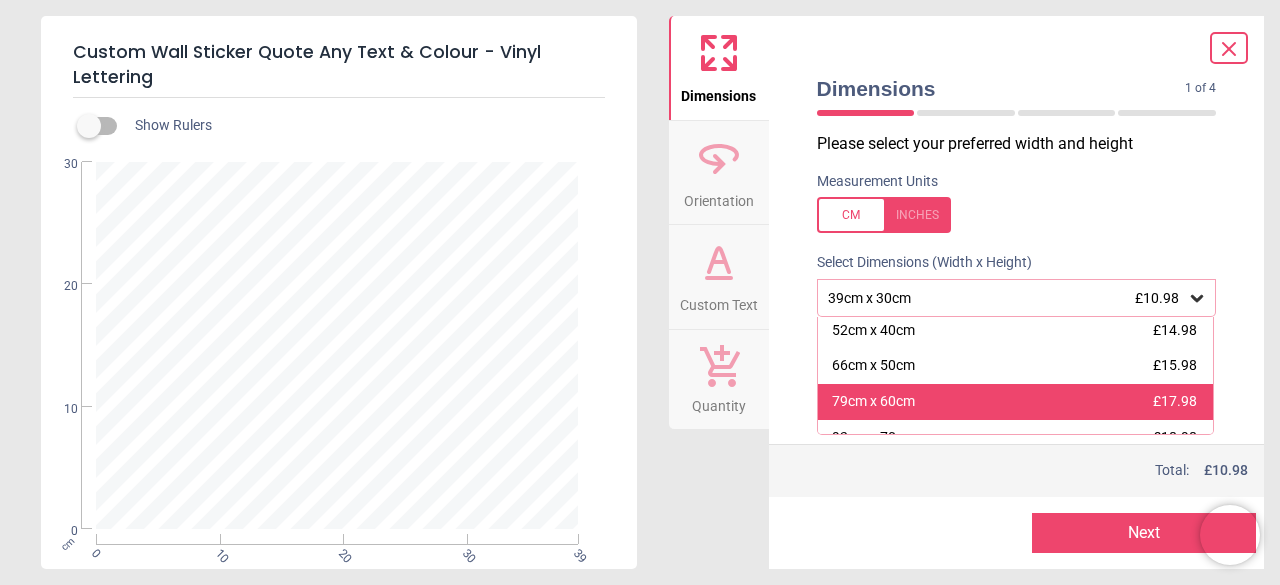 click on "79cm  x  60cm       £17.98" at bounding box center [1016, 402] 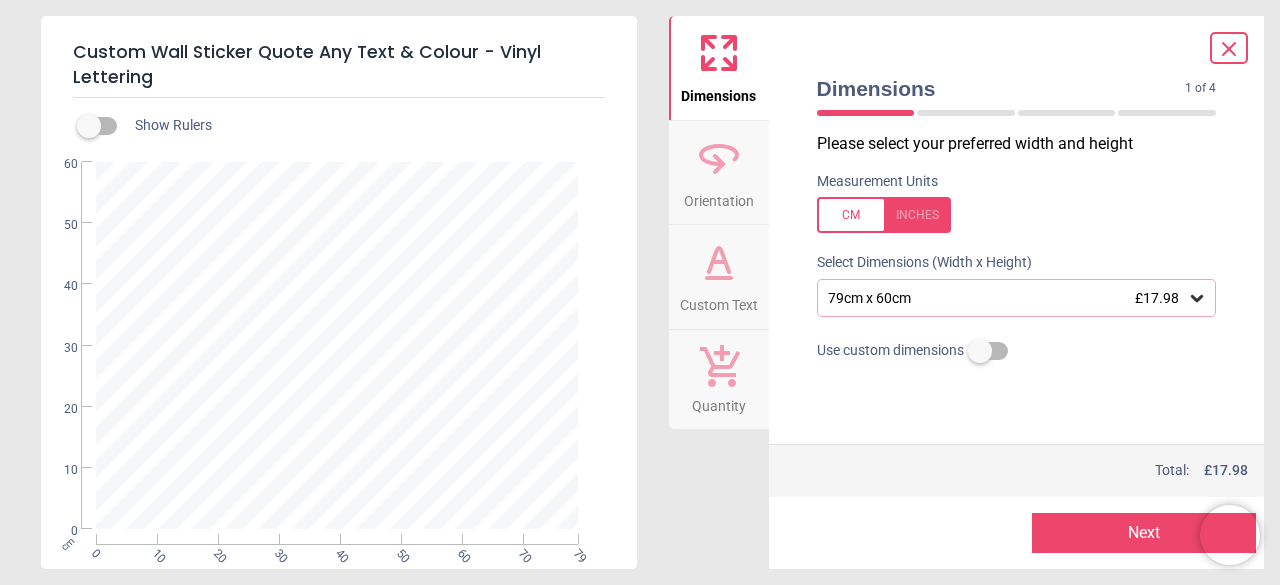click on "Next" at bounding box center [1144, 533] 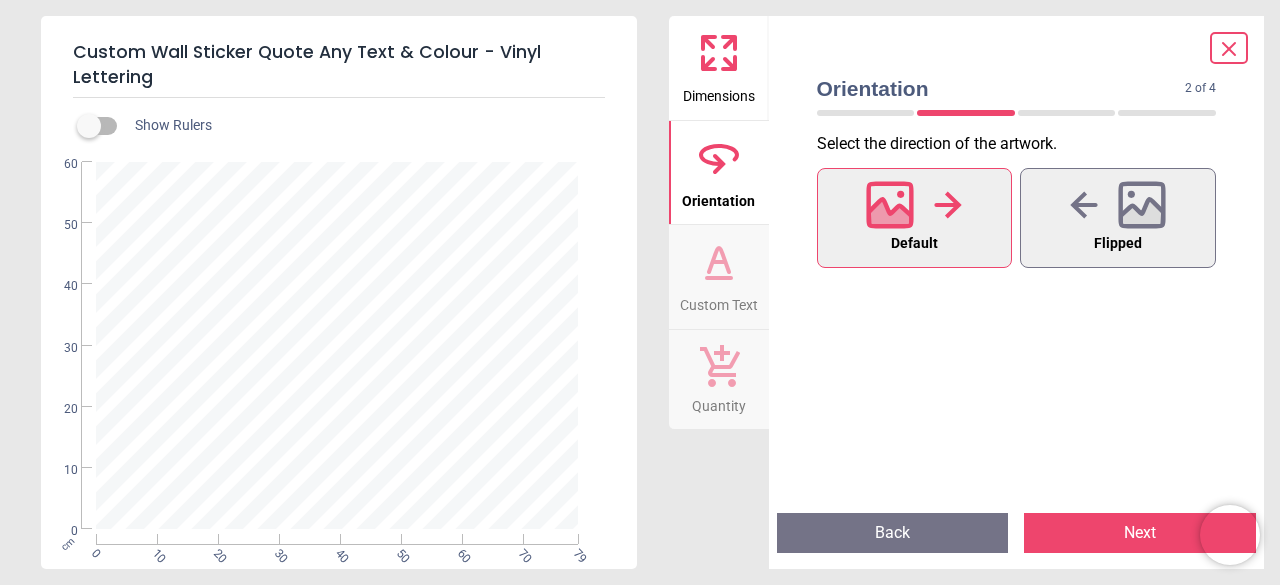 click on "Next" at bounding box center [1140, 533] 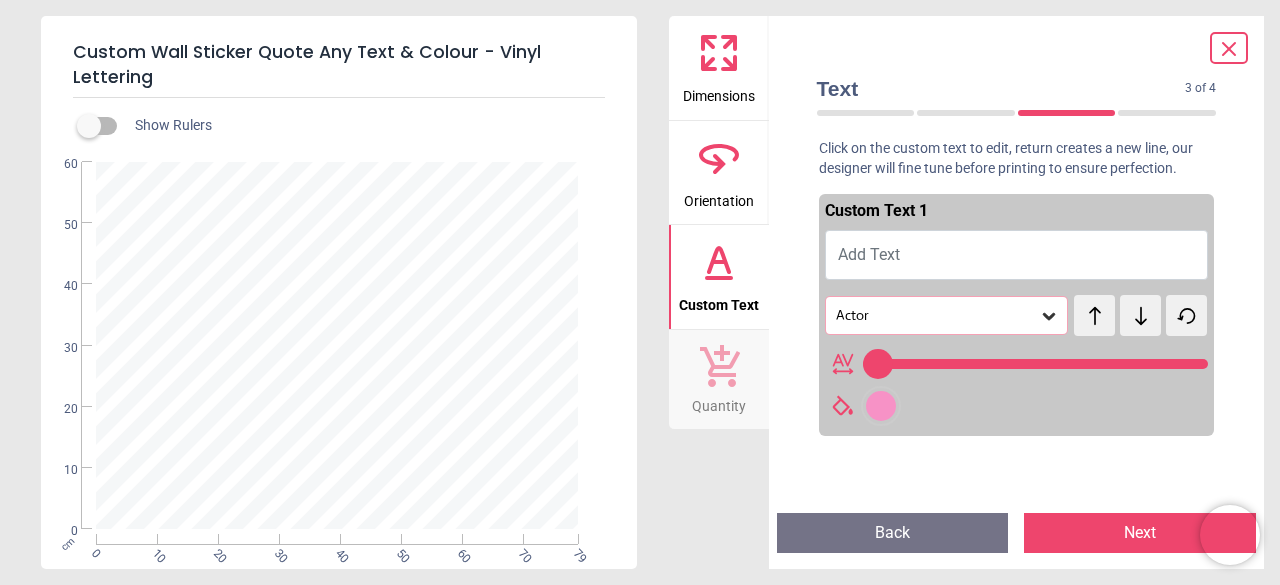 type on "**" 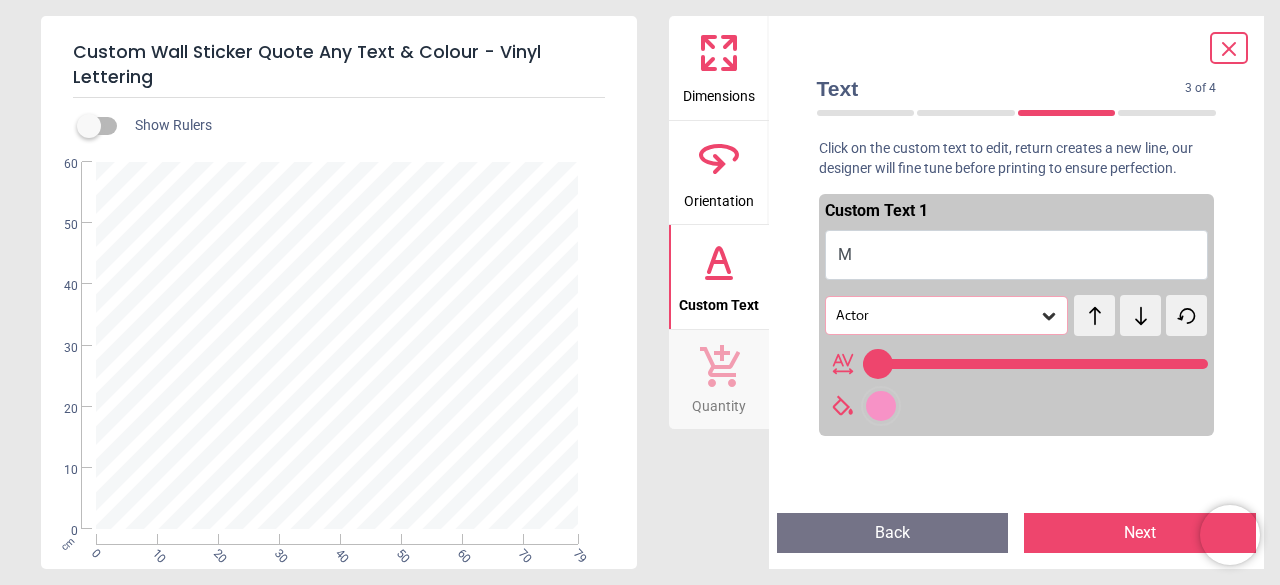 type 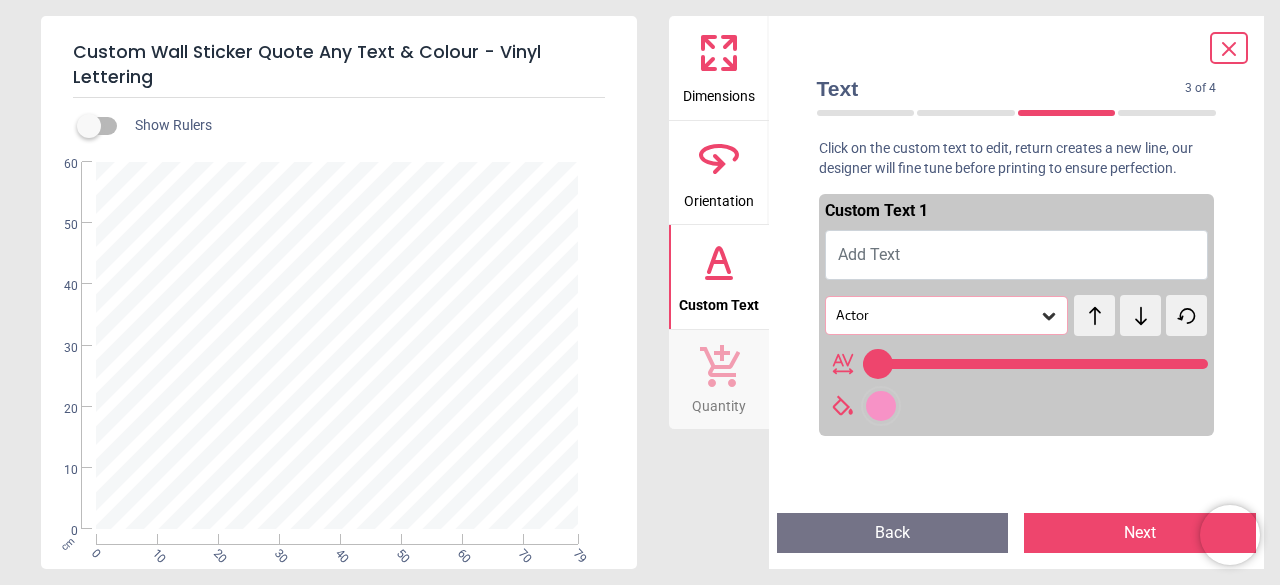 type on "***" 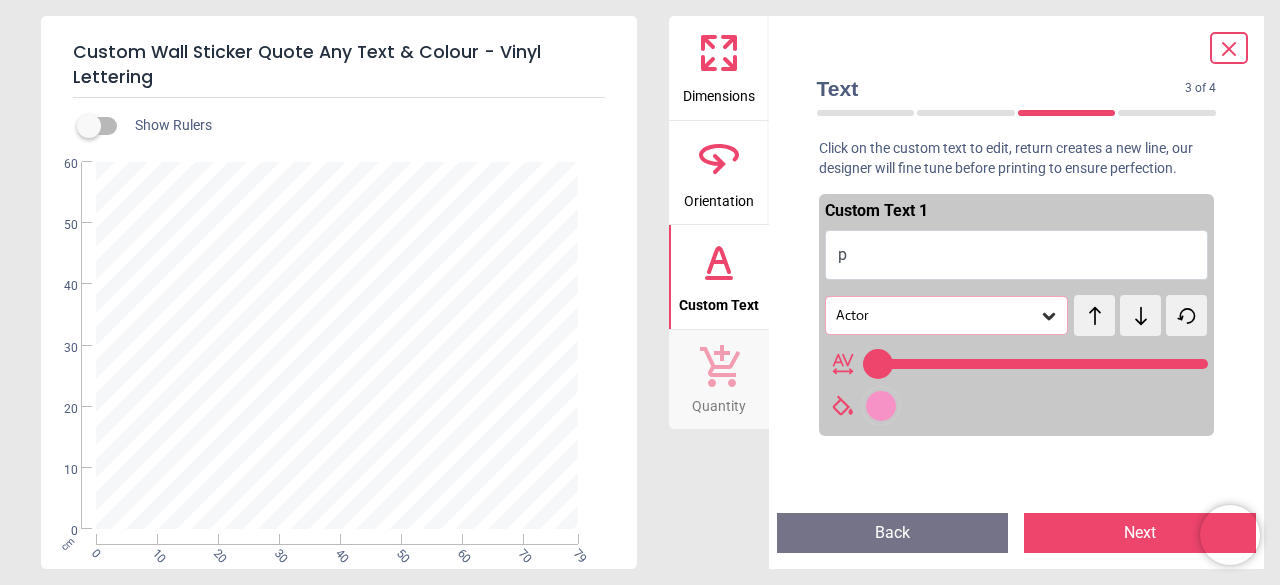 type 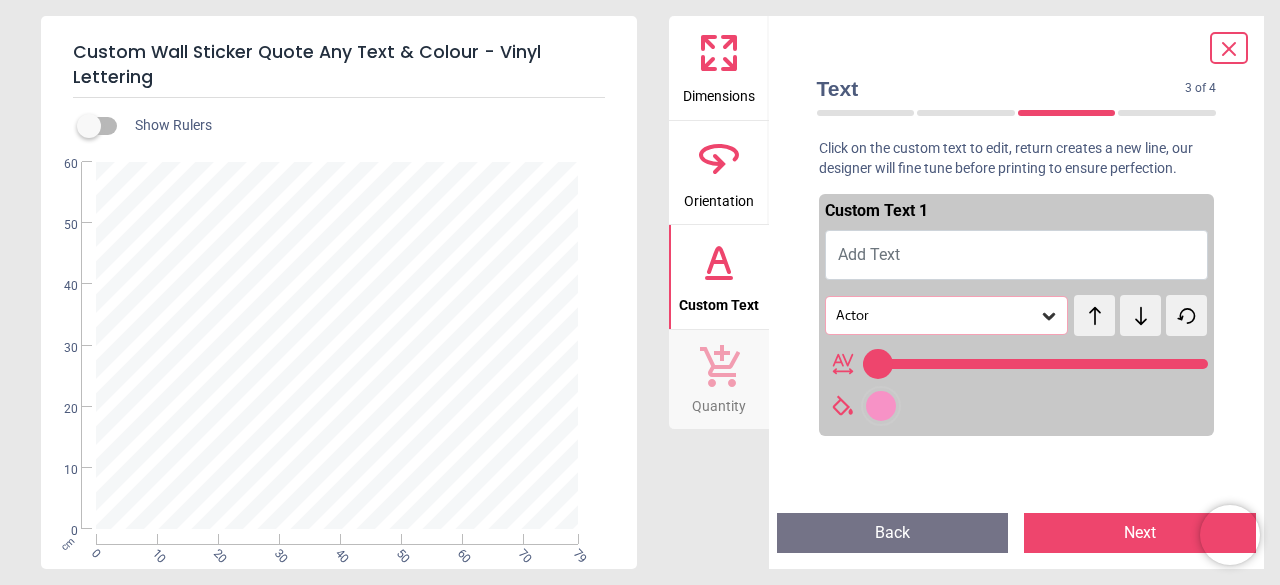type on "***" 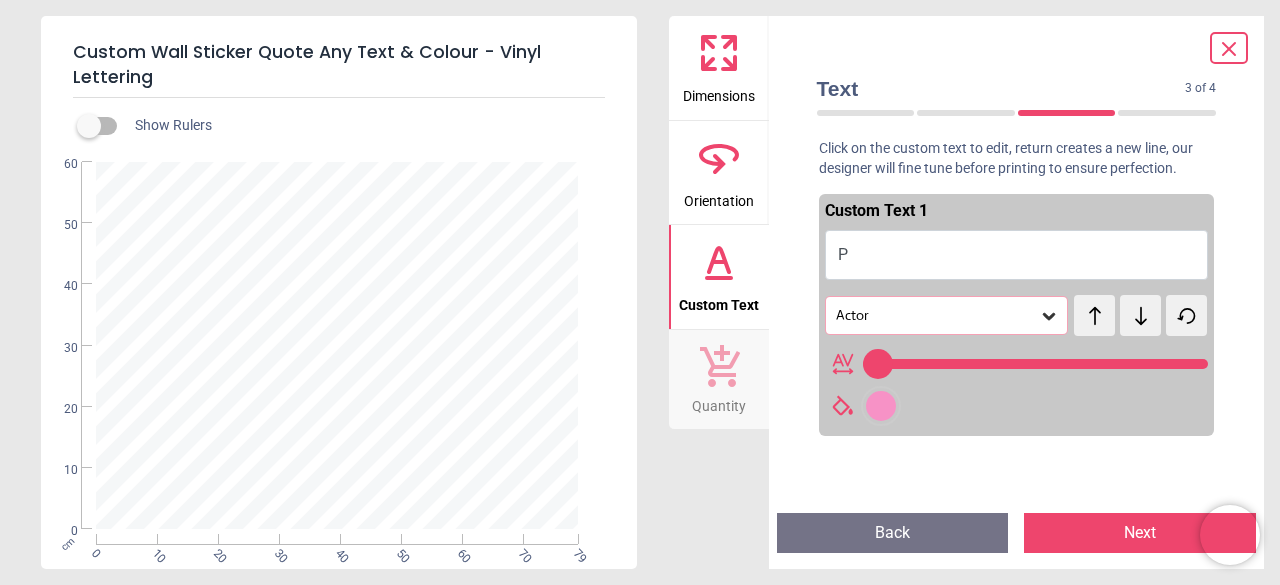 type on "**" 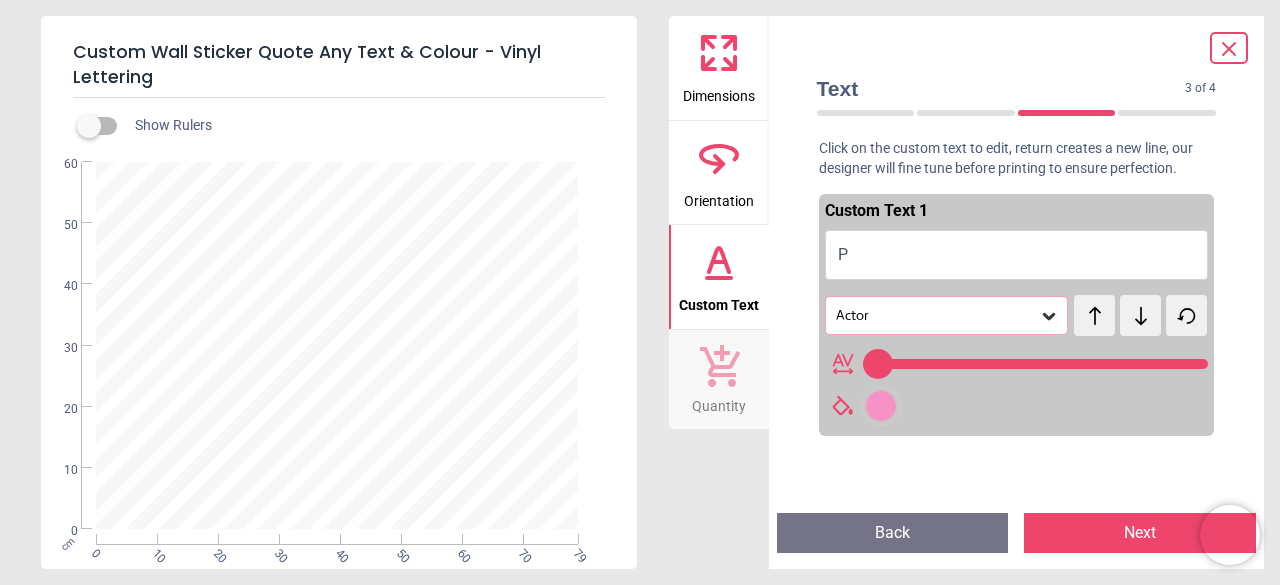 type on "***" 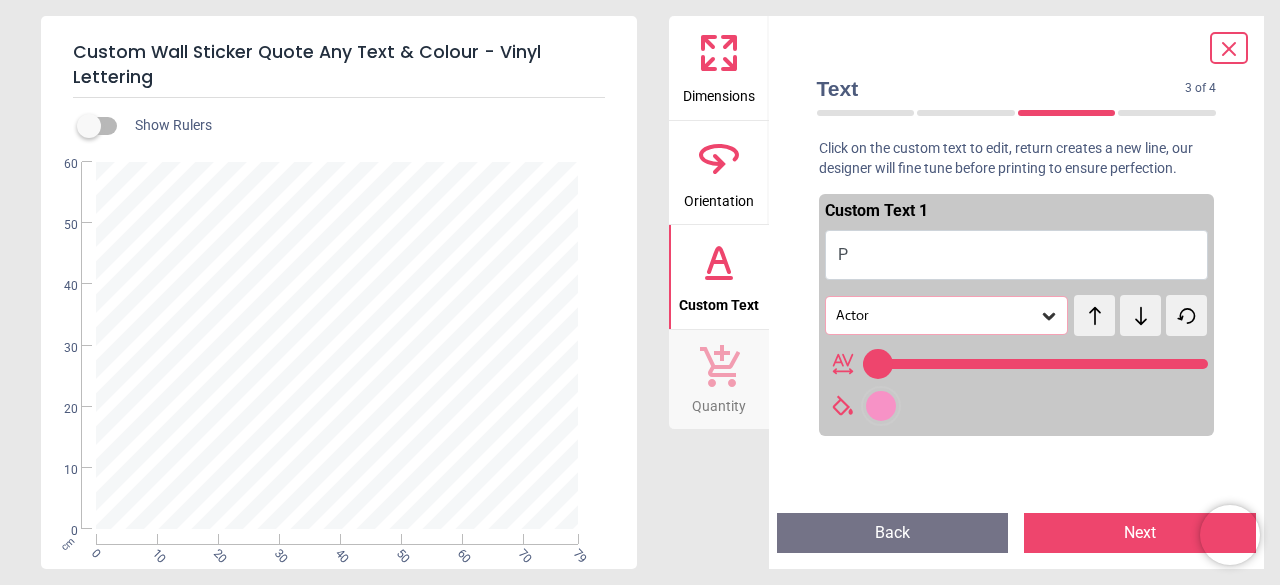 type on "***" 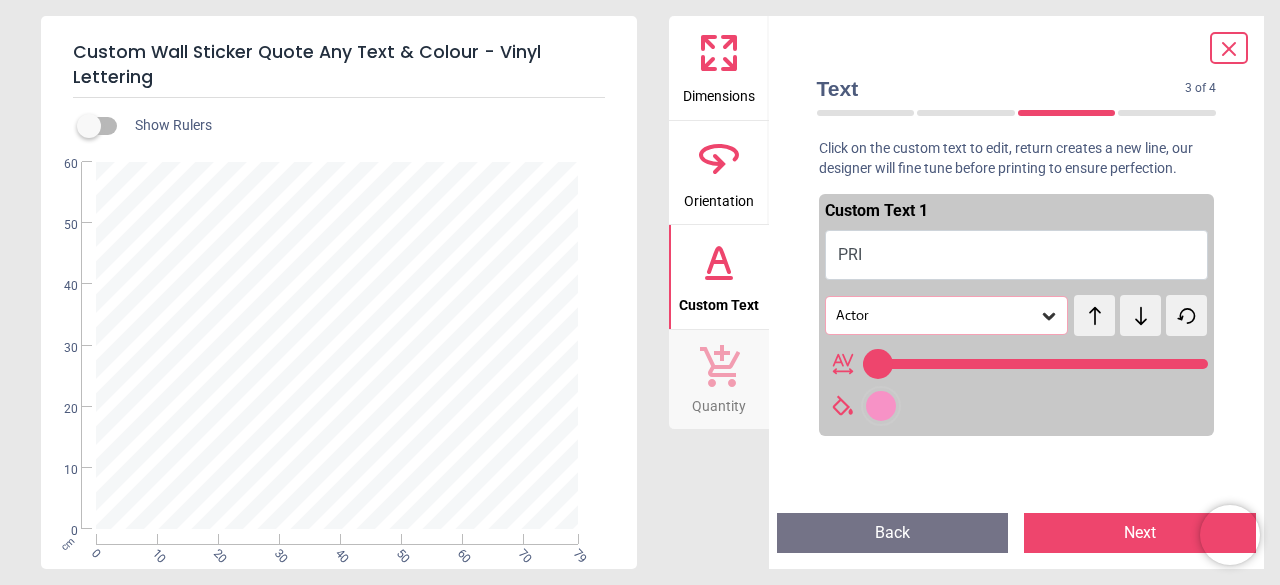 type on "****" 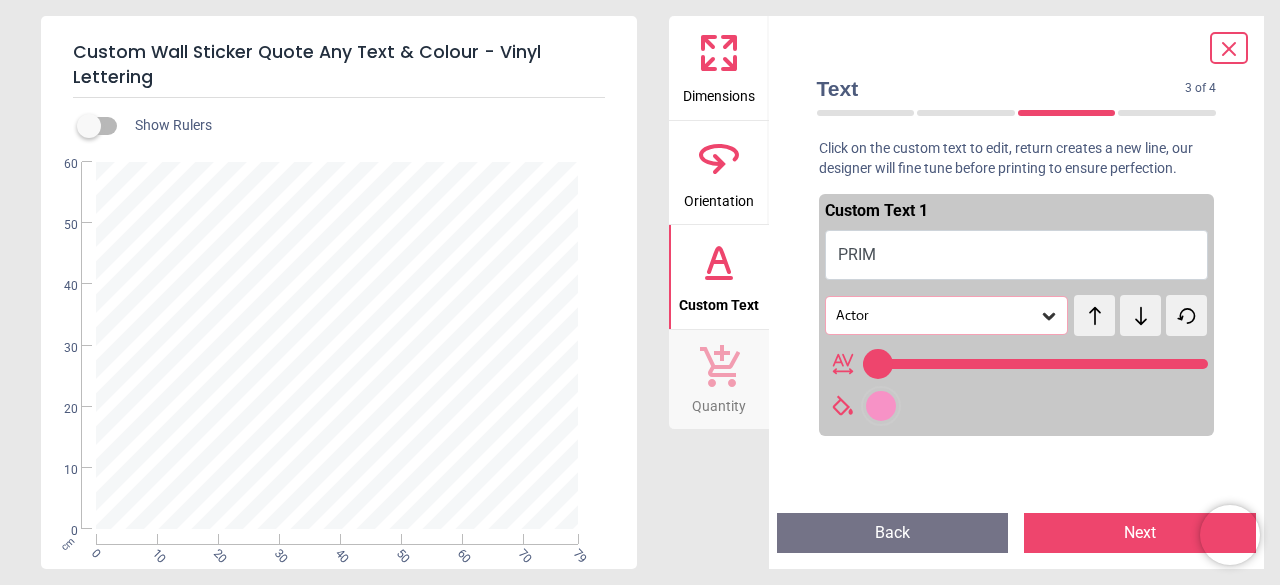 type on "*****" 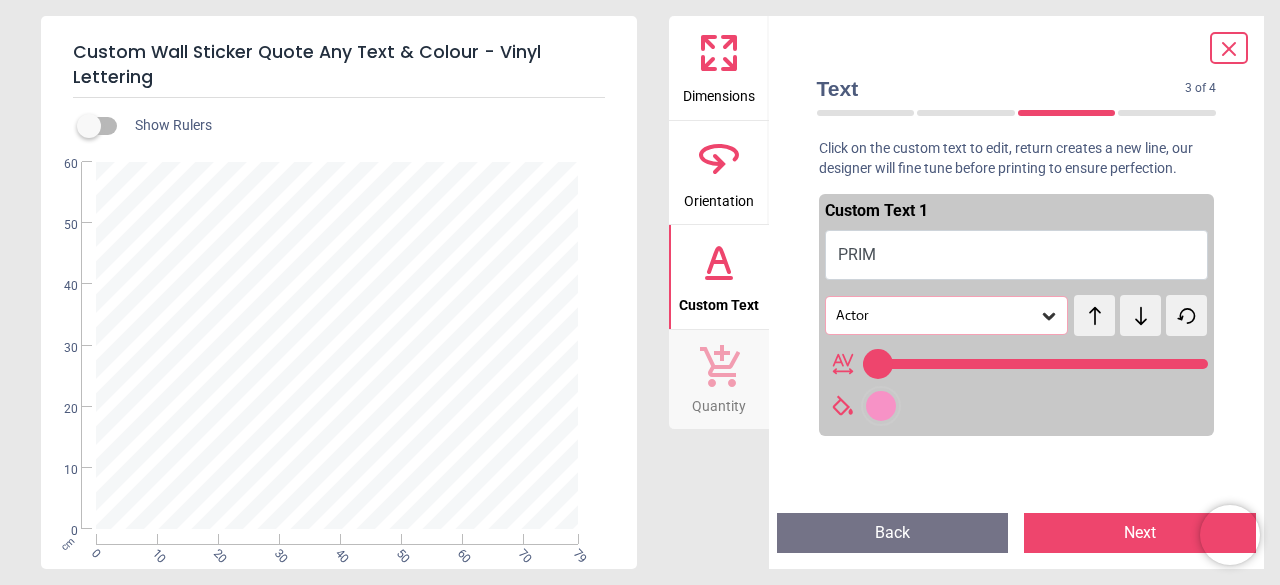 scroll, scrollTop: 186, scrollLeft: 0, axis: vertical 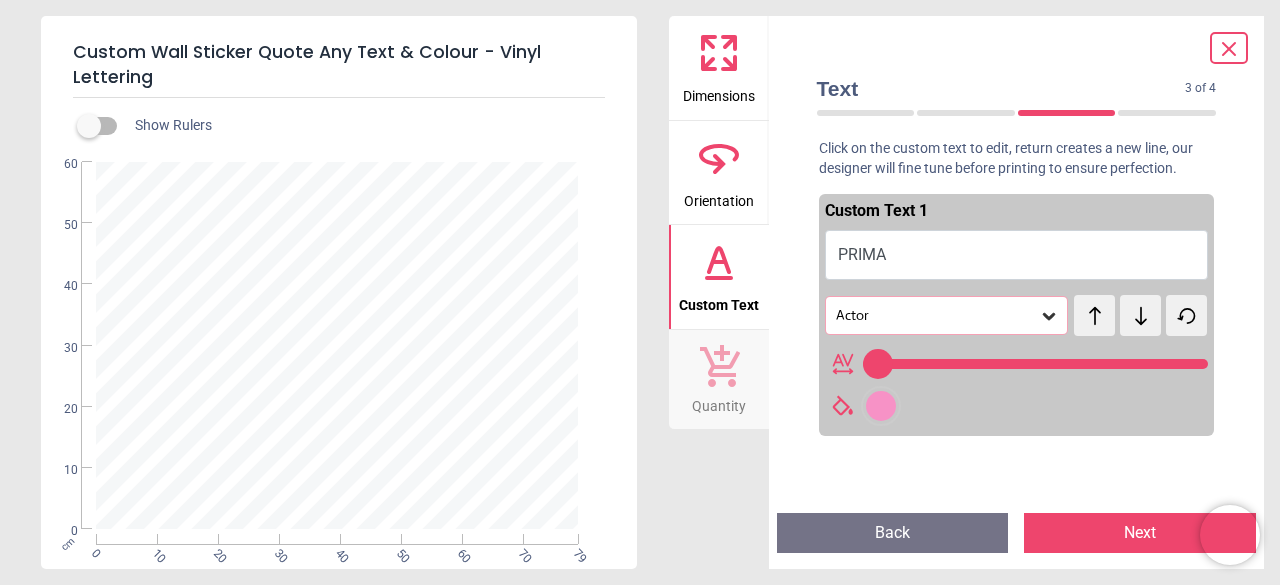 type on "******" 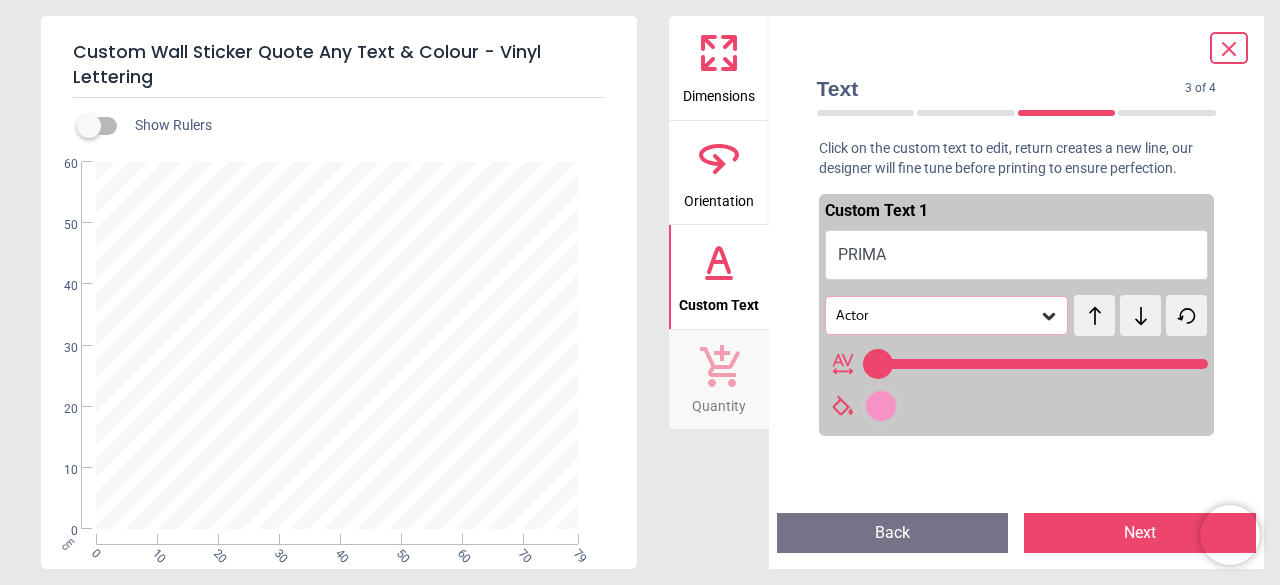 type on "***" 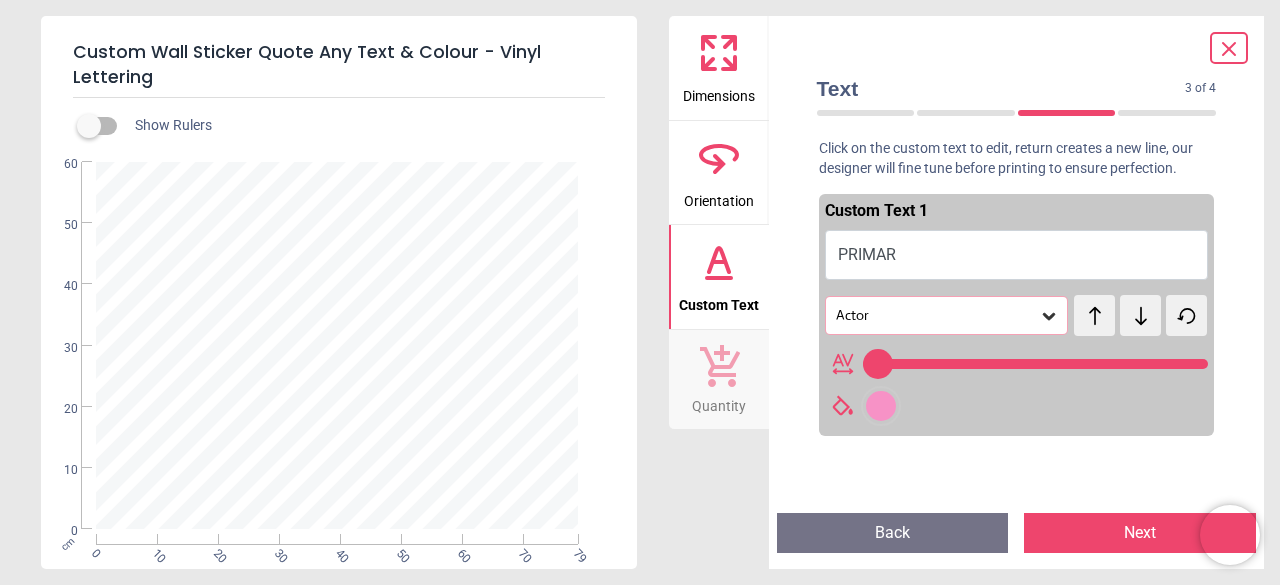scroll, scrollTop: 0, scrollLeft: 0, axis: both 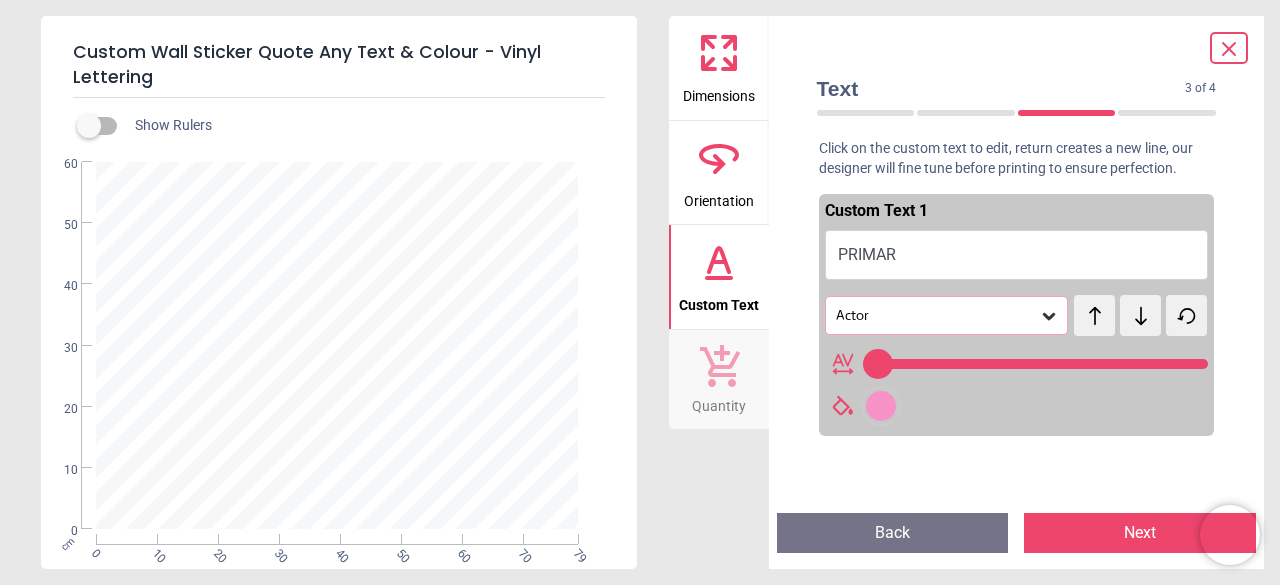 type on "*******" 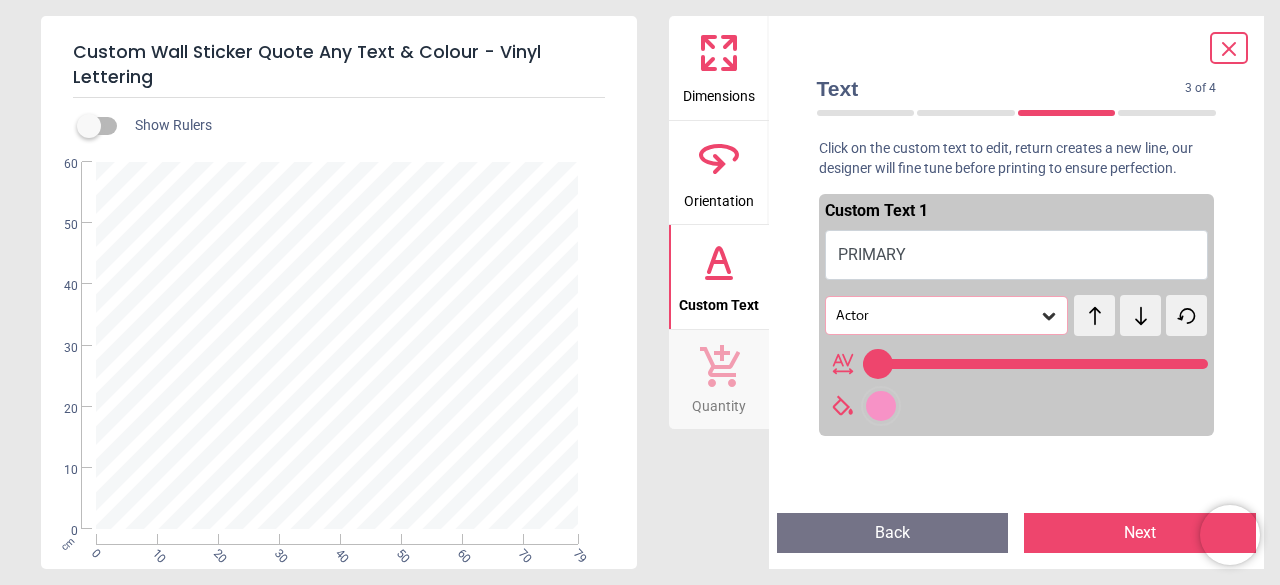 type on "*******" 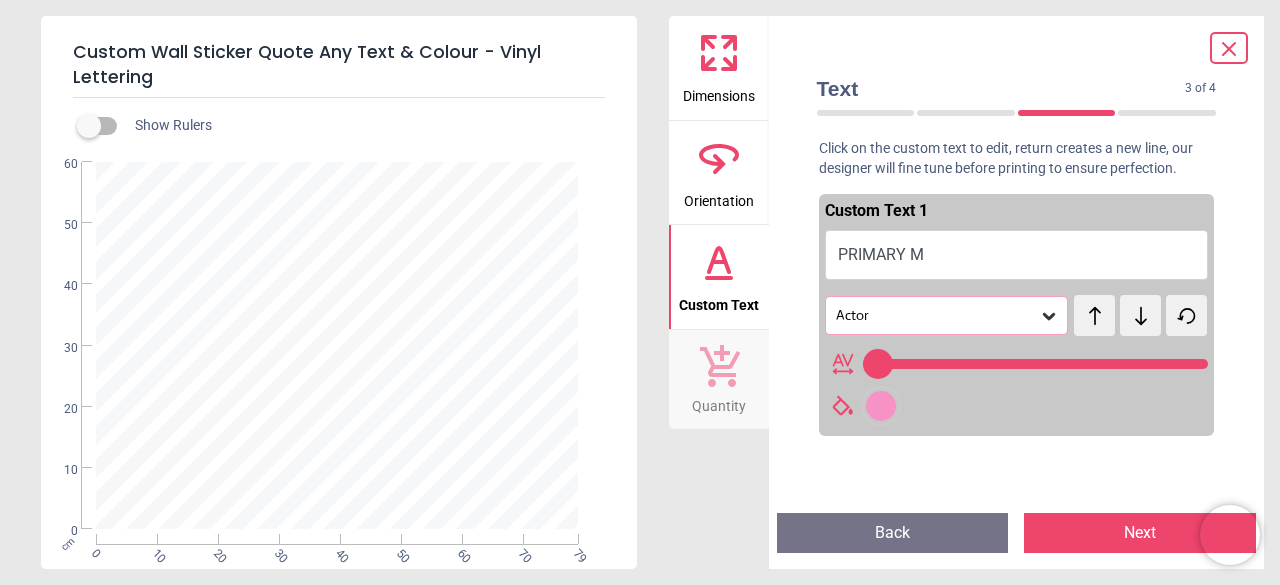type on "**********" 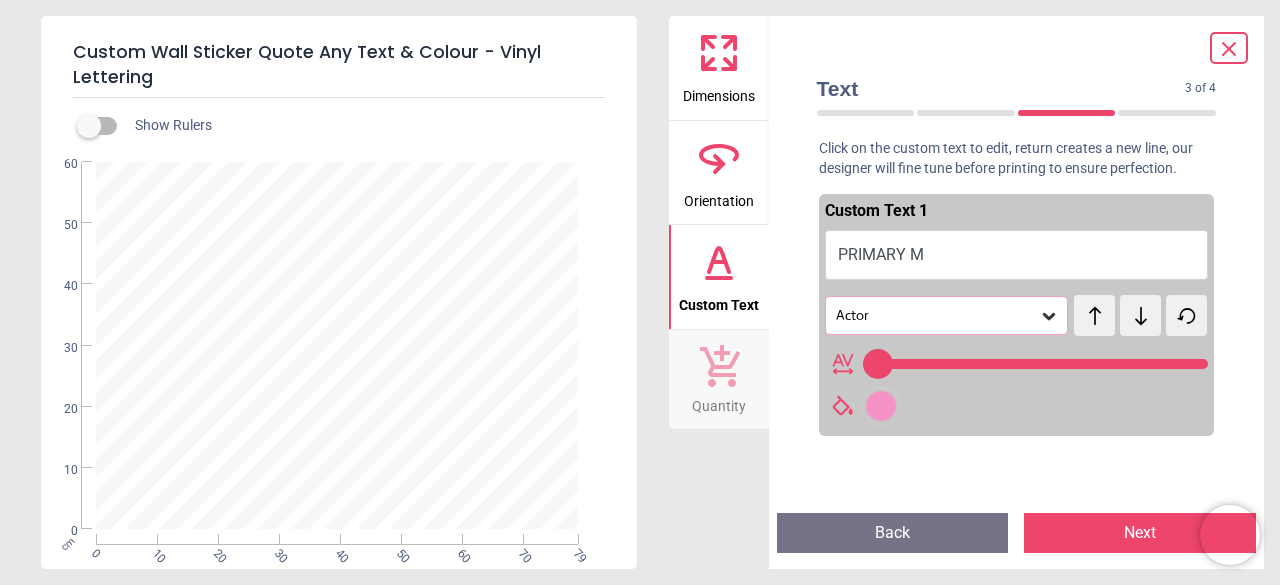 type on "**" 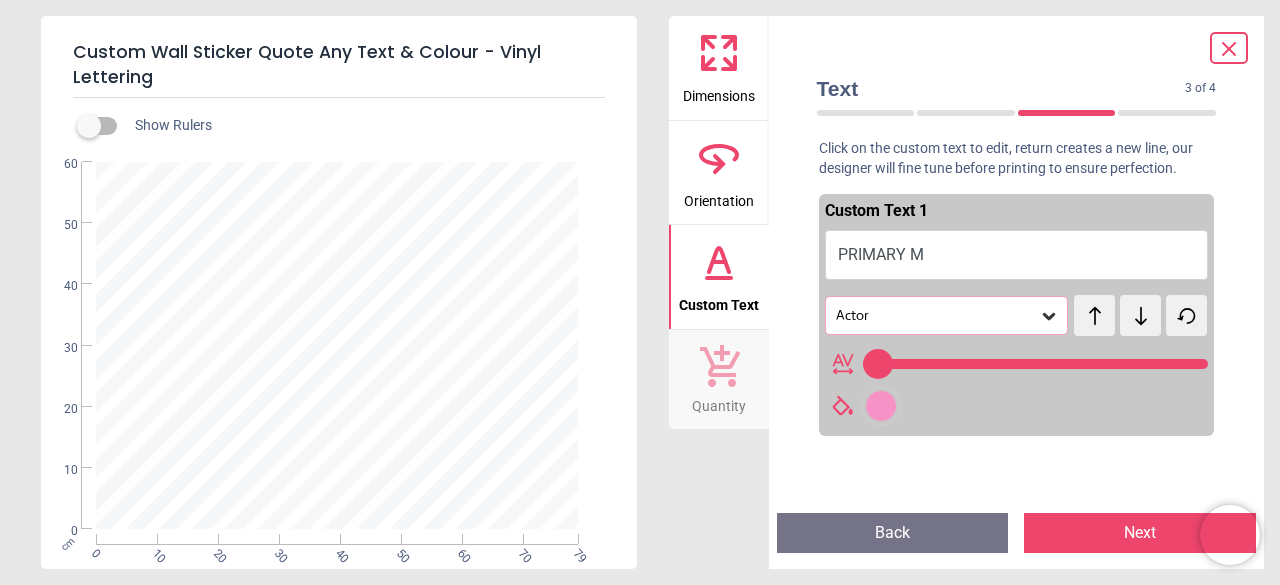 type on "**********" 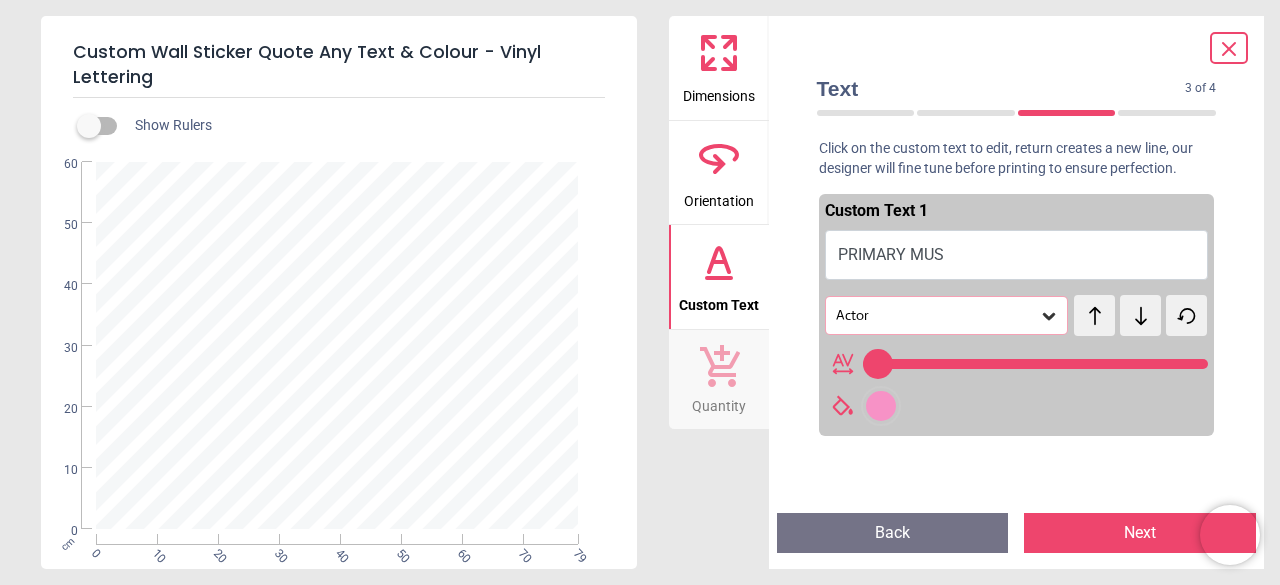 type on "**" 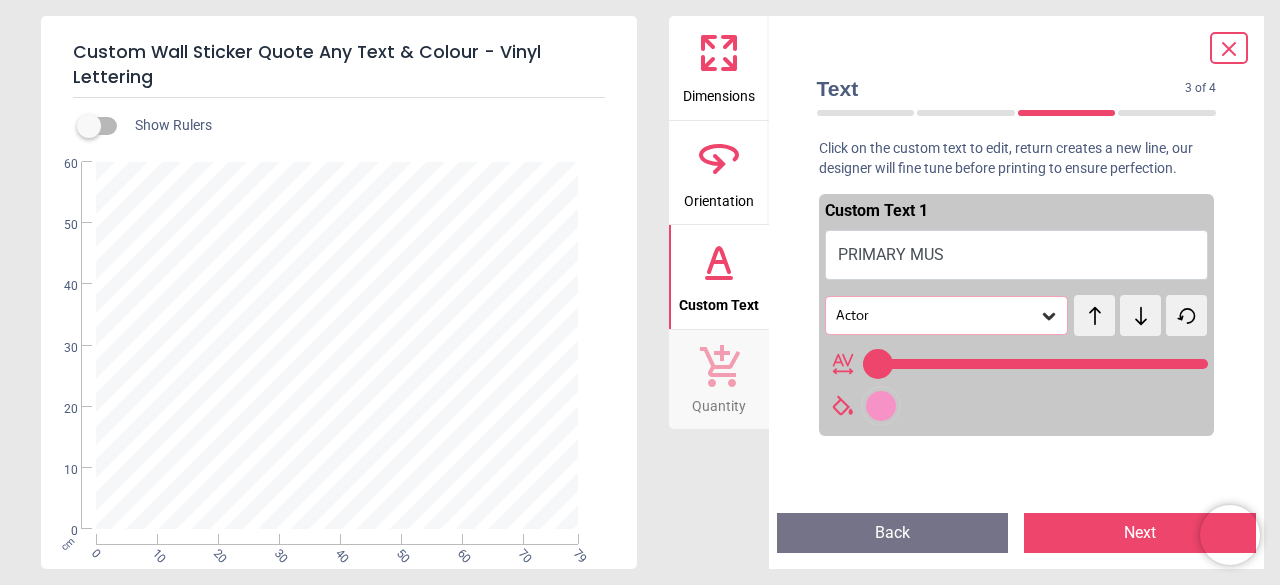 type on "**" 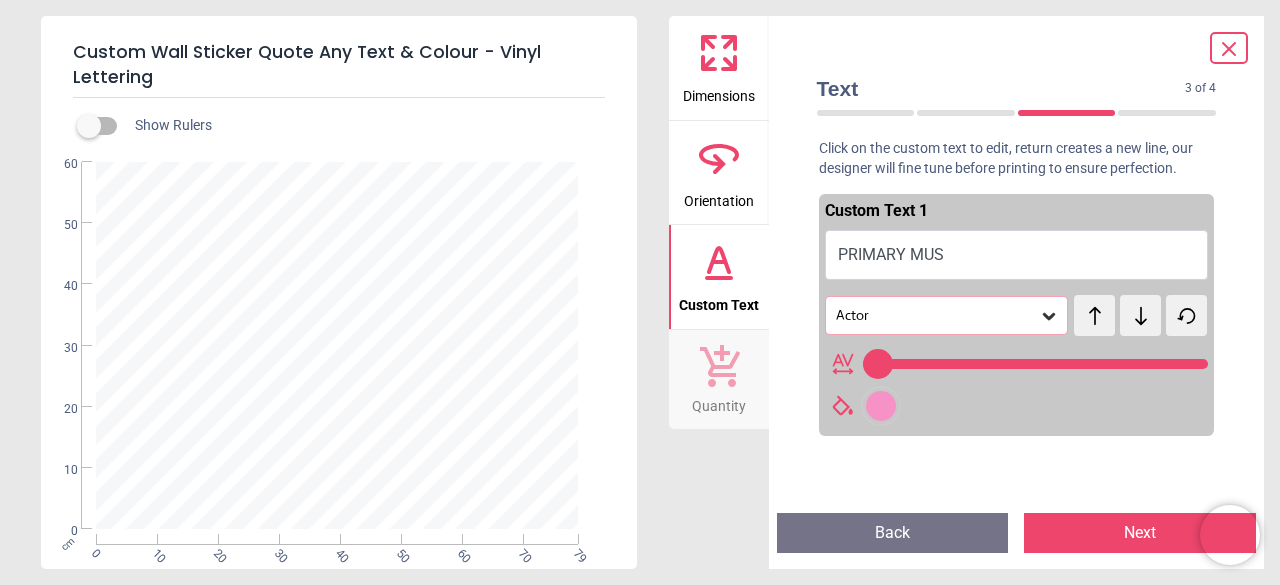 scroll, scrollTop: 4, scrollLeft: 0, axis: vertical 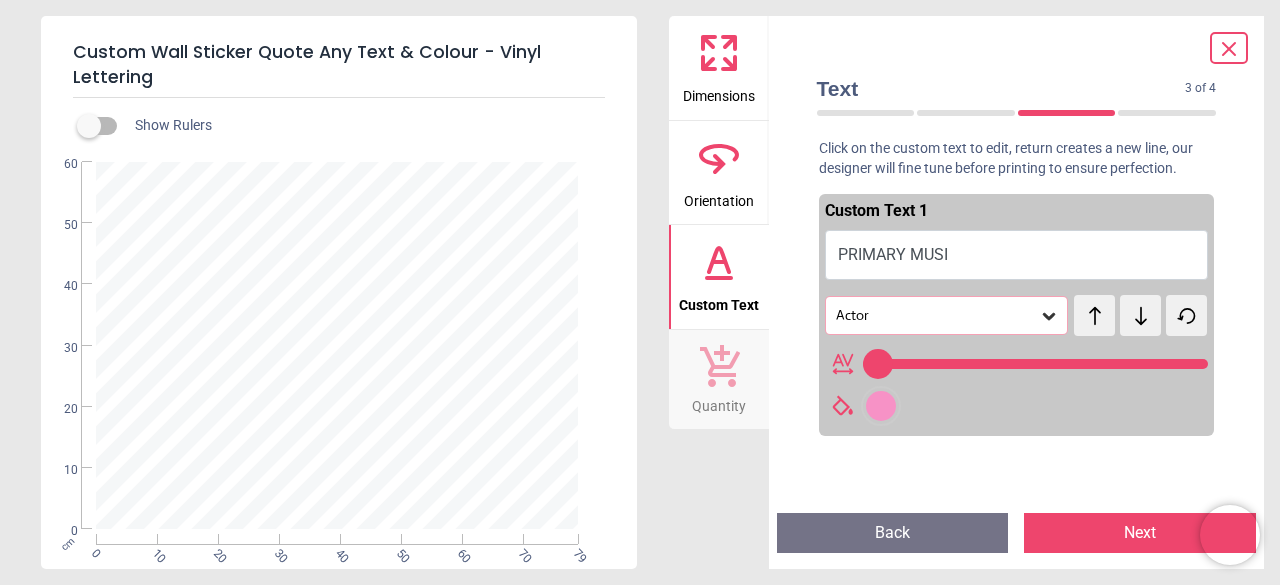 type on "**********" 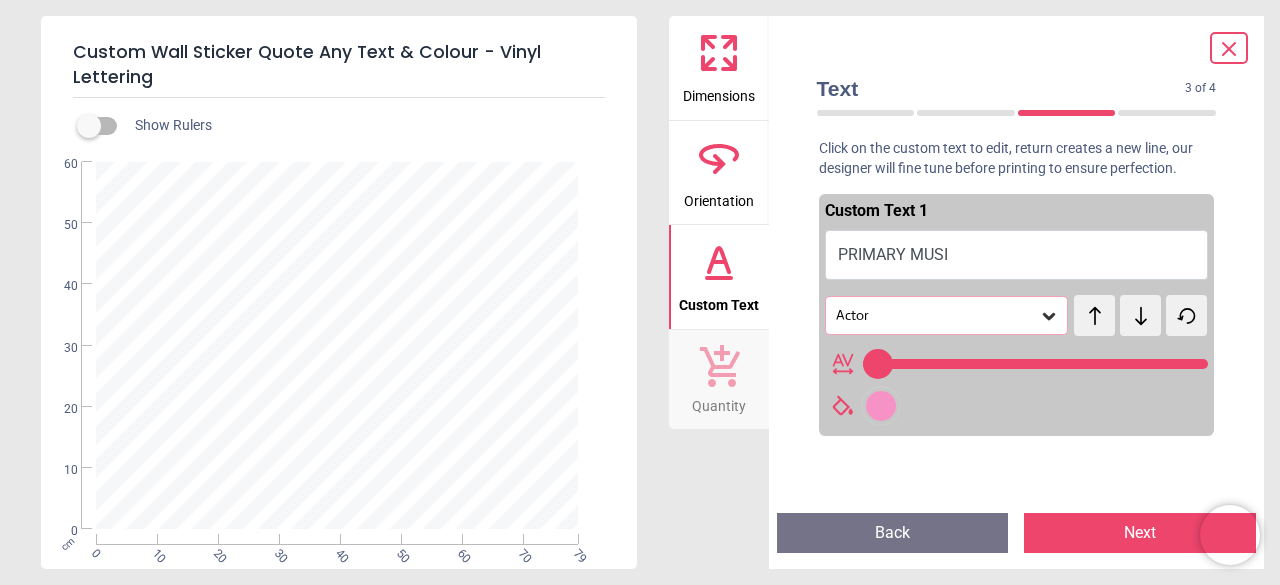 type on "**" 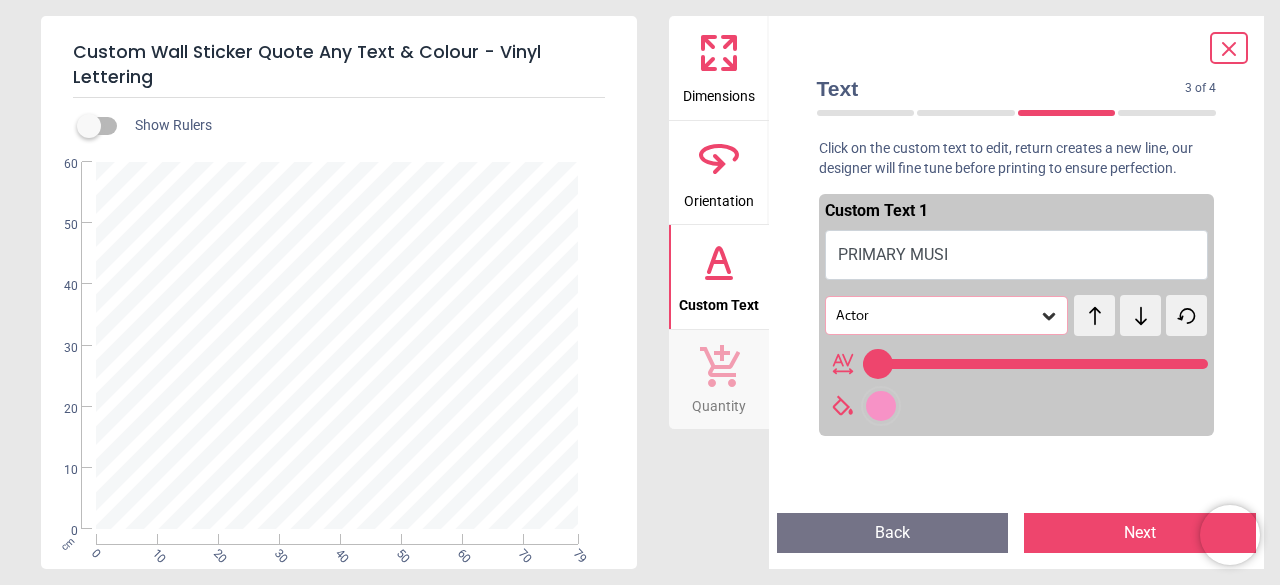 scroll, scrollTop: 0, scrollLeft: 0, axis: both 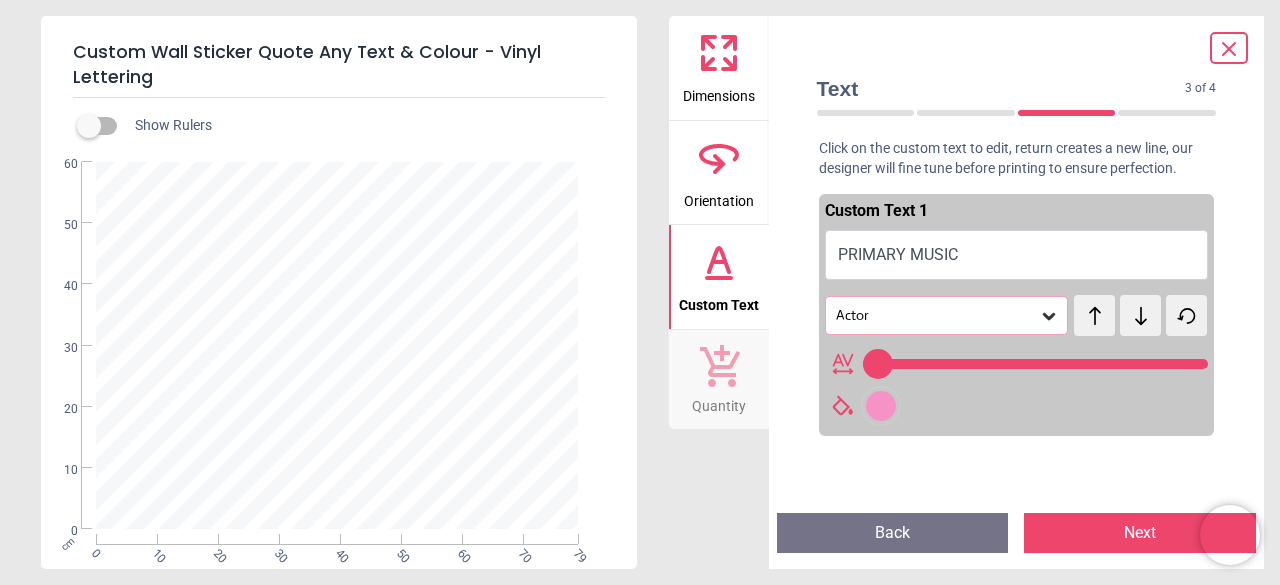 type on "**********" 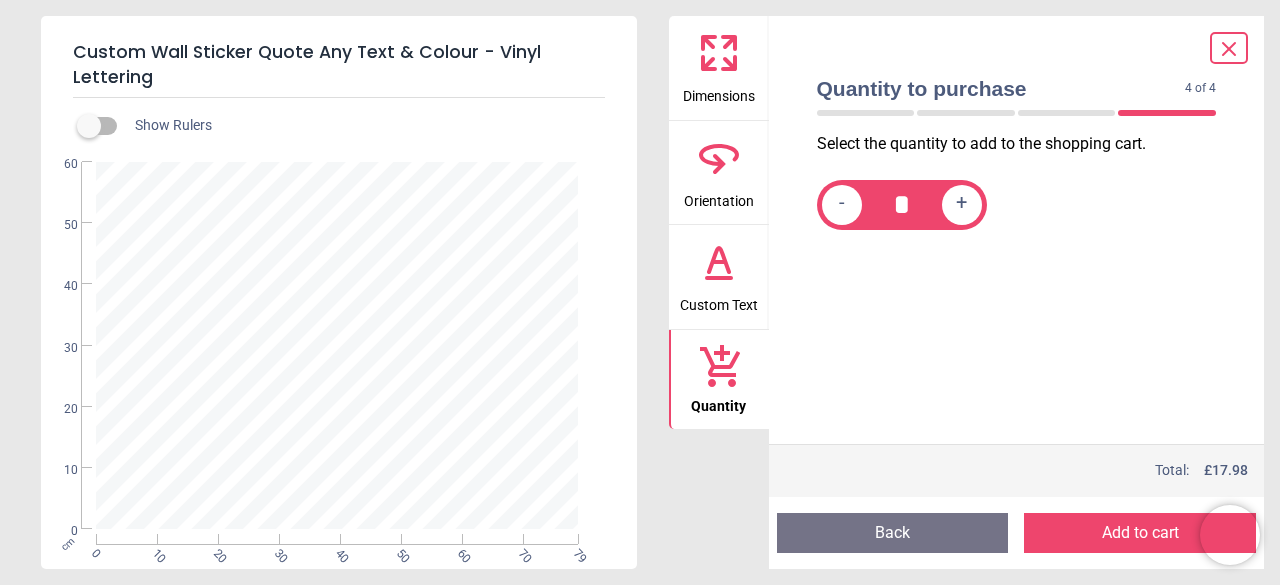 click on "Back" at bounding box center [893, 533] 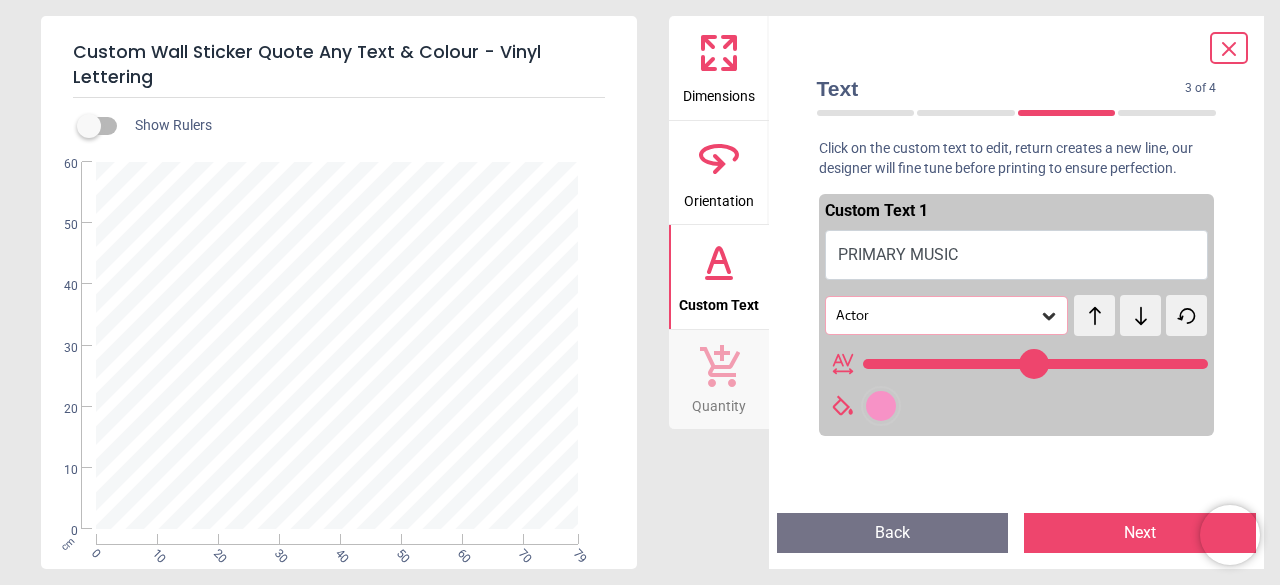 click at bounding box center [881, 406] 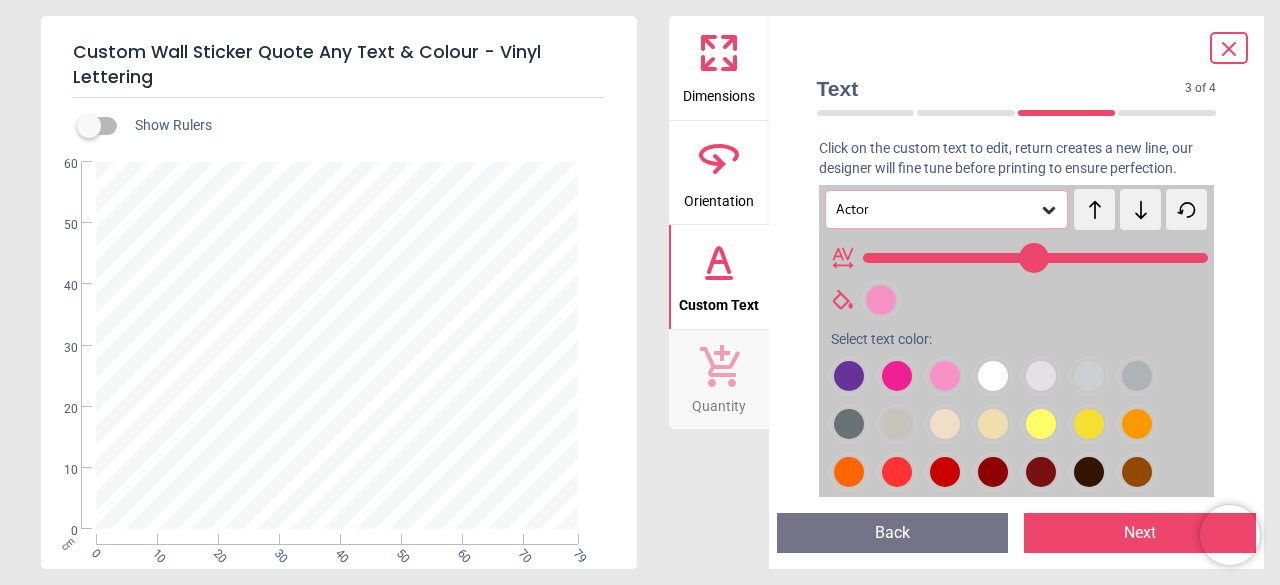 scroll, scrollTop: 156, scrollLeft: 0, axis: vertical 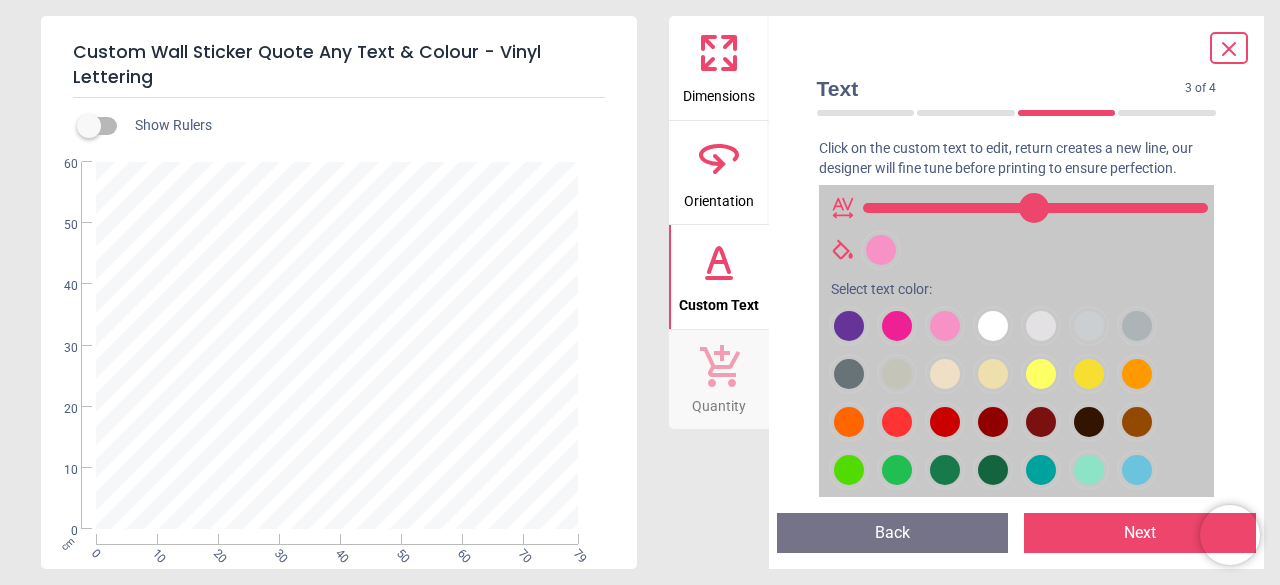 click at bounding box center (849, 326) 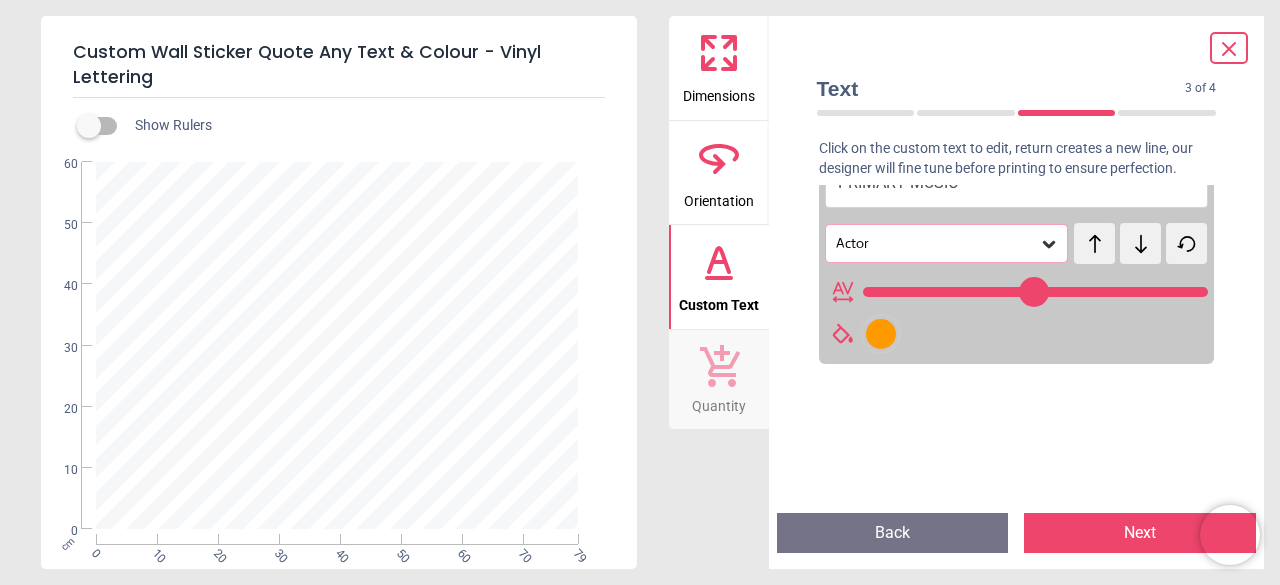 scroll, scrollTop: 28, scrollLeft: 0, axis: vertical 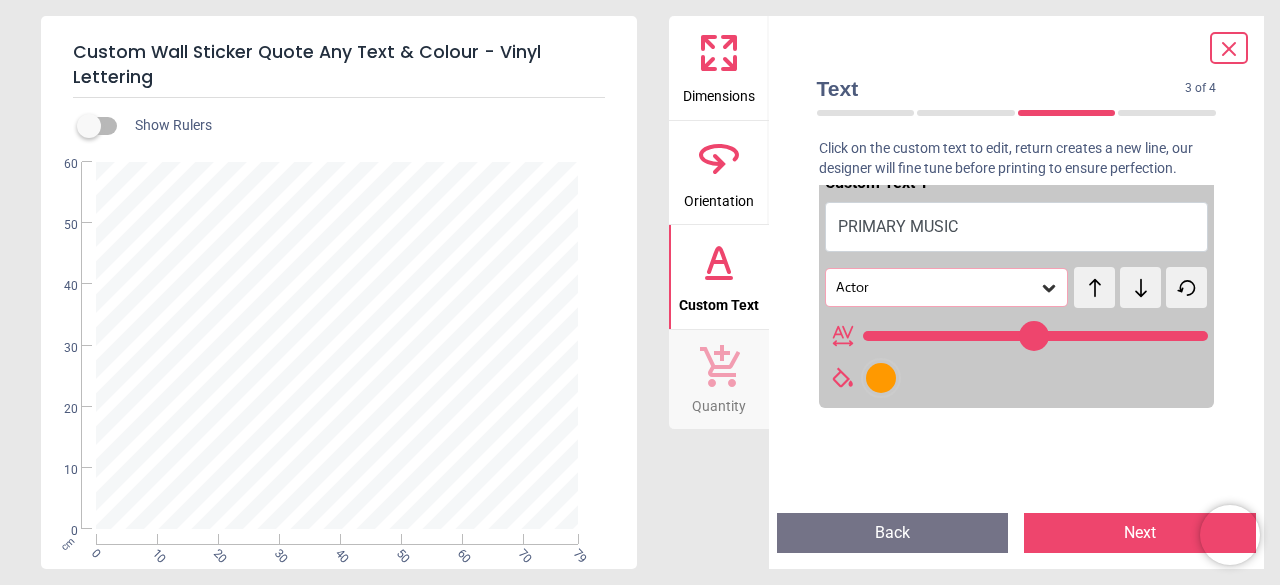 click 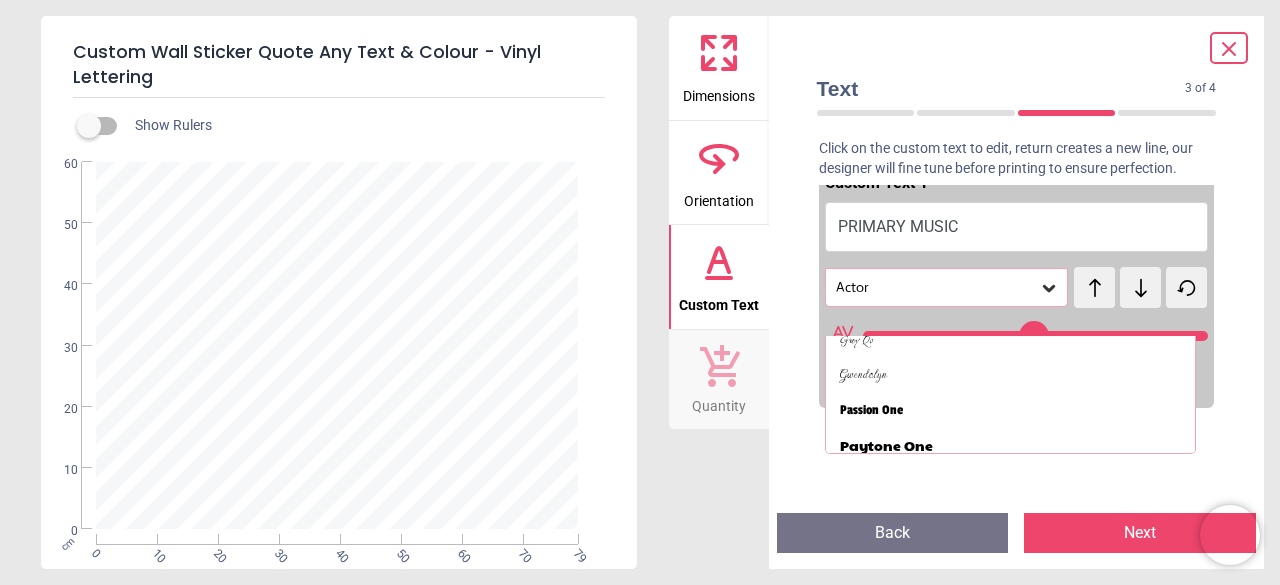 scroll, scrollTop: 870, scrollLeft: 0, axis: vertical 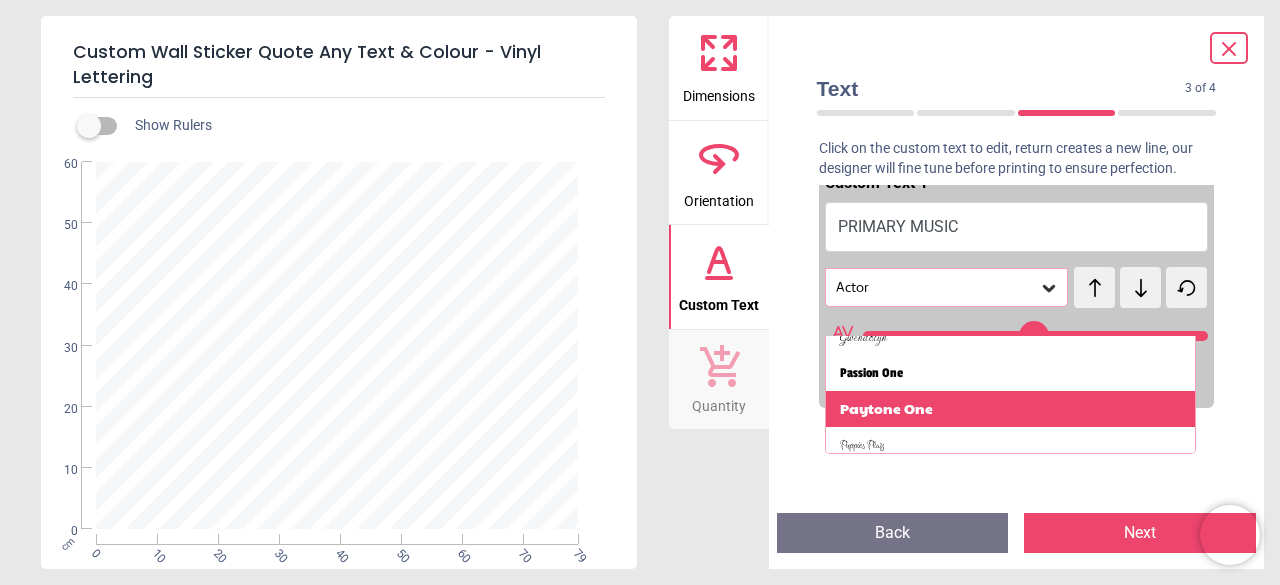 click on "Paytone One" at bounding box center (1011, 409) 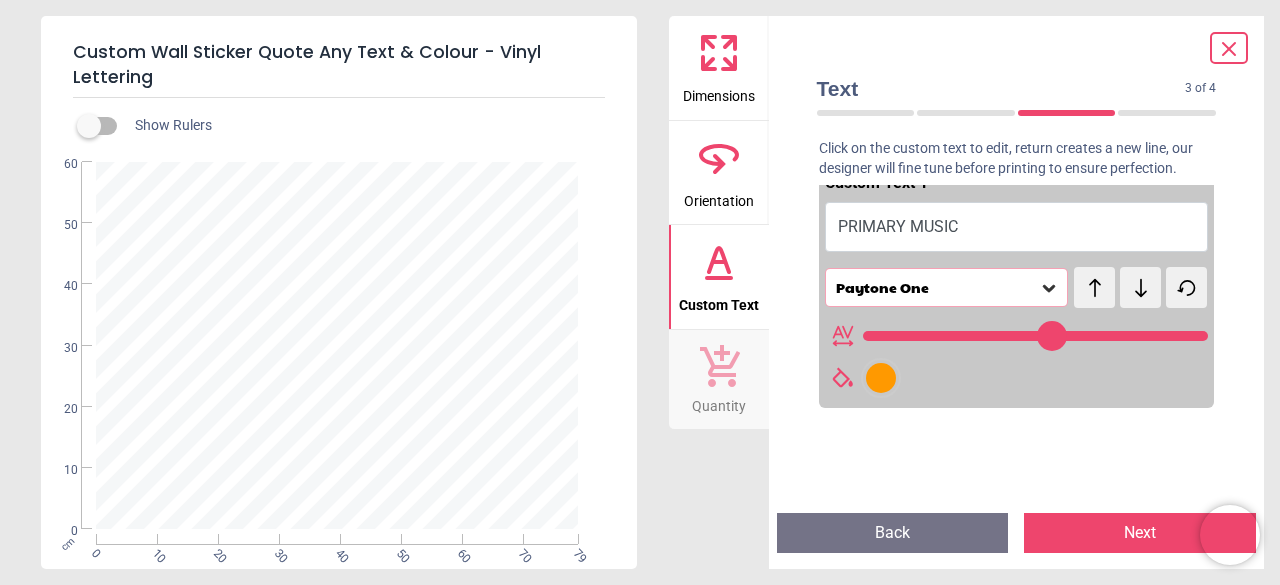 click on "**********" at bounding box center (337, 338) 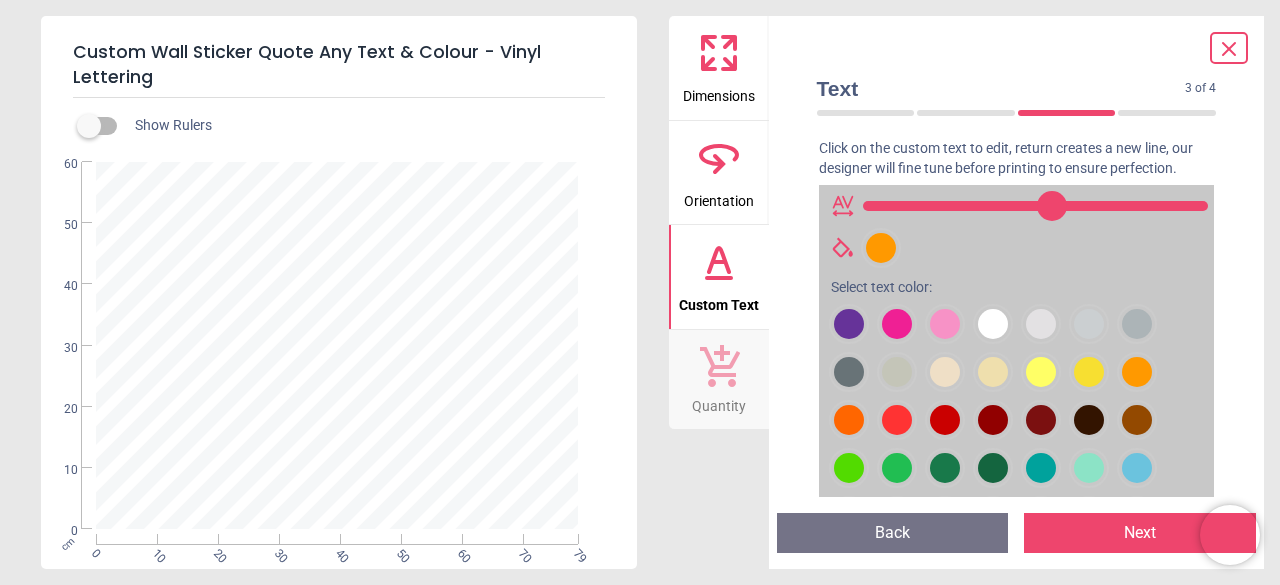 scroll, scrollTop: 158, scrollLeft: 0, axis: vertical 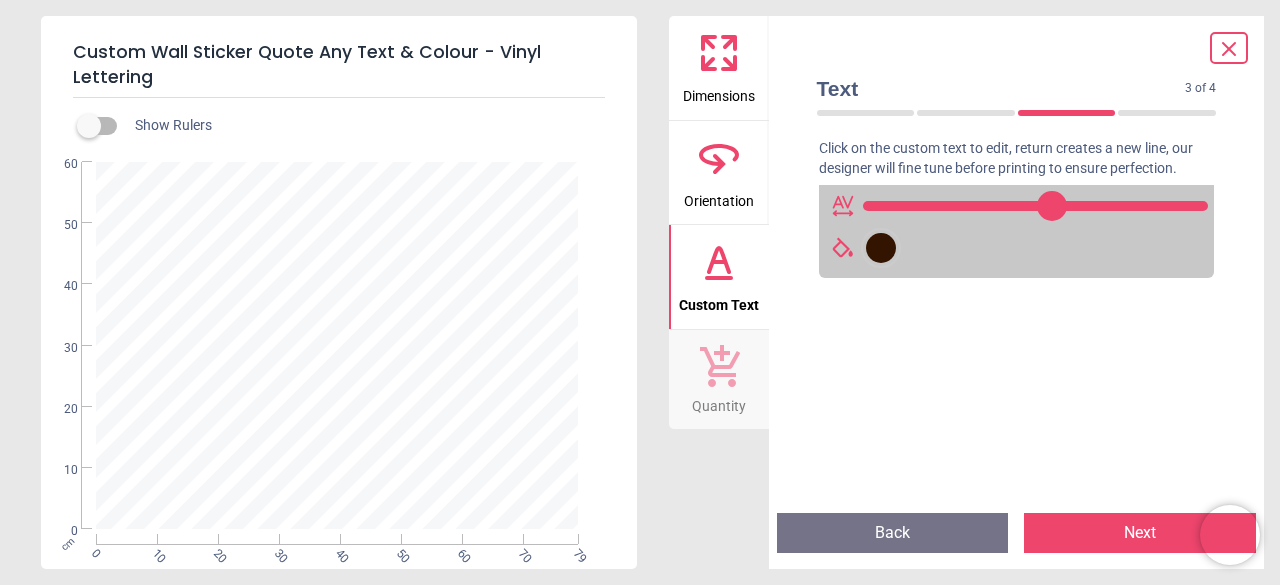 click on "Next" at bounding box center (1140, 533) 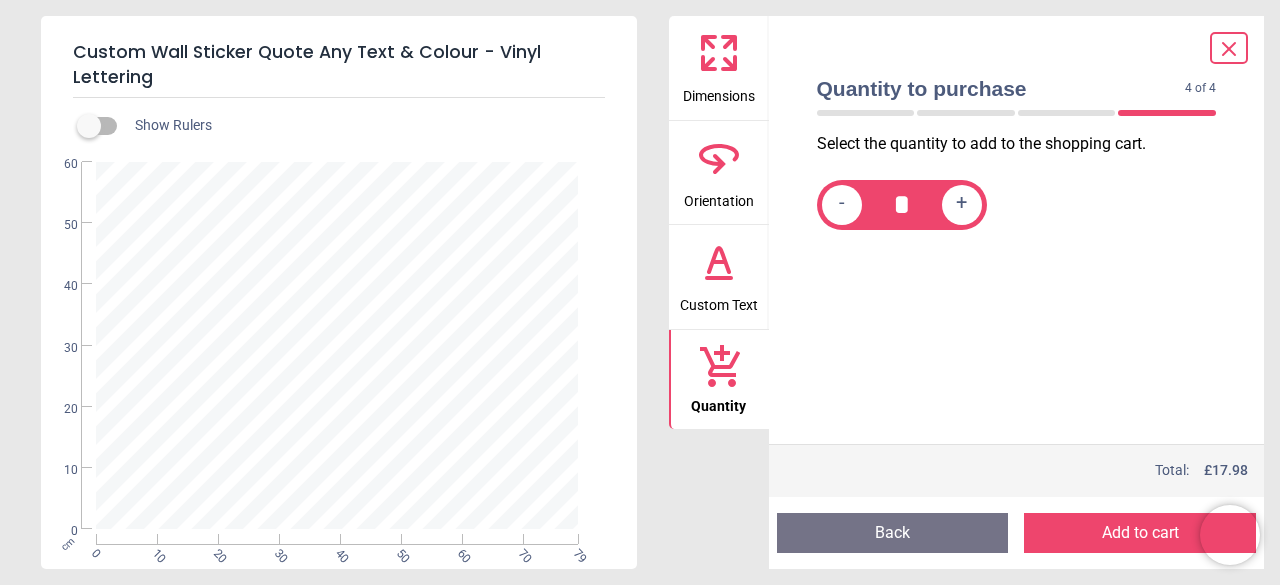 click on "Add to cart" at bounding box center (1140, 533) 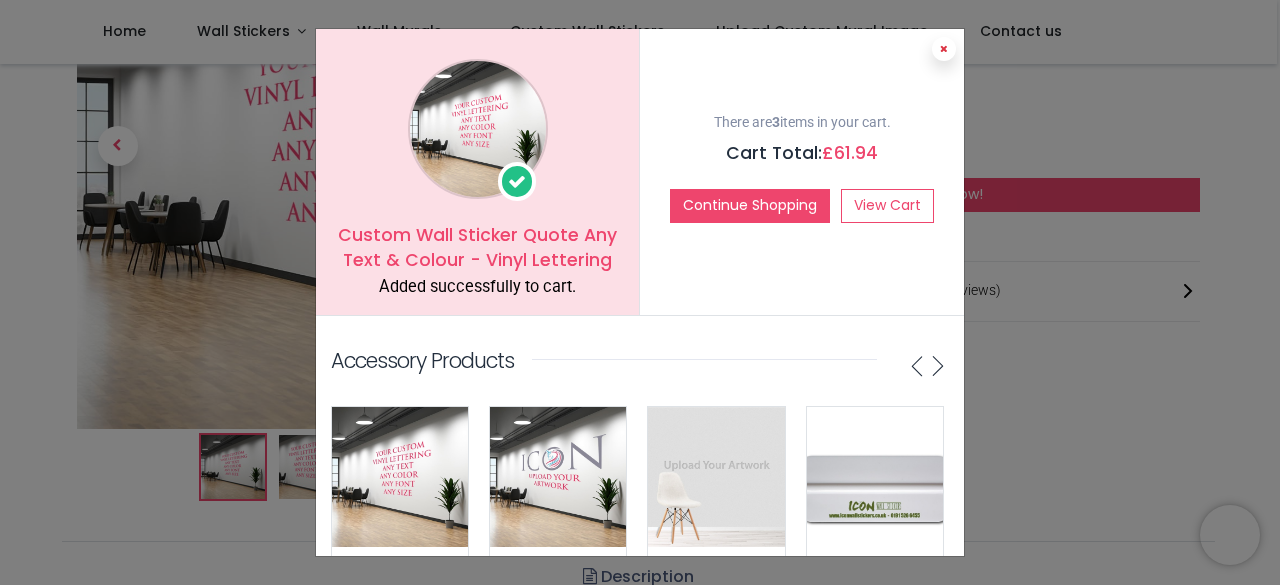 click at bounding box center (944, 49) 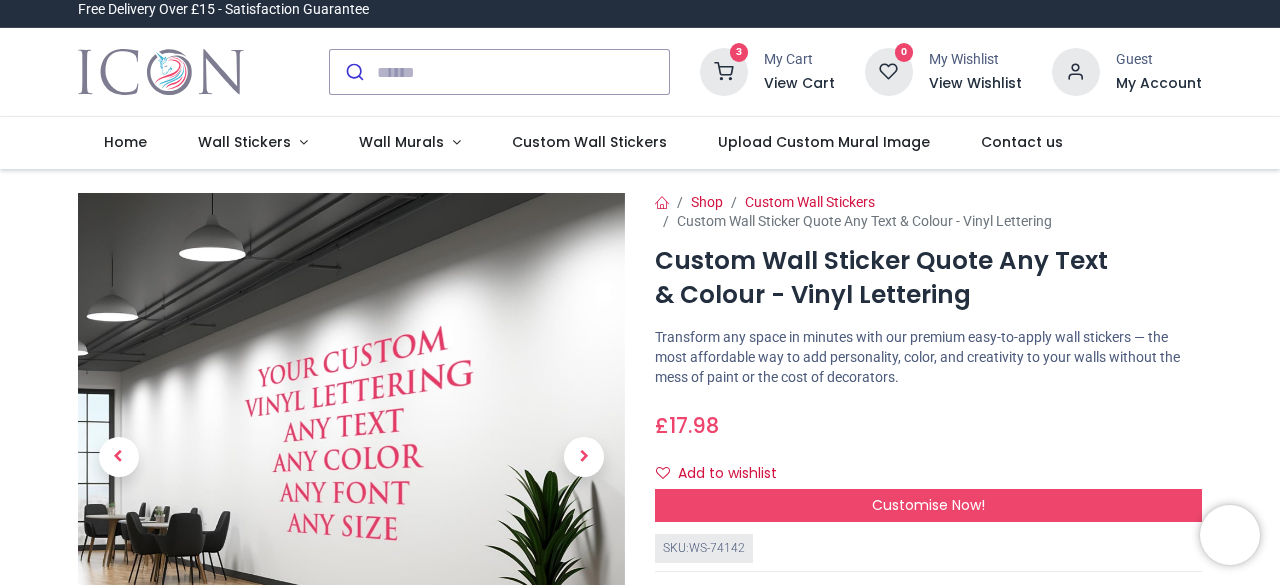 scroll, scrollTop: 0, scrollLeft: 0, axis: both 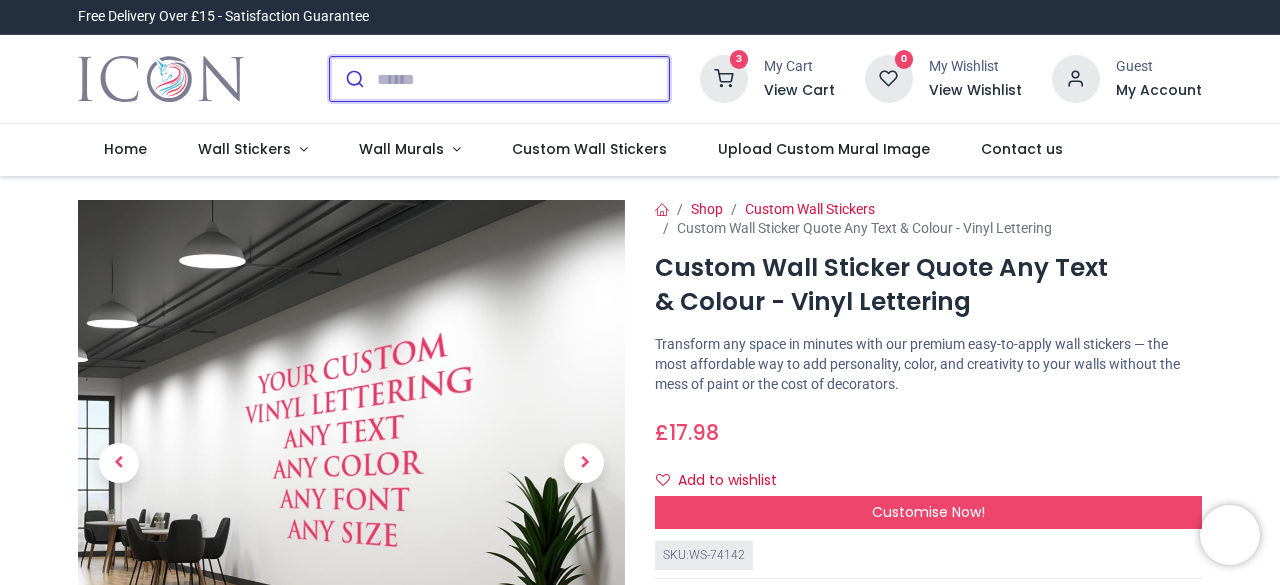 click at bounding box center (523, 79) 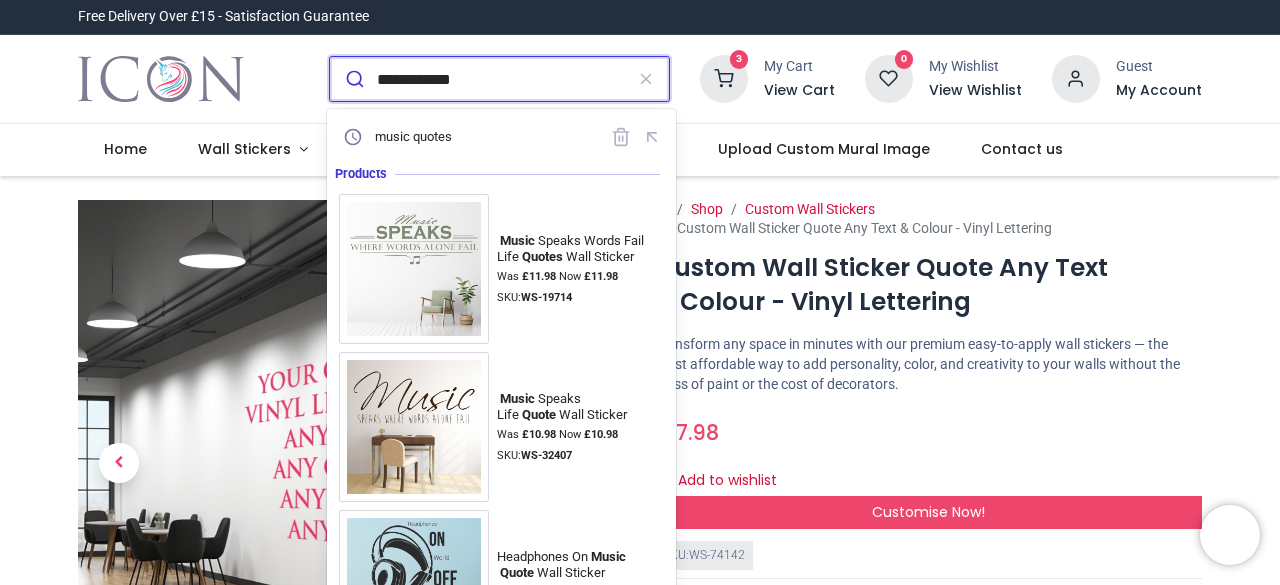 type on "**********" 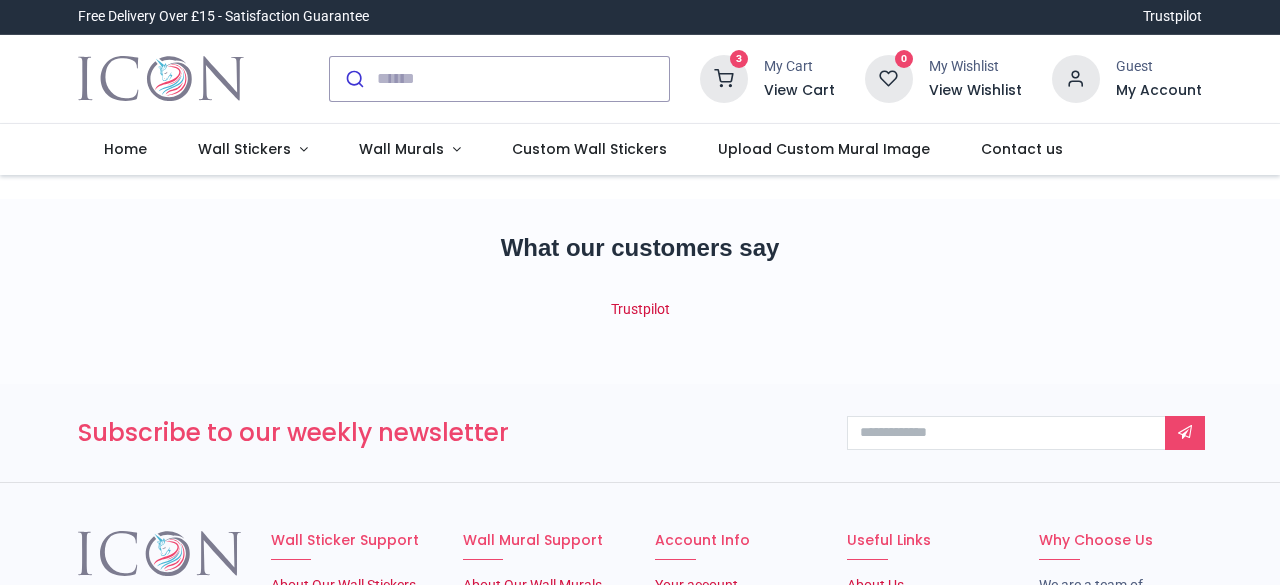 scroll, scrollTop: 0, scrollLeft: 0, axis: both 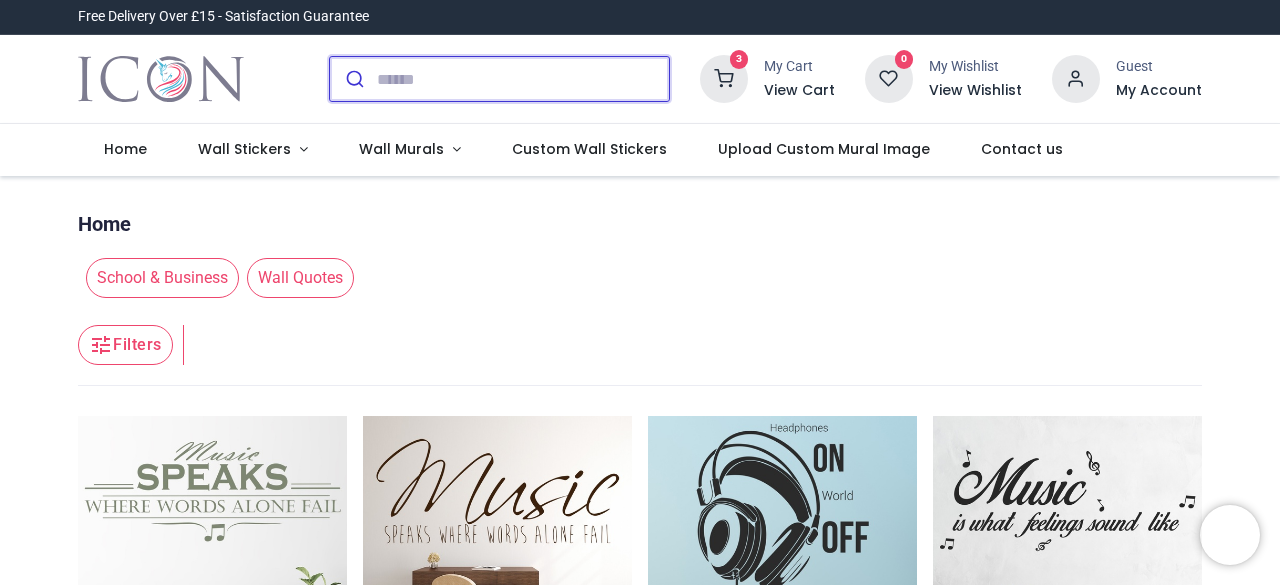 click at bounding box center [523, 79] 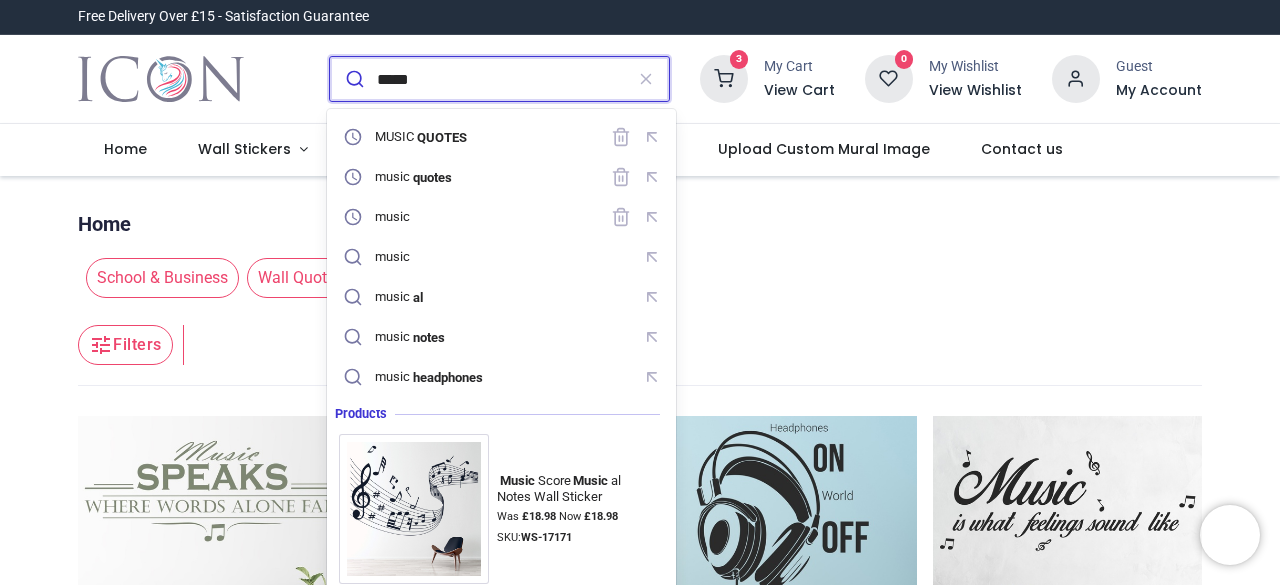 type on "*****" 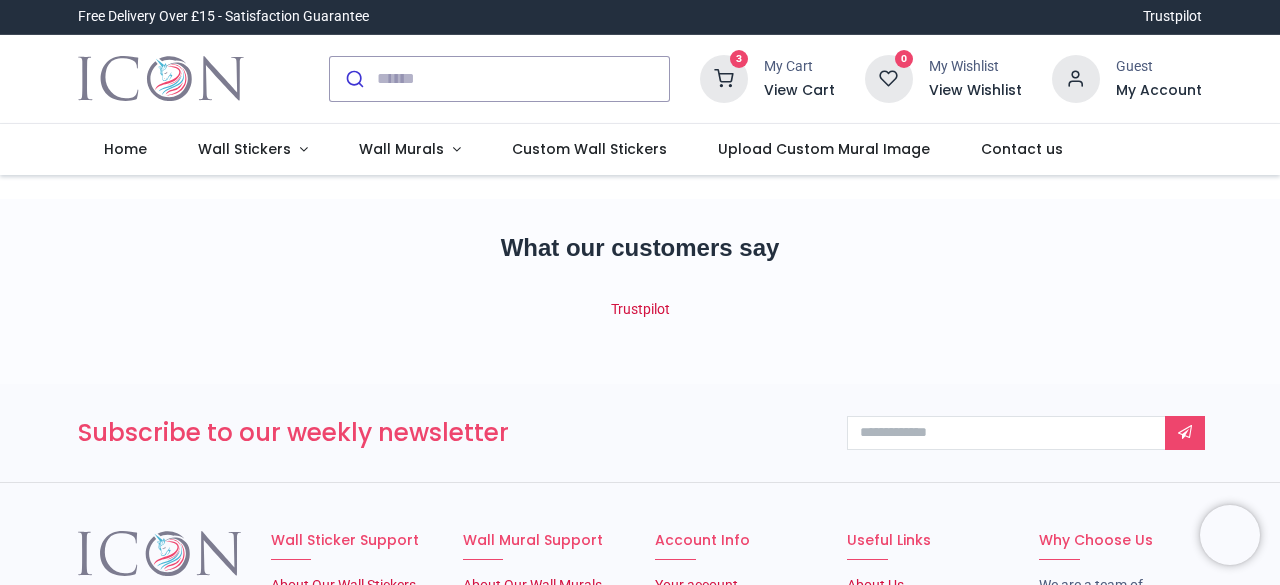 scroll, scrollTop: 0, scrollLeft: 0, axis: both 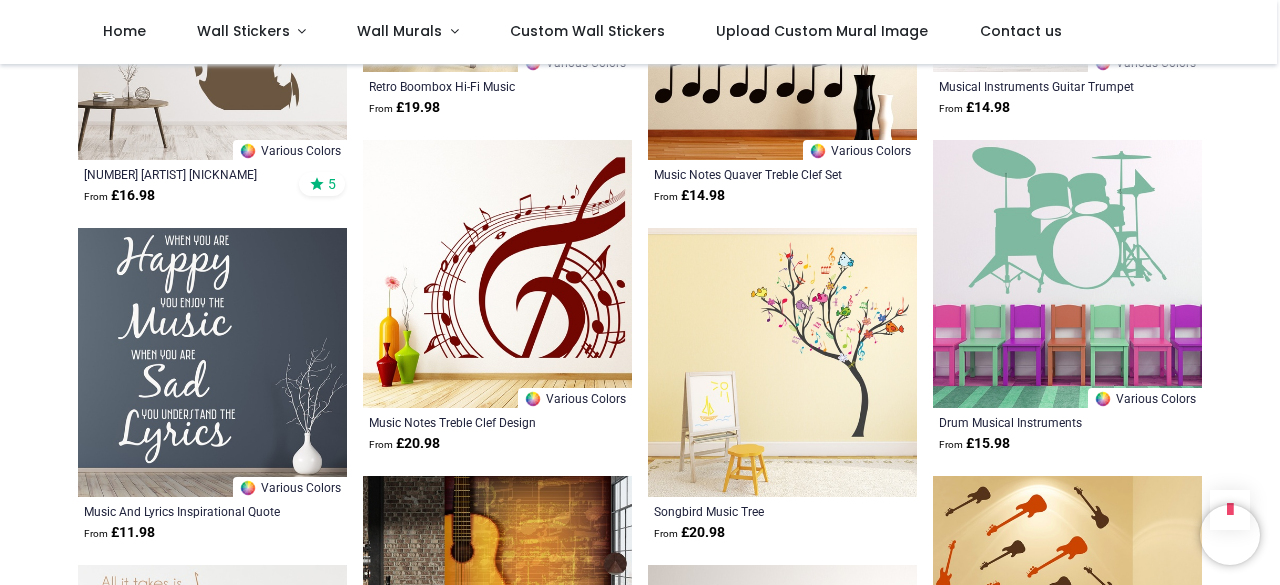 click at bounding box center [782, 362] 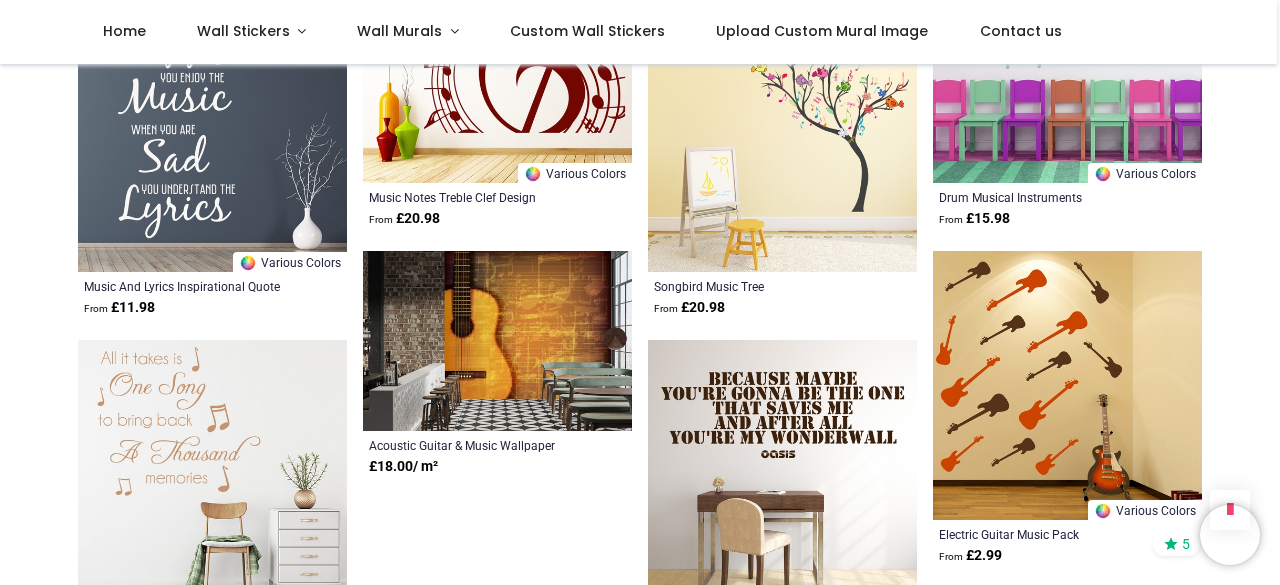 scroll, scrollTop: 4342, scrollLeft: 0, axis: vertical 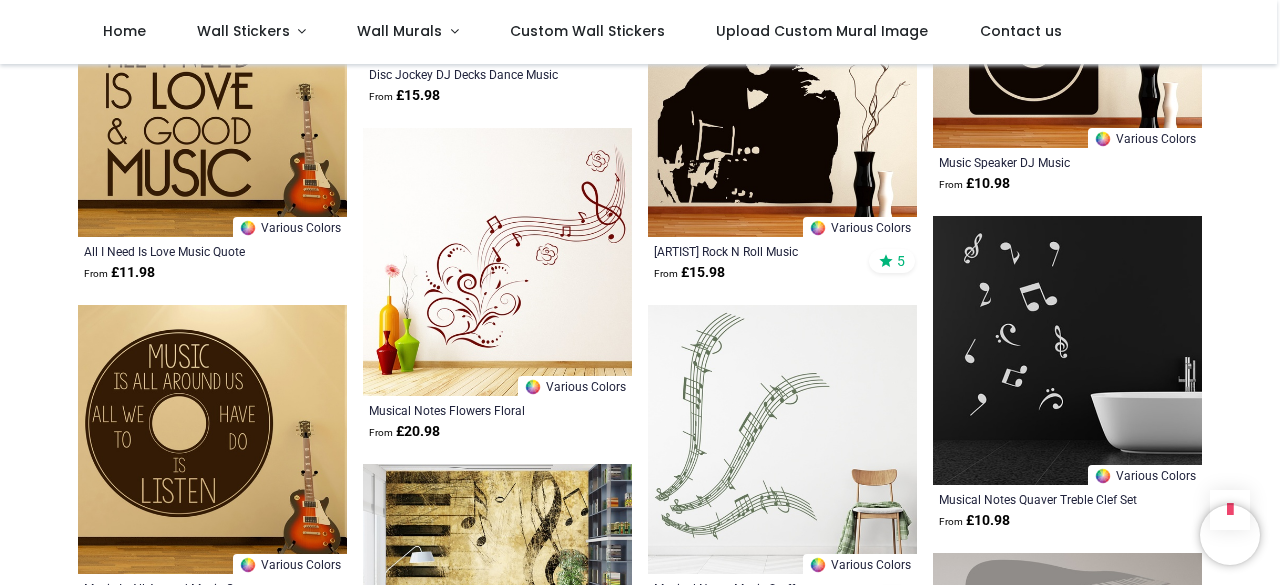 click at bounding box center (497, 262) 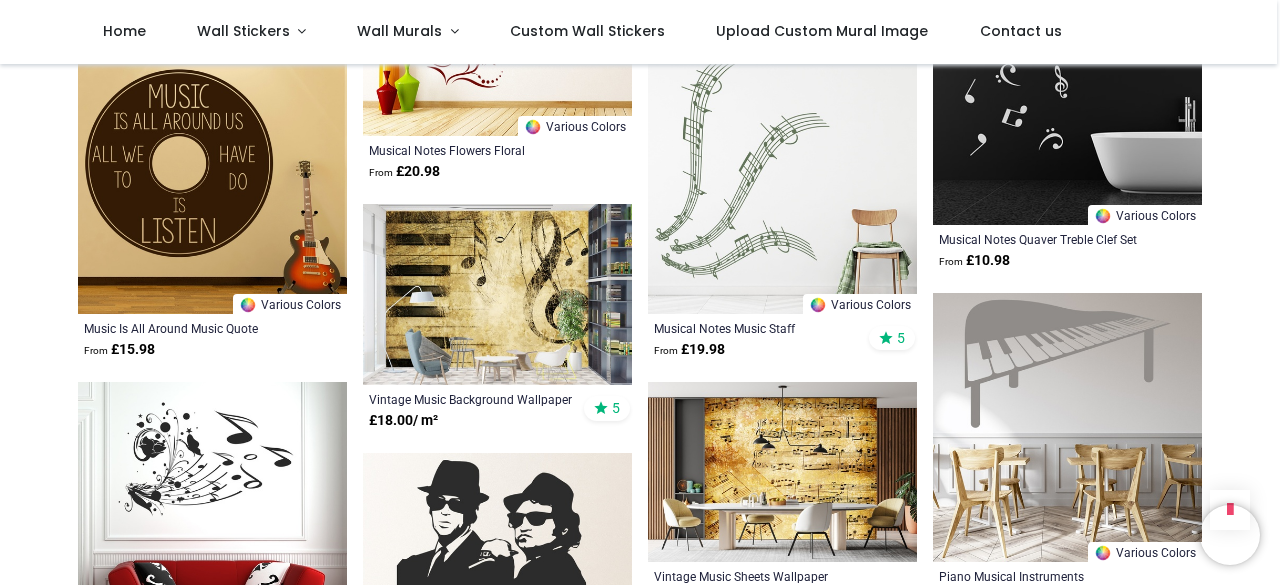 scroll, scrollTop: 6325, scrollLeft: 0, axis: vertical 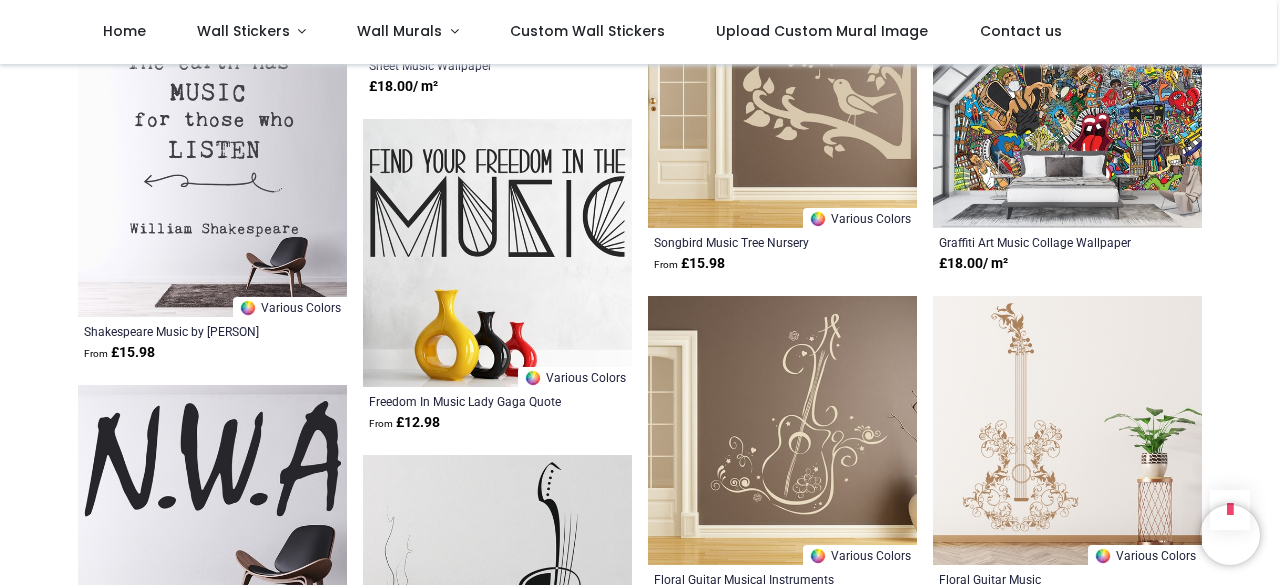 click at bounding box center [212, 182] 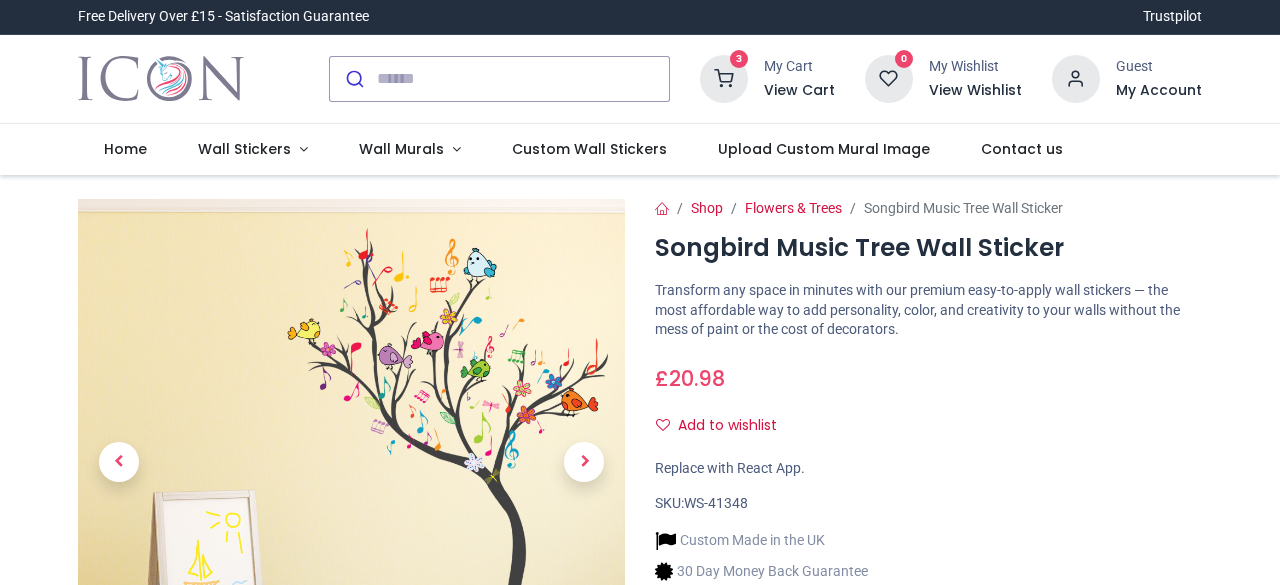 scroll, scrollTop: 0, scrollLeft: 0, axis: both 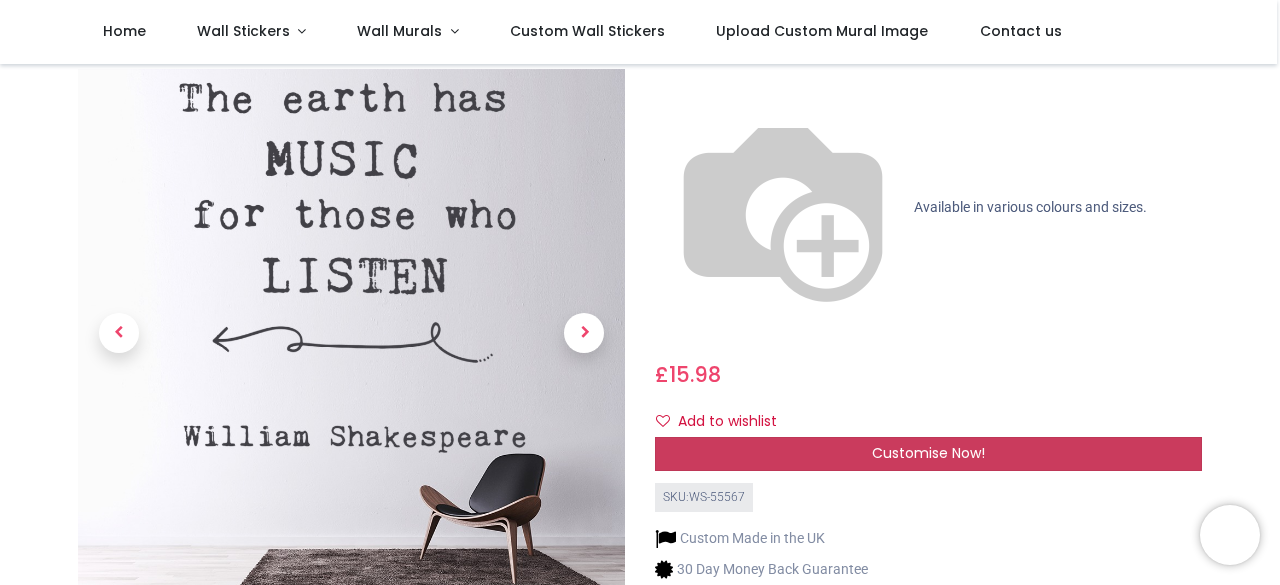 click on "Customise Now!" at bounding box center [928, 453] 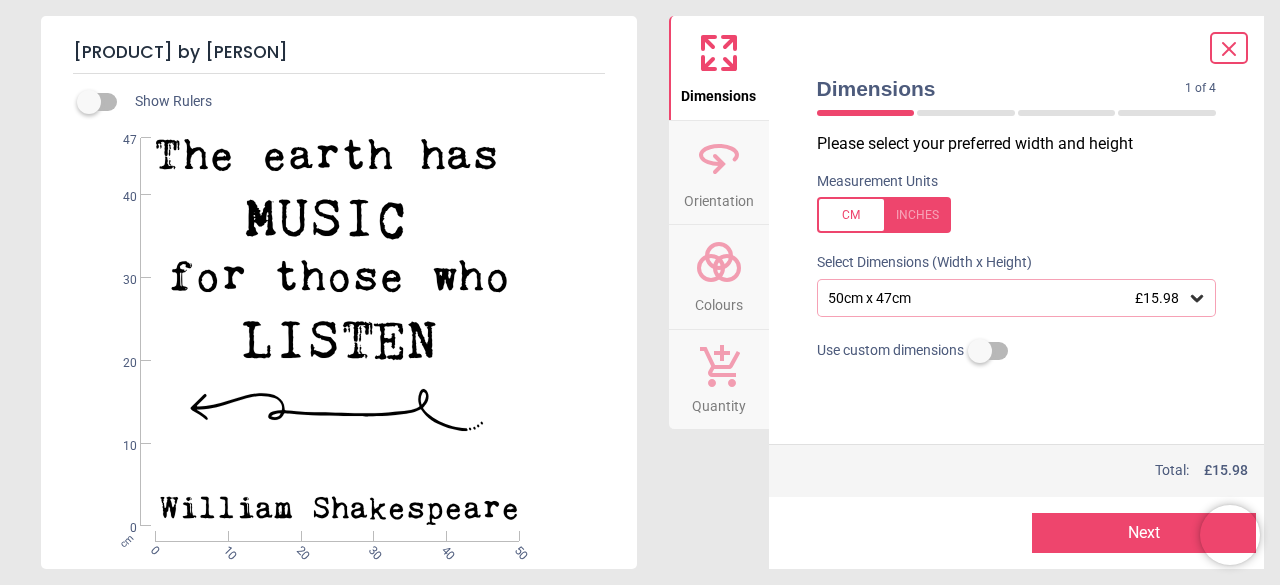 click 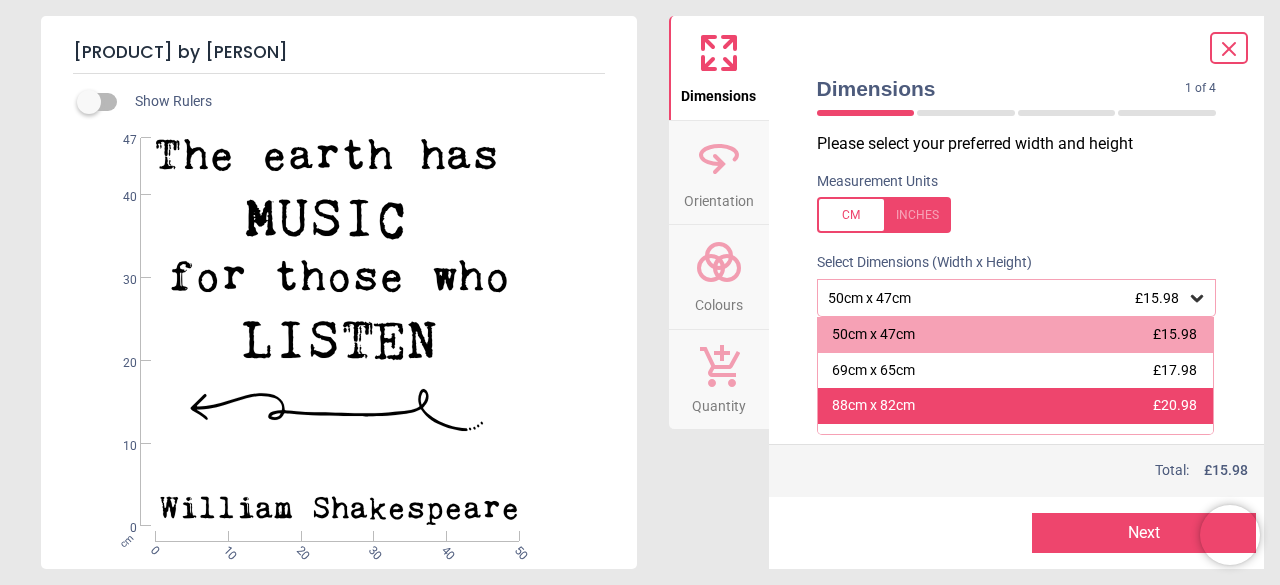 click on "88cm  x  82cm       £20.98" at bounding box center [1016, 406] 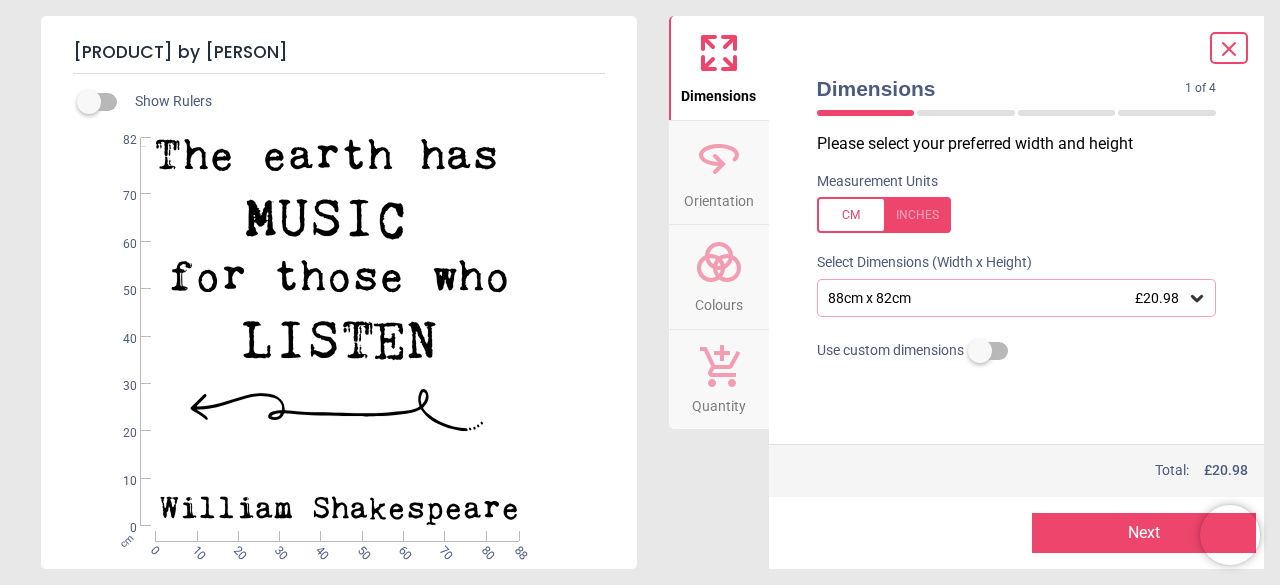 click on "Next" at bounding box center [1144, 533] 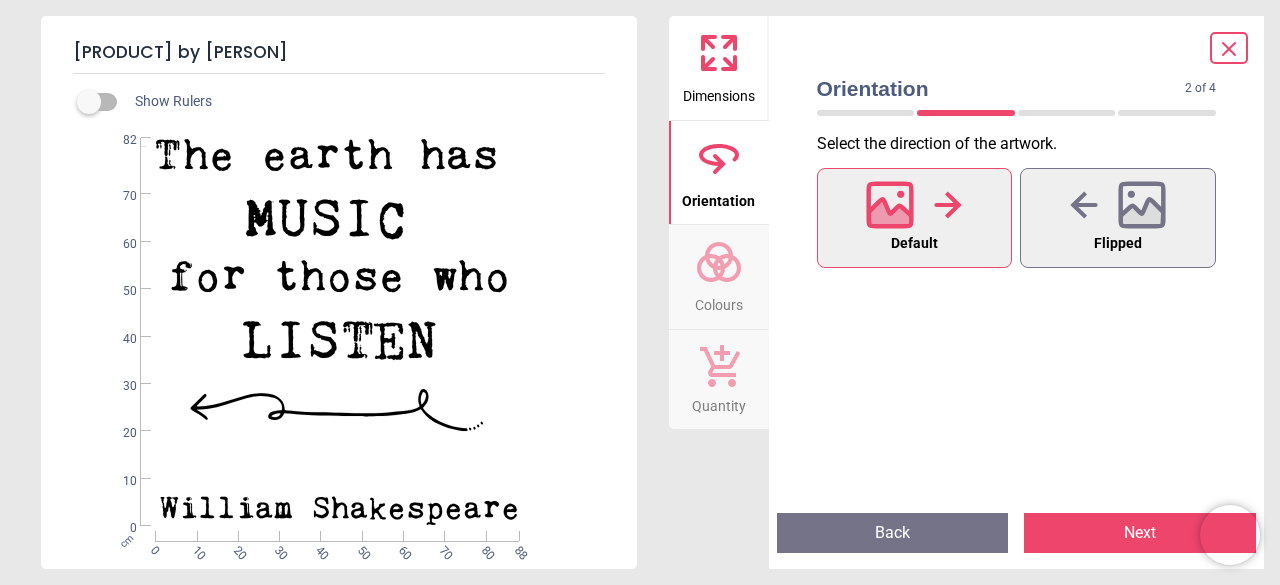 click on "Next" at bounding box center [1140, 533] 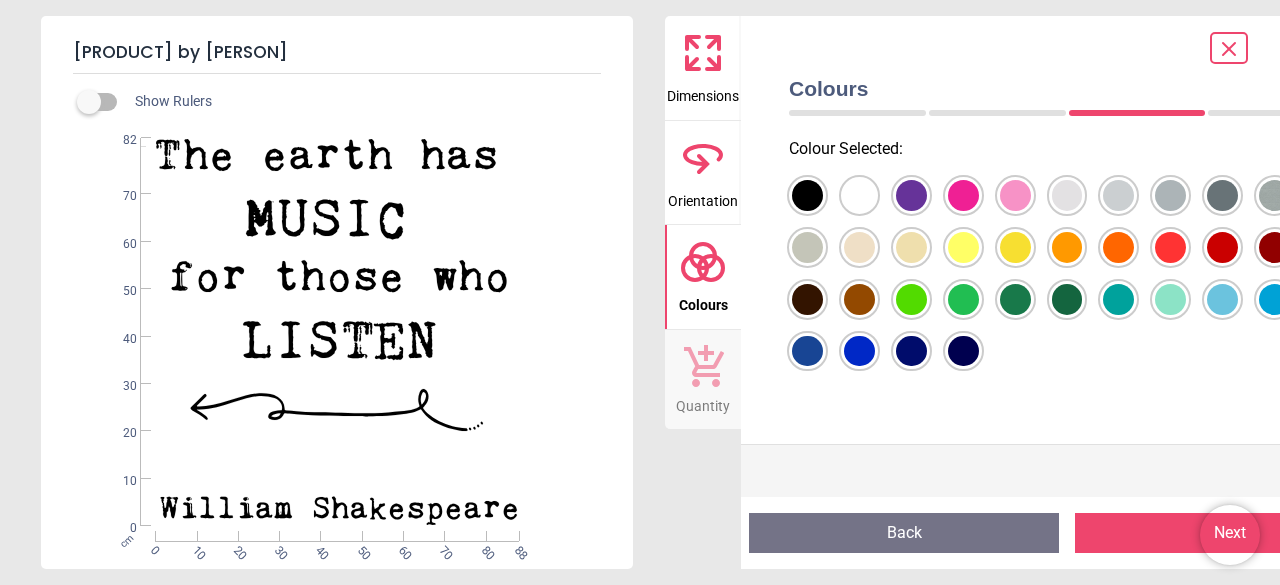 click at bounding box center (807, 195) 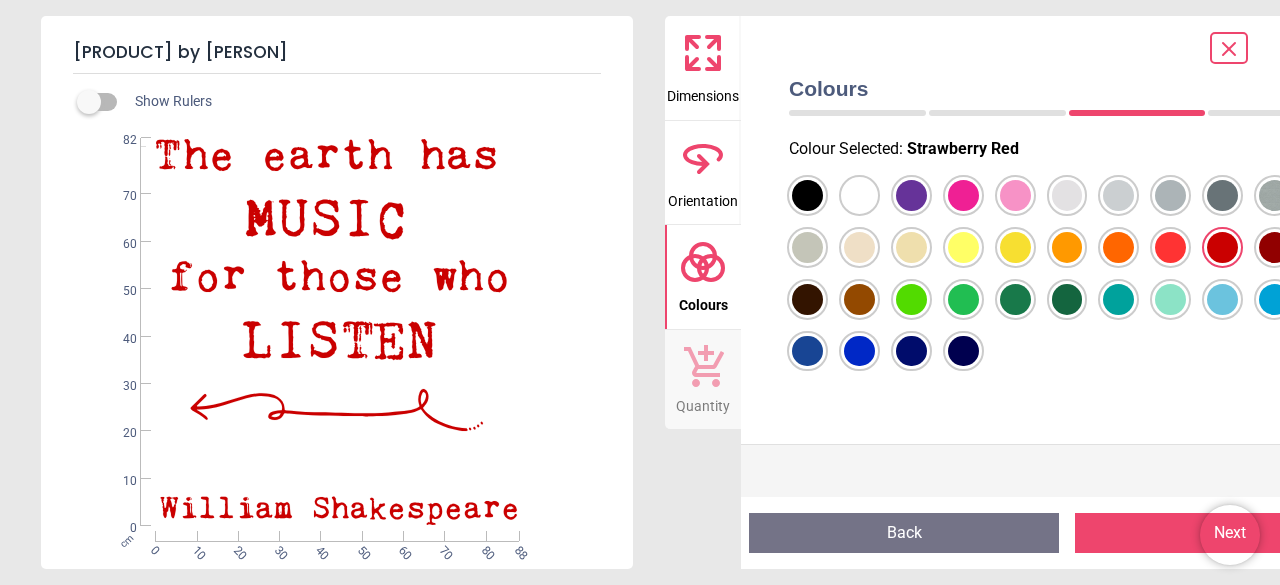 click on "Next" at bounding box center (1230, 533) 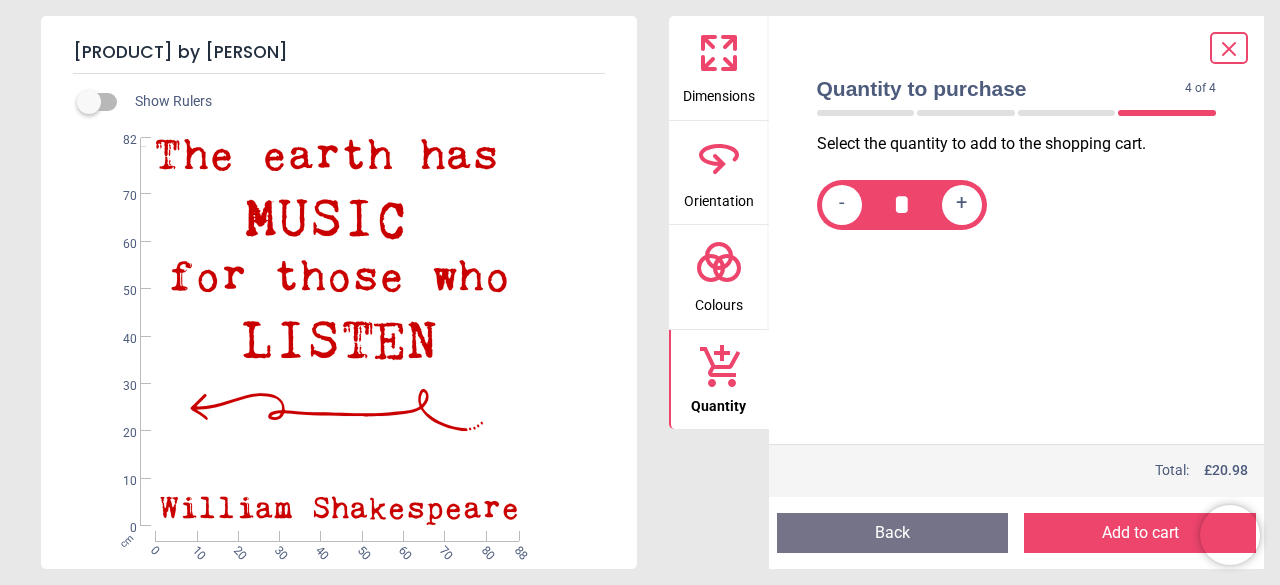click on "Add to cart" at bounding box center [1140, 533] 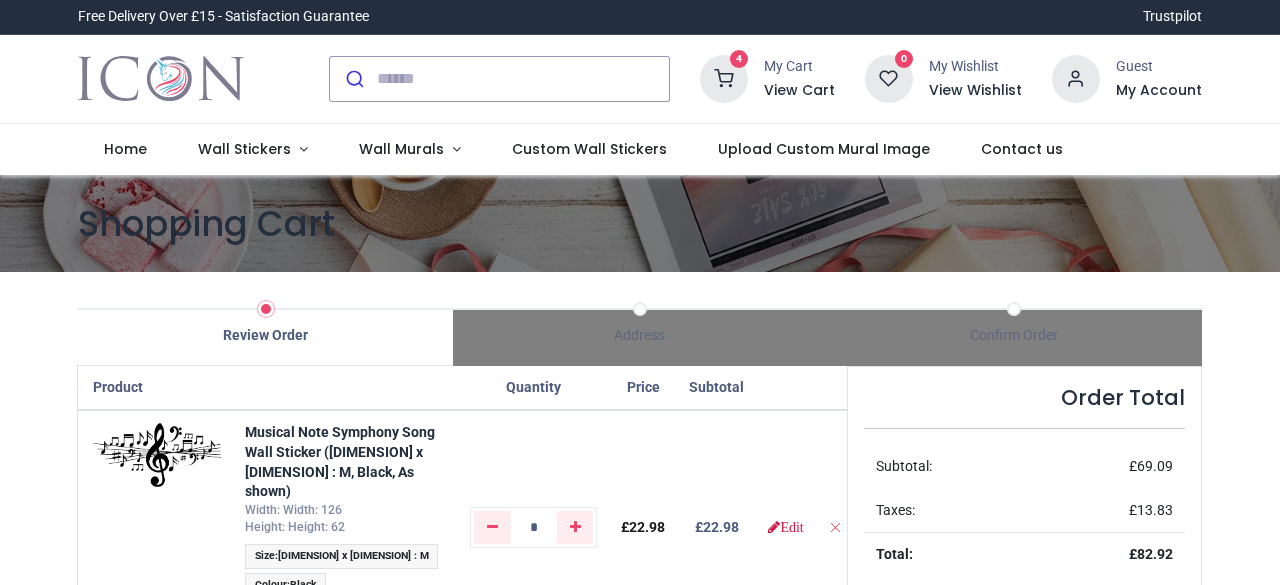 scroll, scrollTop: 0, scrollLeft: 0, axis: both 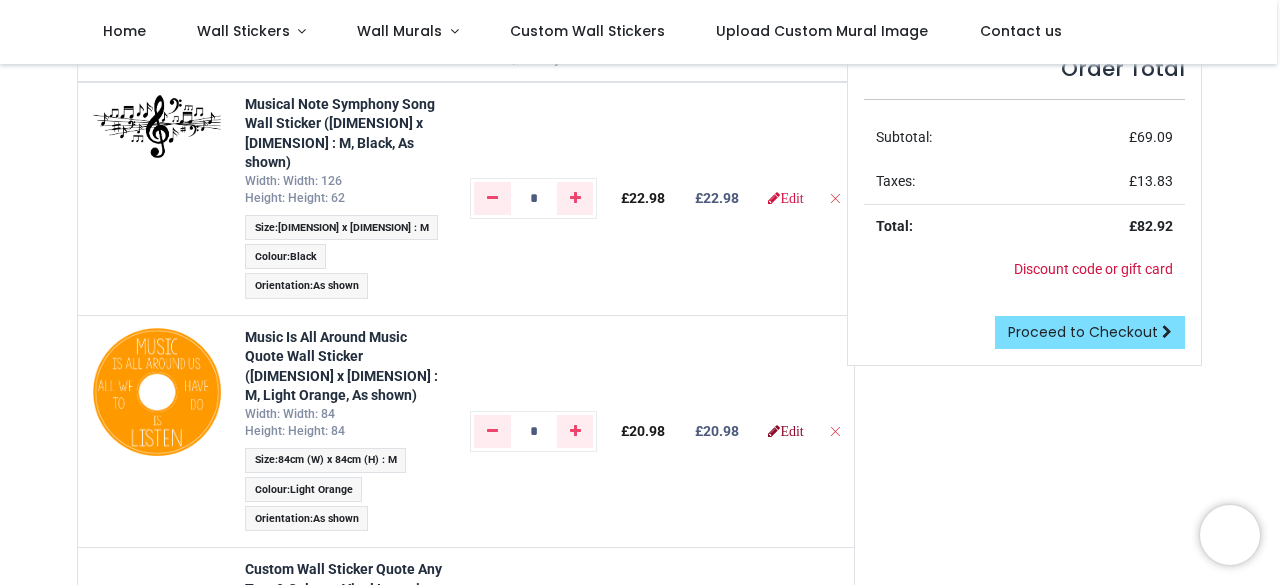 click on "Edit" at bounding box center [785, 431] 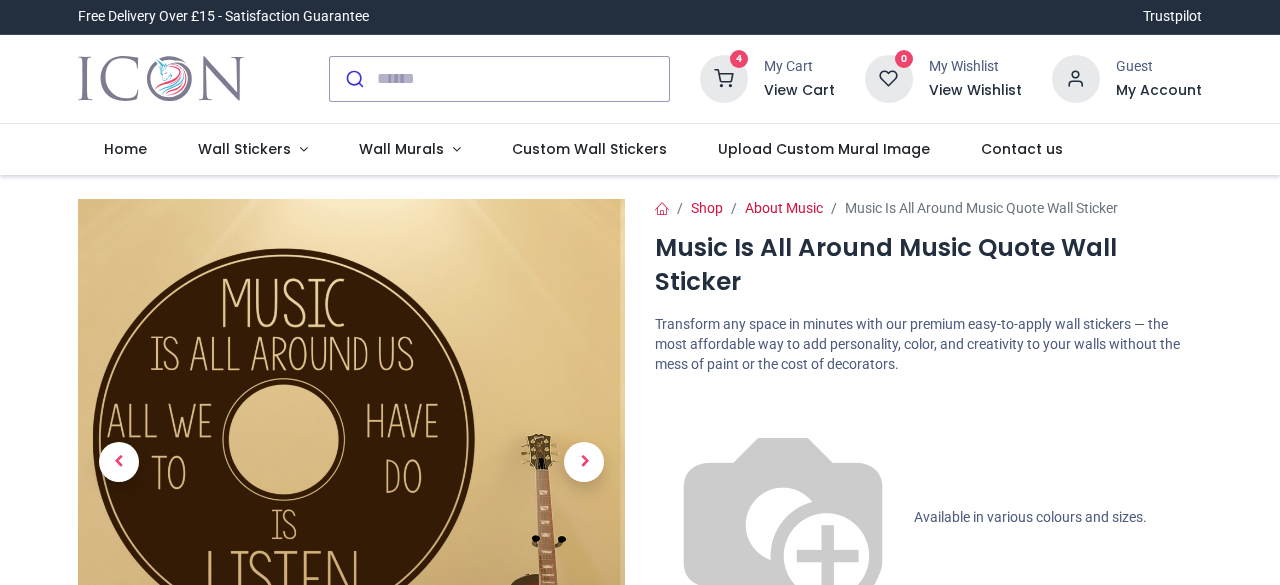 scroll, scrollTop: 0, scrollLeft: 0, axis: both 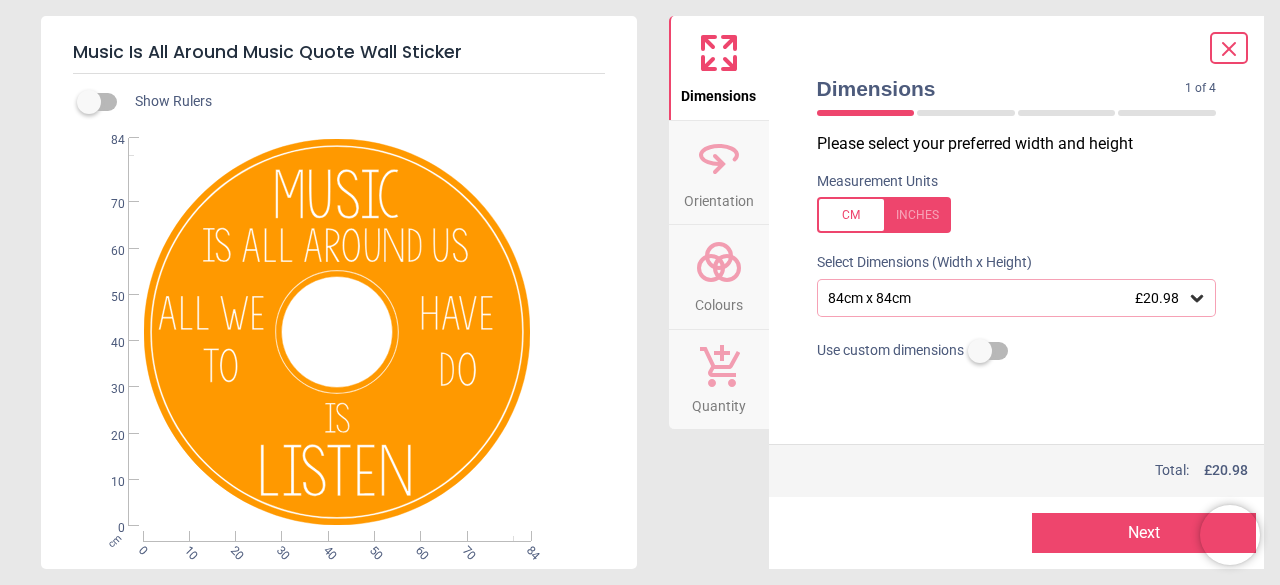 click on "Next" at bounding box center (1144, 533) 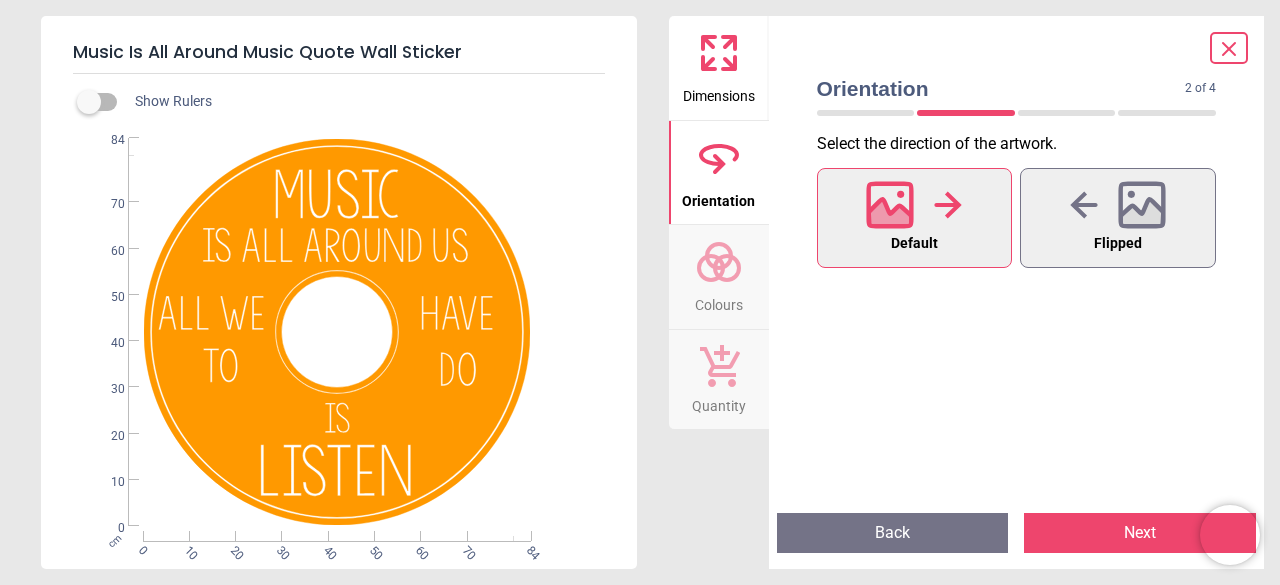 click on "Next" at bounding box center (1140, 533) 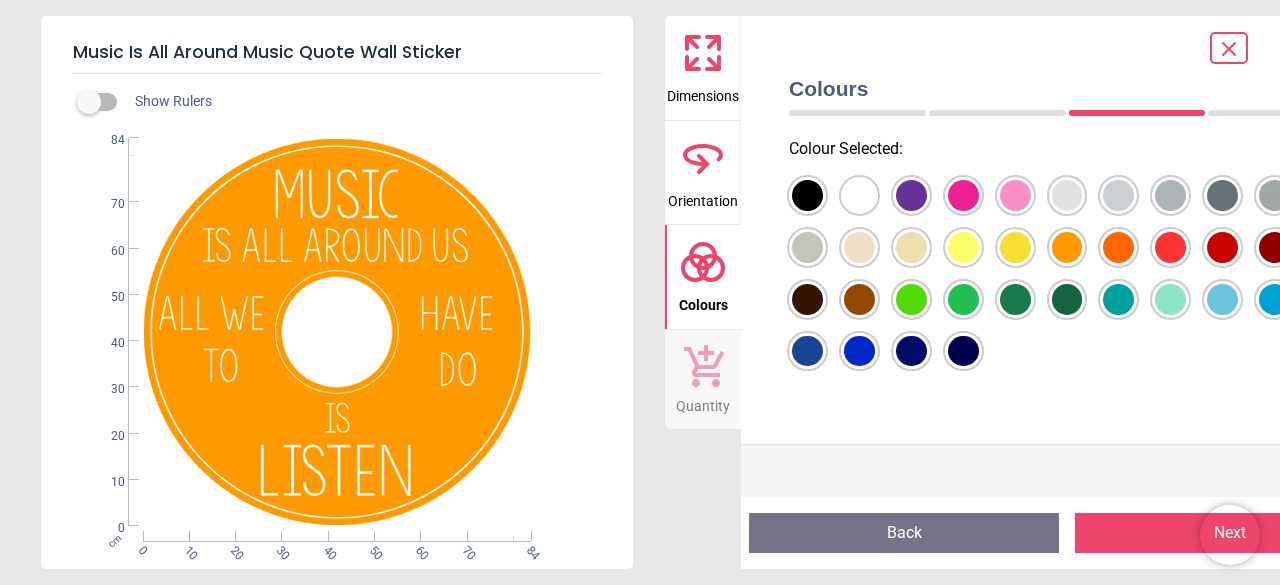 click at bounding box center (807, 195) 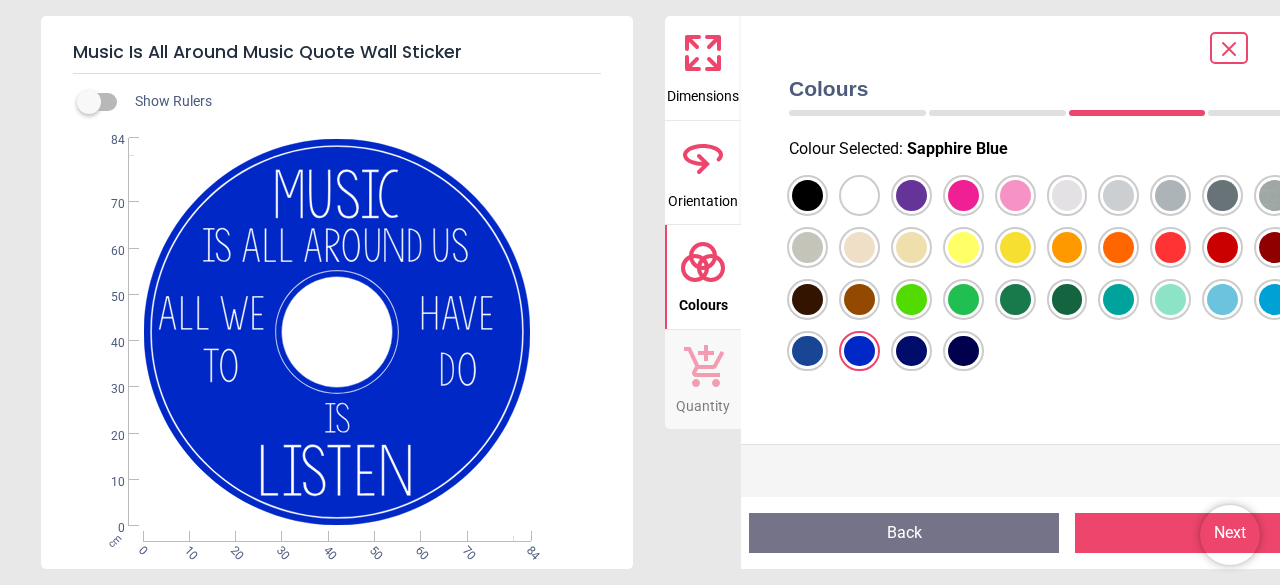 click on "Next" at bounding box center (1230, 533) 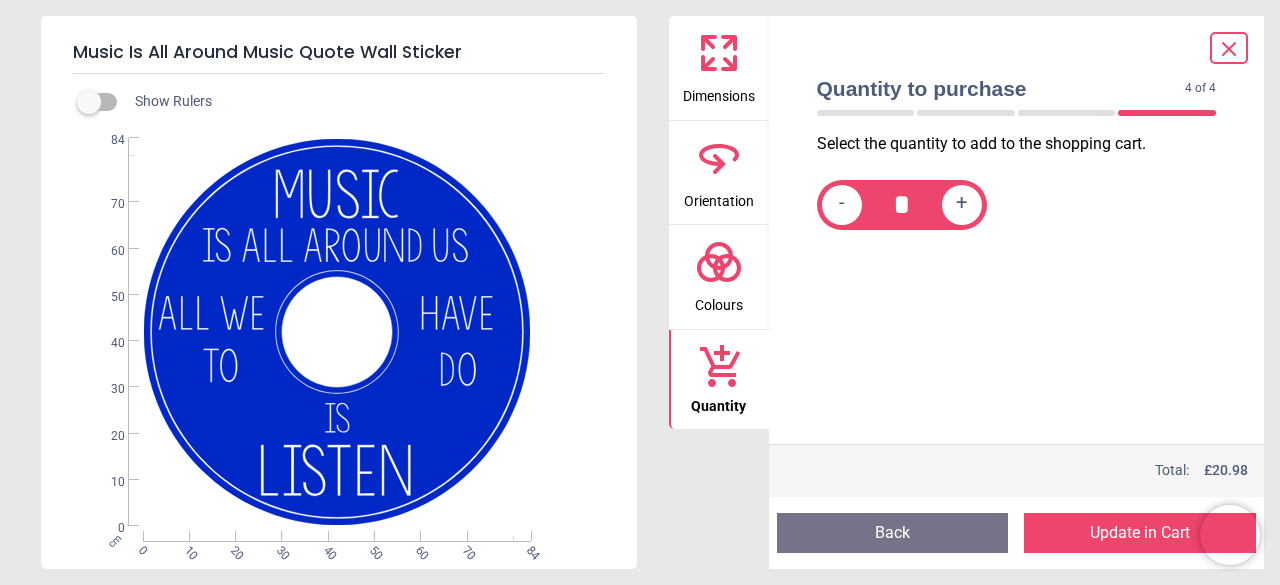 click on "Update in Cart" at bounding box center (1140, 533) 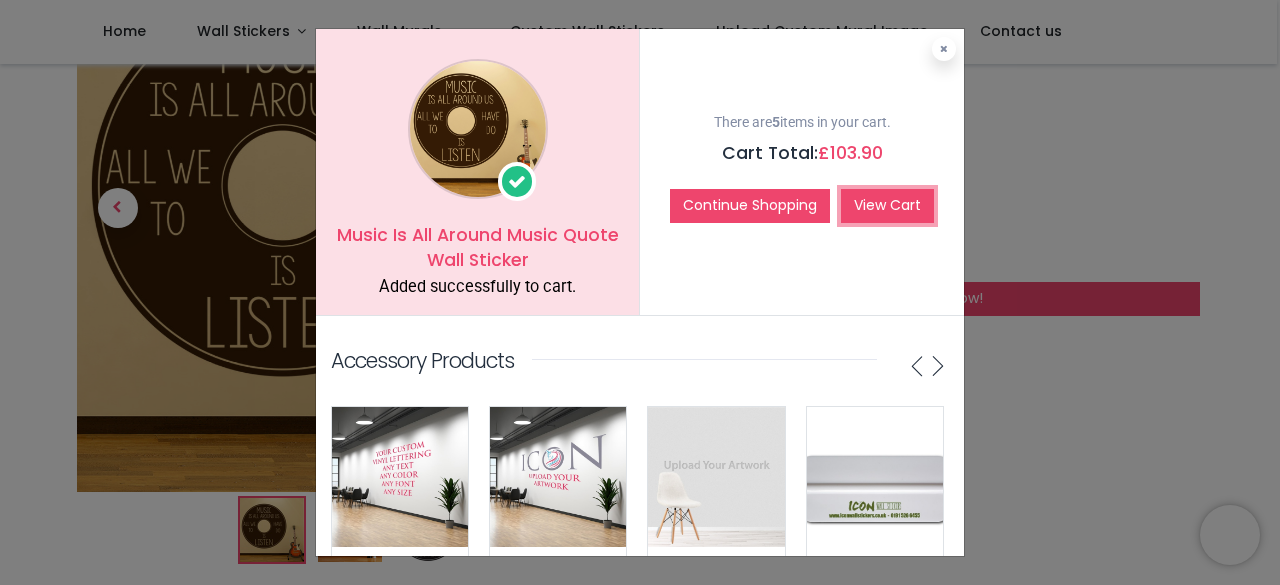 click on "View Cart" at bounding box center [887, 206] 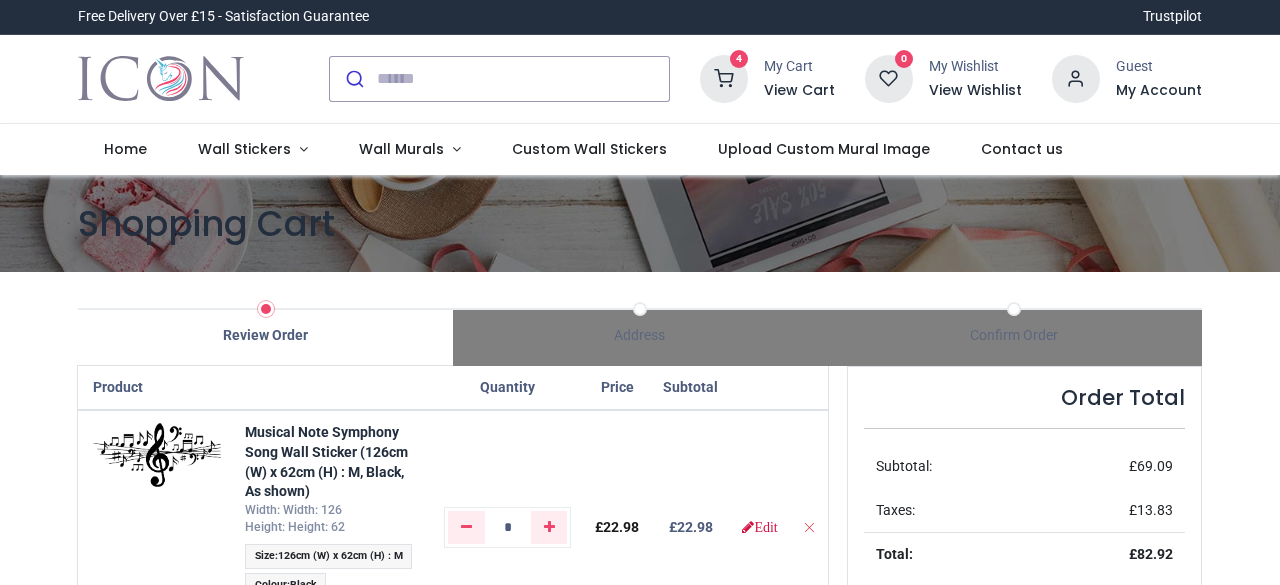 scroll, scrollTop: 0, scrollLeft: 0, axis: both 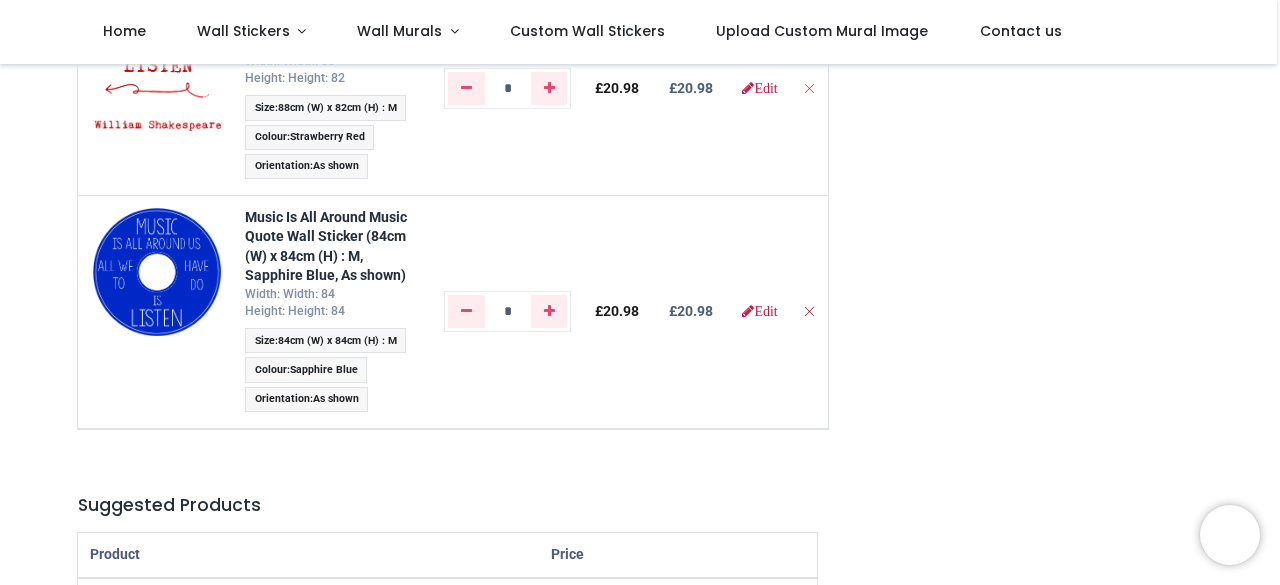 click at bounding box center (809, 311) 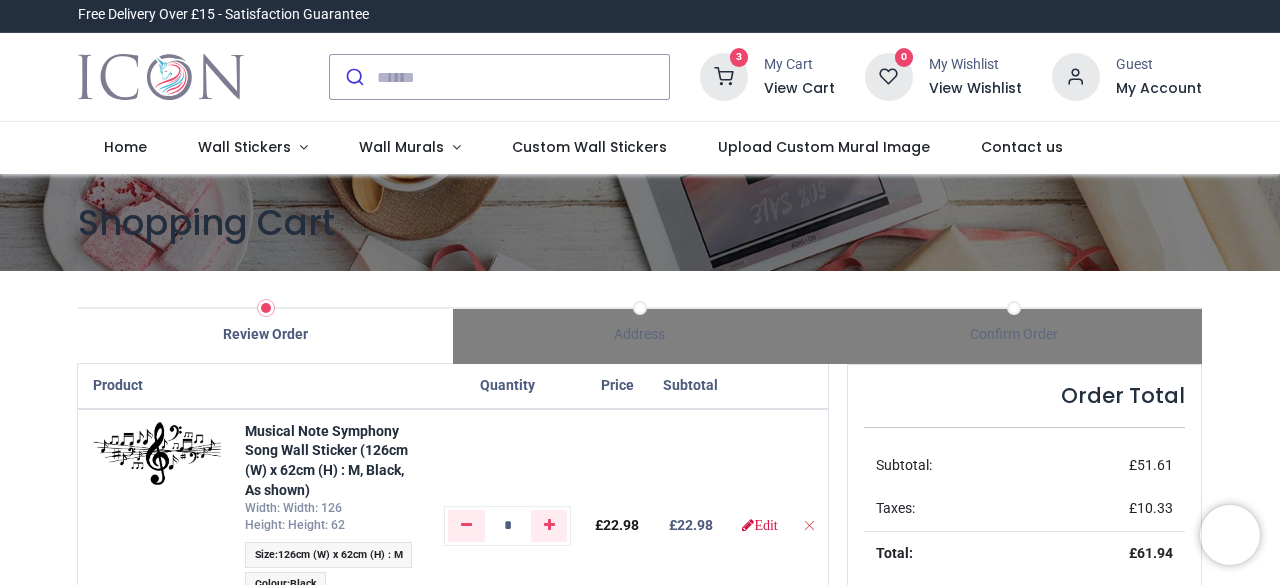 scroll, scrollTop: 0, scrollLeft: 0, axis: both 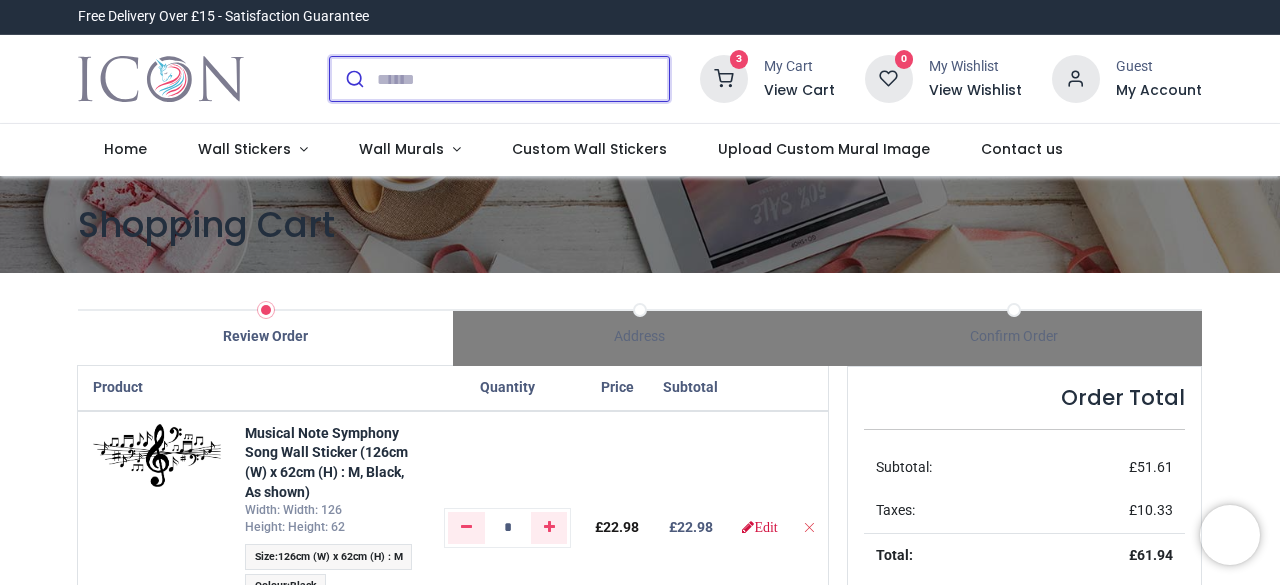 click at bounding box center [523, 79] 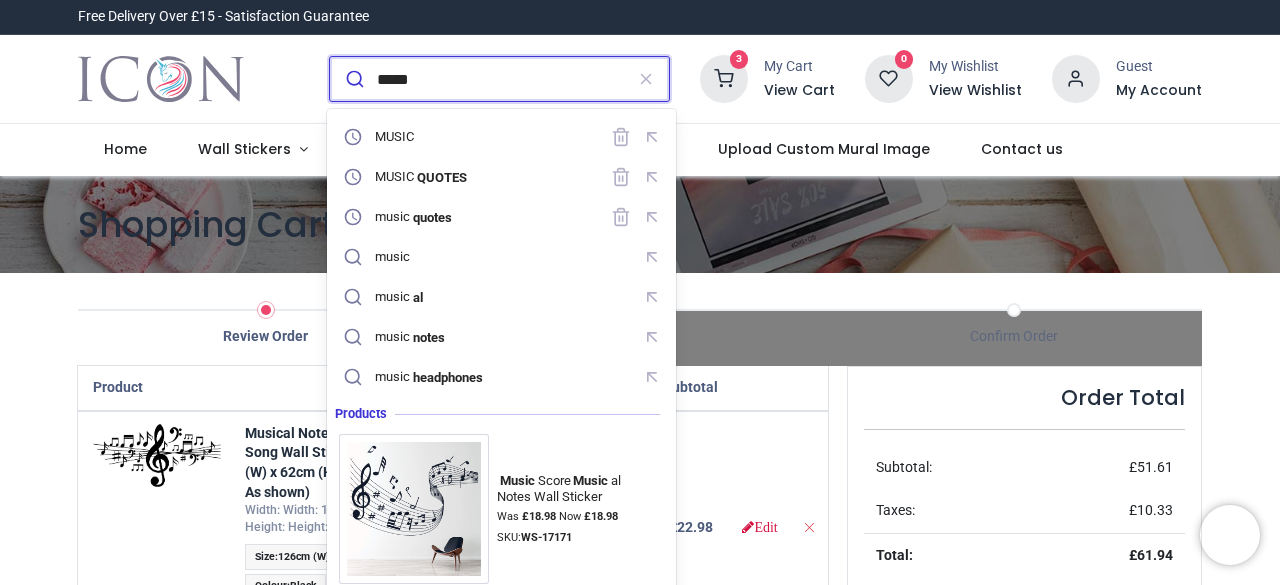 type on "*****" 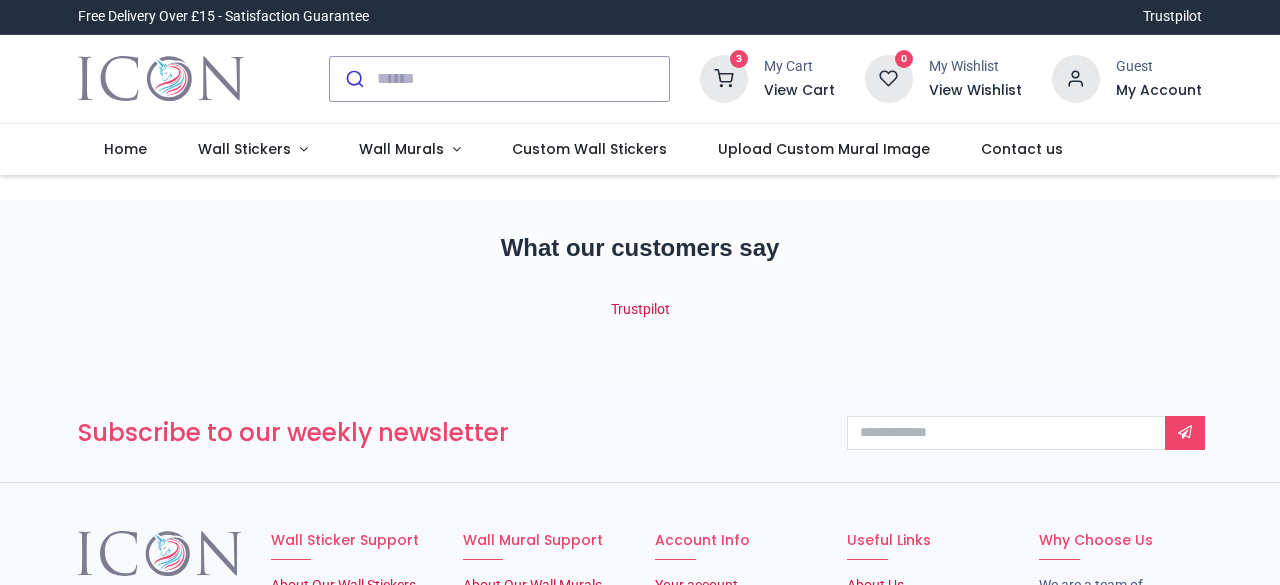 scroll, scrollTop: 0, scrollLeft: 0, axis: both 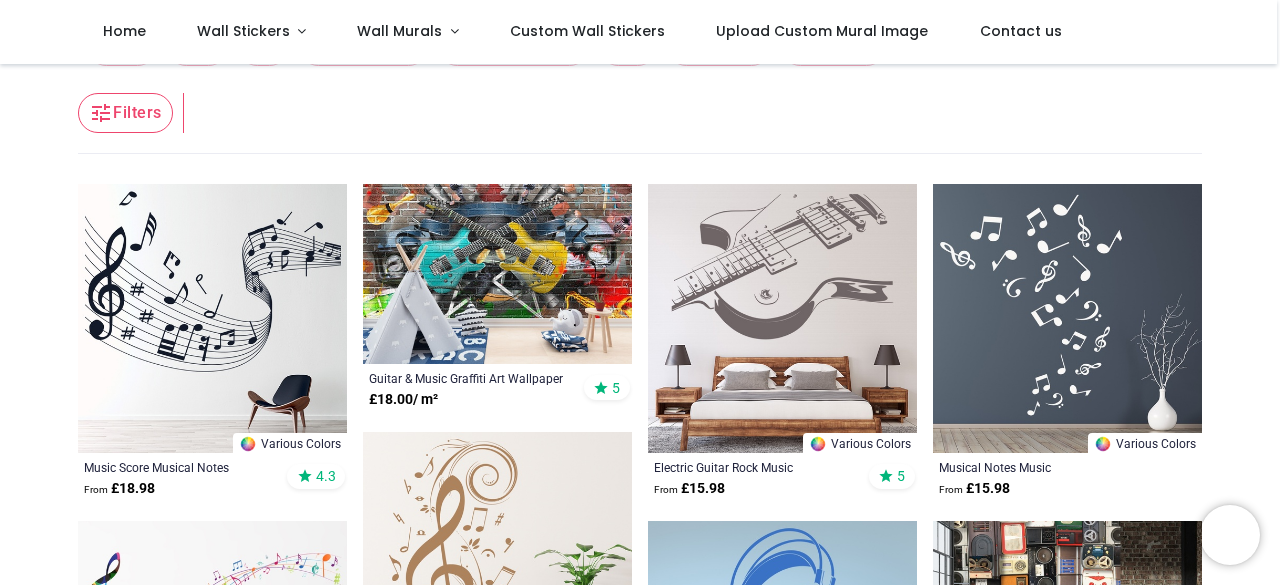 click at bounding box center [782, 318] 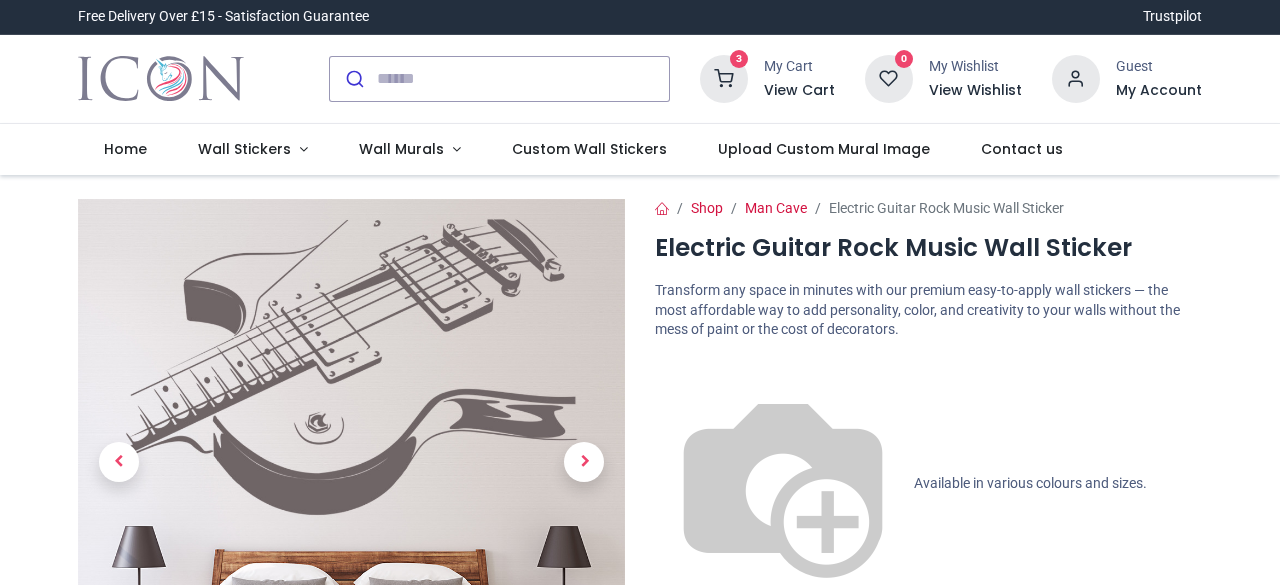 scroll, scrollTop: 0, scrollLeft: 0, axis: both 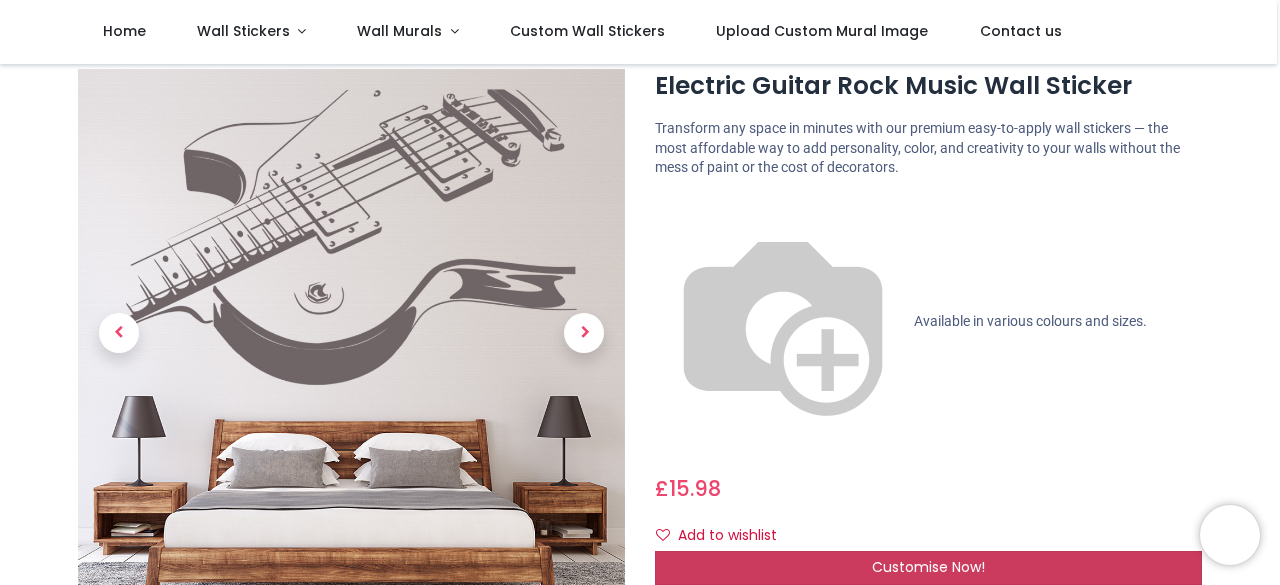 click on "Customise Now!" at bounding box center (928, 568) 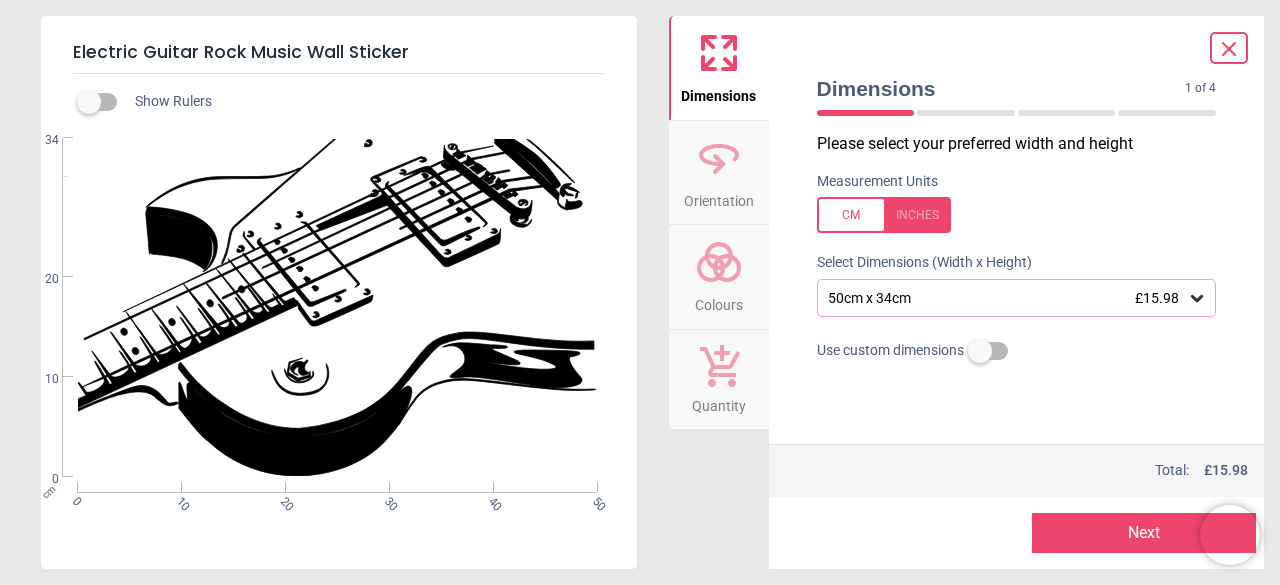 click on "50cm  x  34cm       £15.98" at bounding box center [1007, 298] 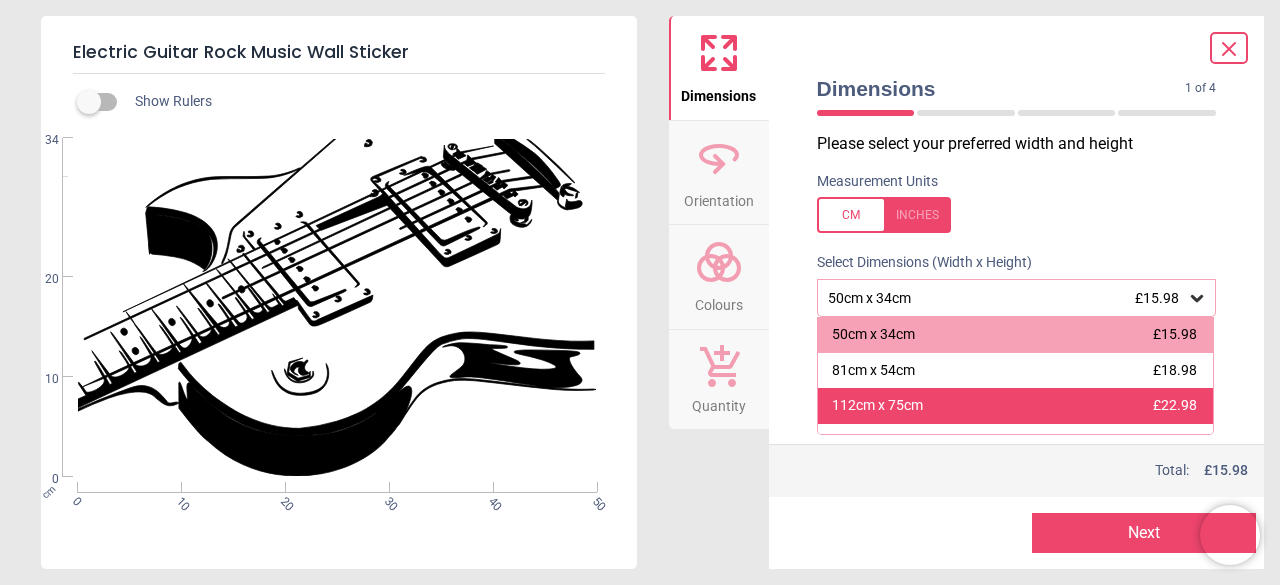 click on "112cm  x  75cm       £22.98" at bounding box center [1016, 406] 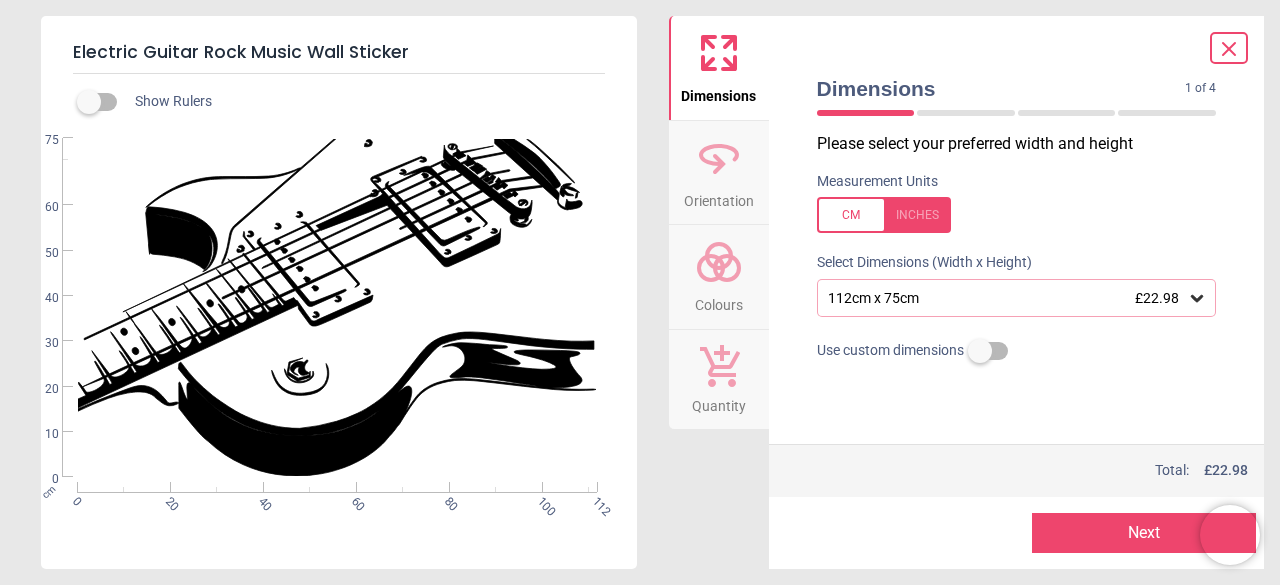 click on "Next" at bounding box center (1144, 533) 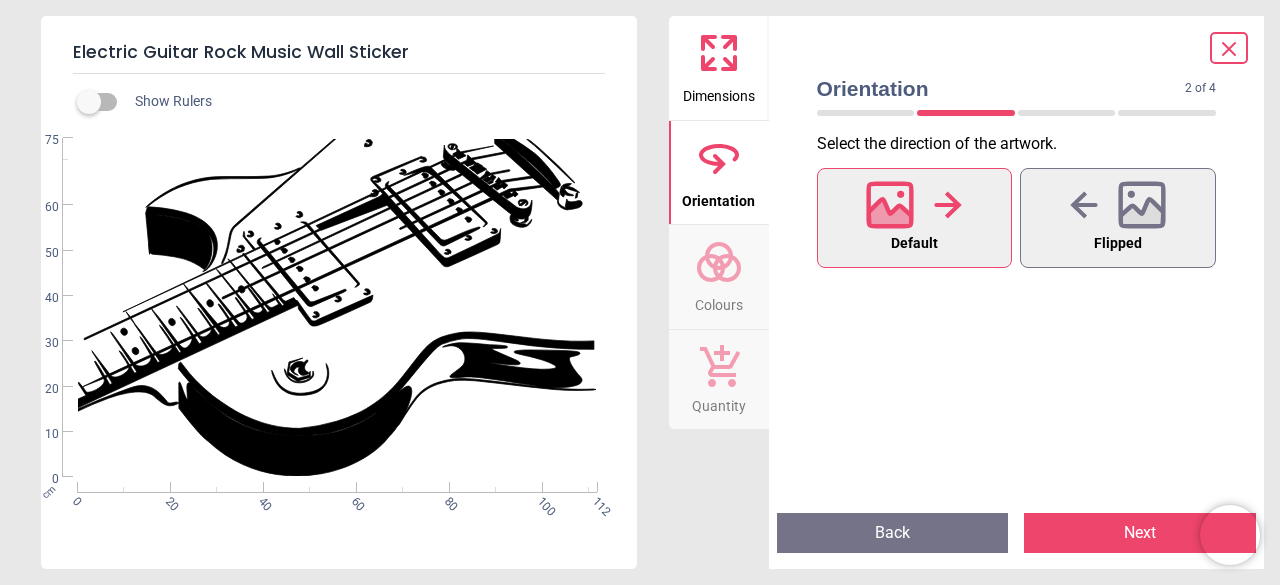 click on "Next" at bounding box center (1140, 533) 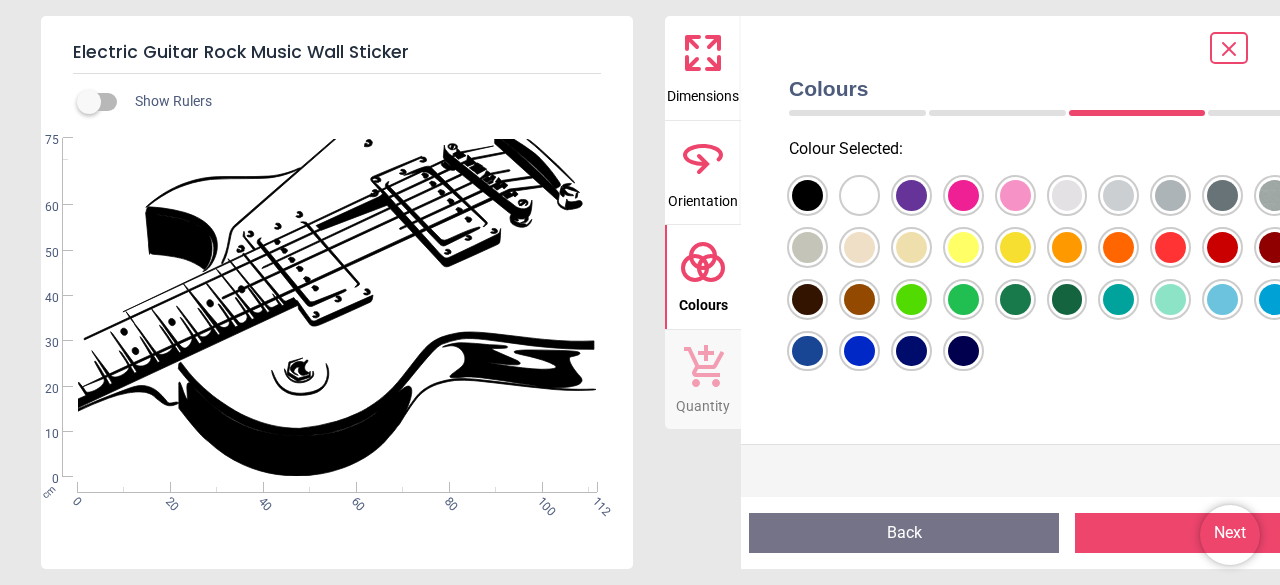 click at bounding box center (807, 195) 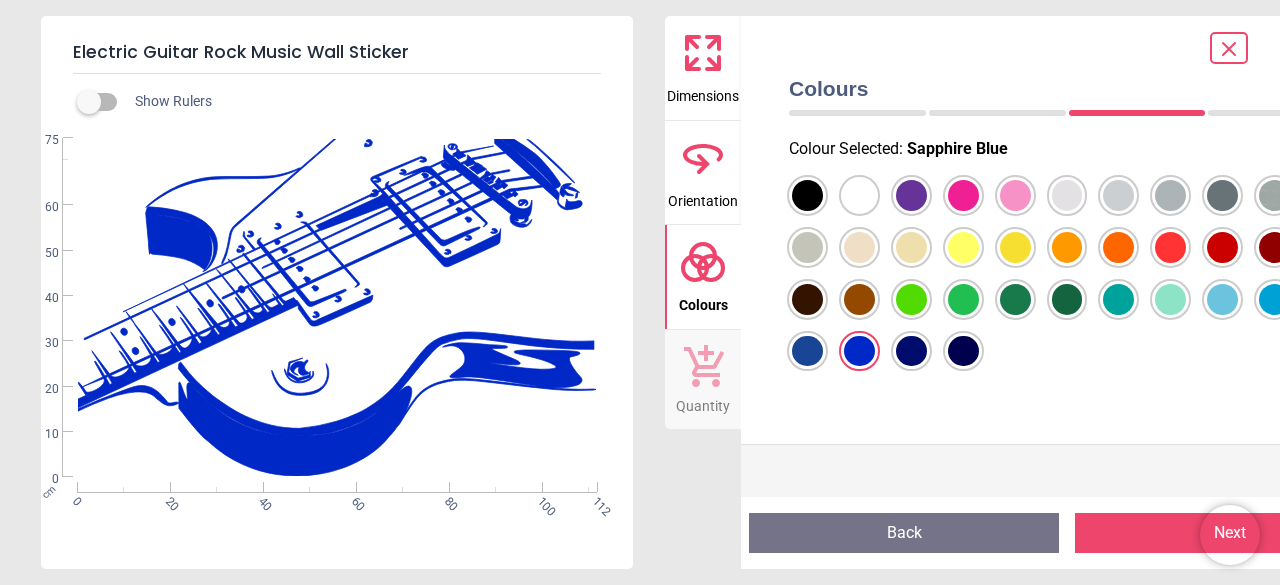 click on "Next" at bounding box center [1230, 533] 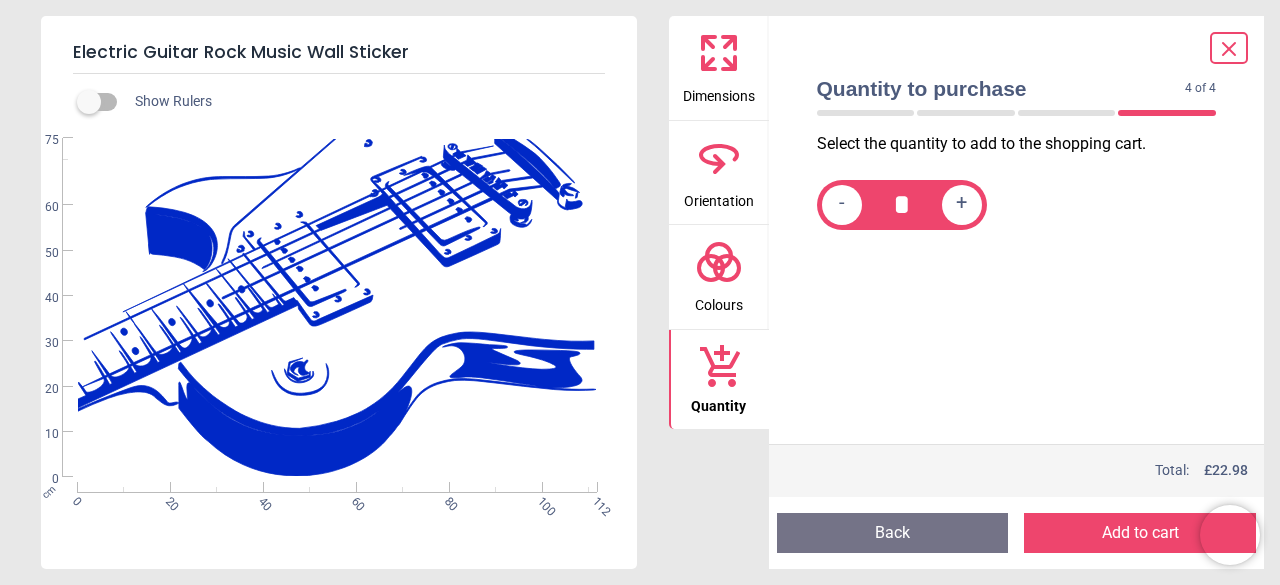 click on "Add to cart" at bounding box center [1140, 533] 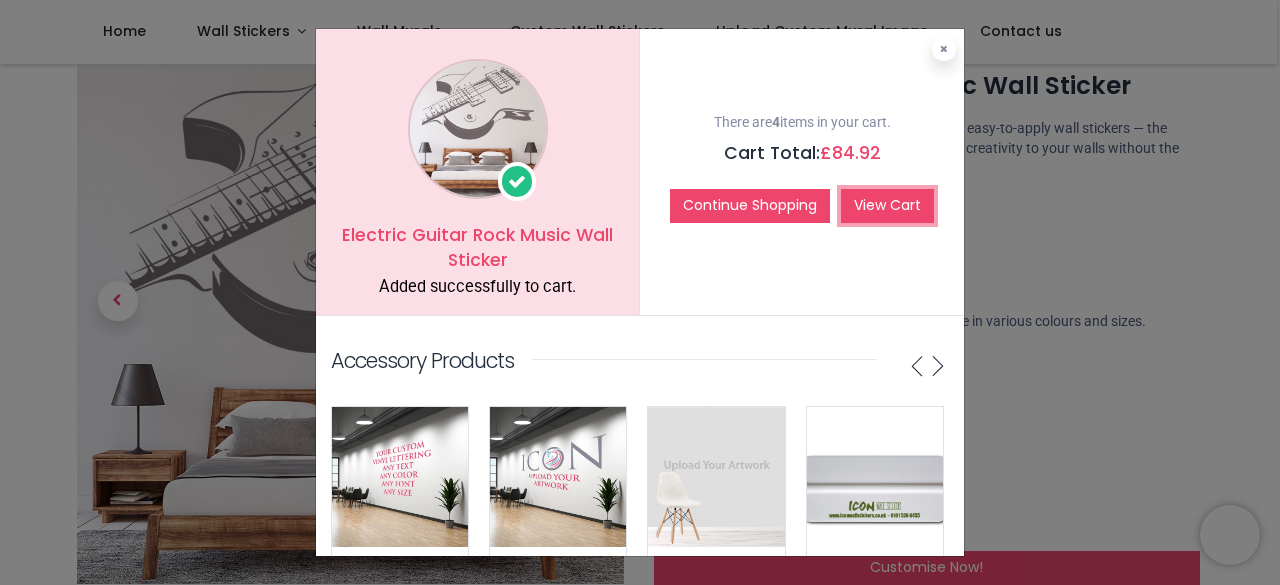 click on "View Cart" at bounding box center [887, 206] 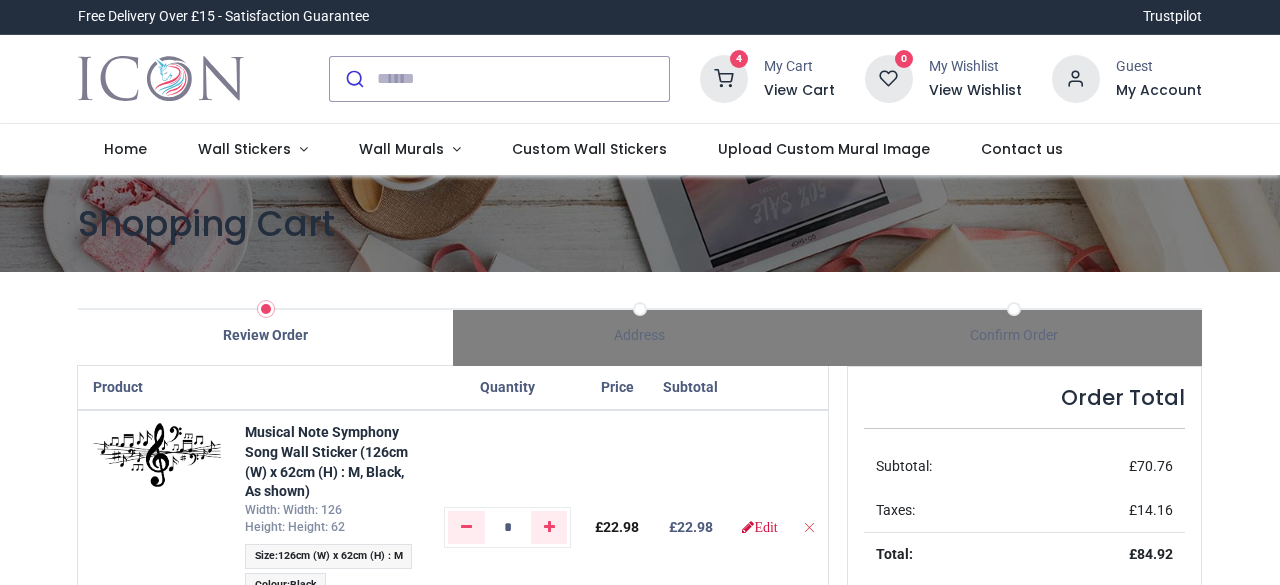 scroll, scrollTop: 0, scrollLeft: 0, axis: both 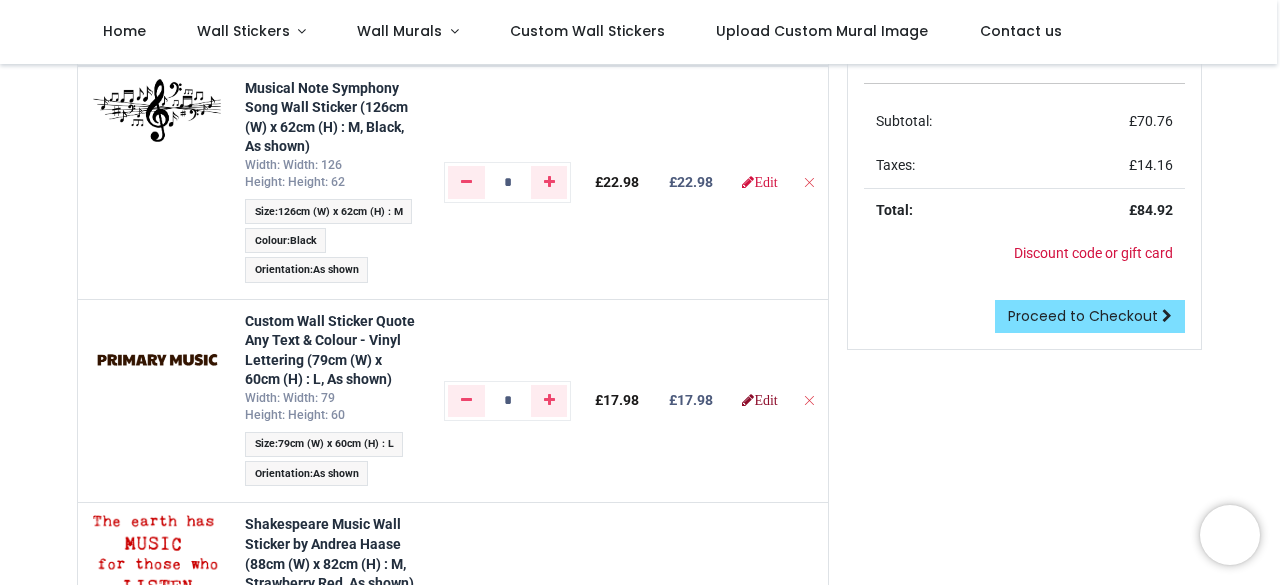 click on "Edit" at bounding box center [759, 400] 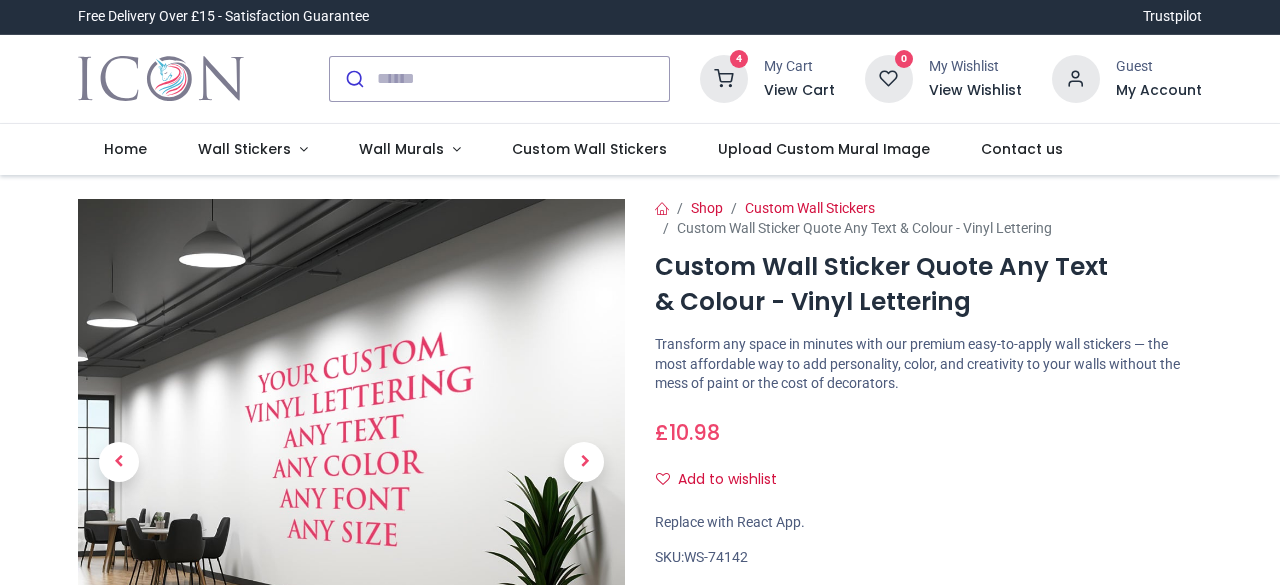 scroll, scrollTop: 0, scrollLeft: 0, axis: both 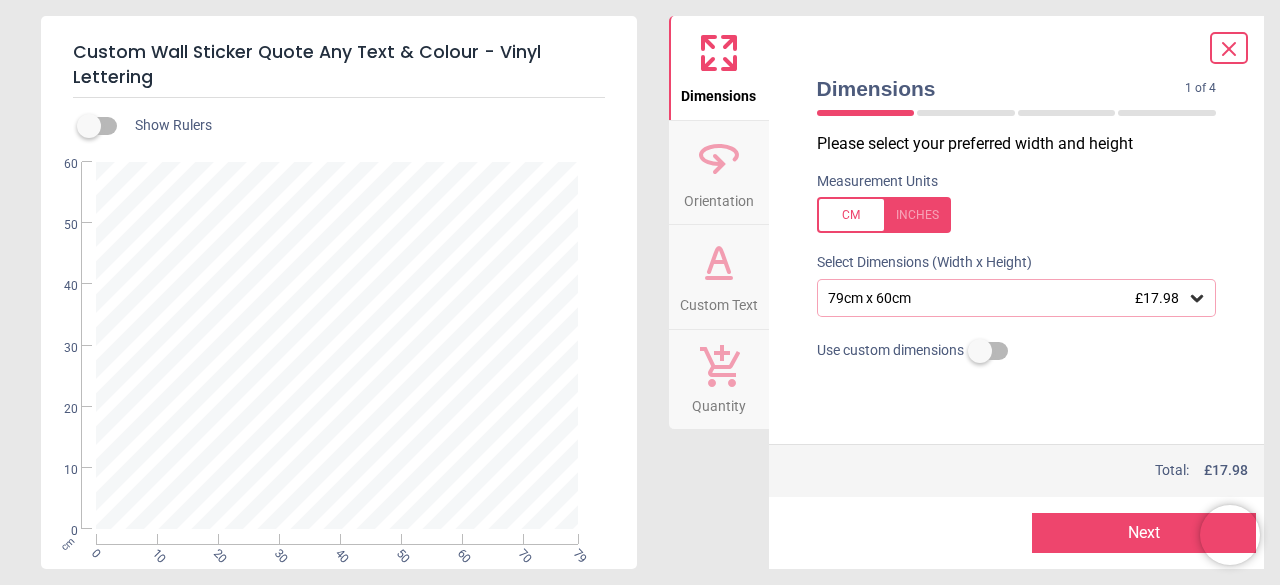 click on "79cm  x  60cm       £17.98" at bounding box center [1007, 298] 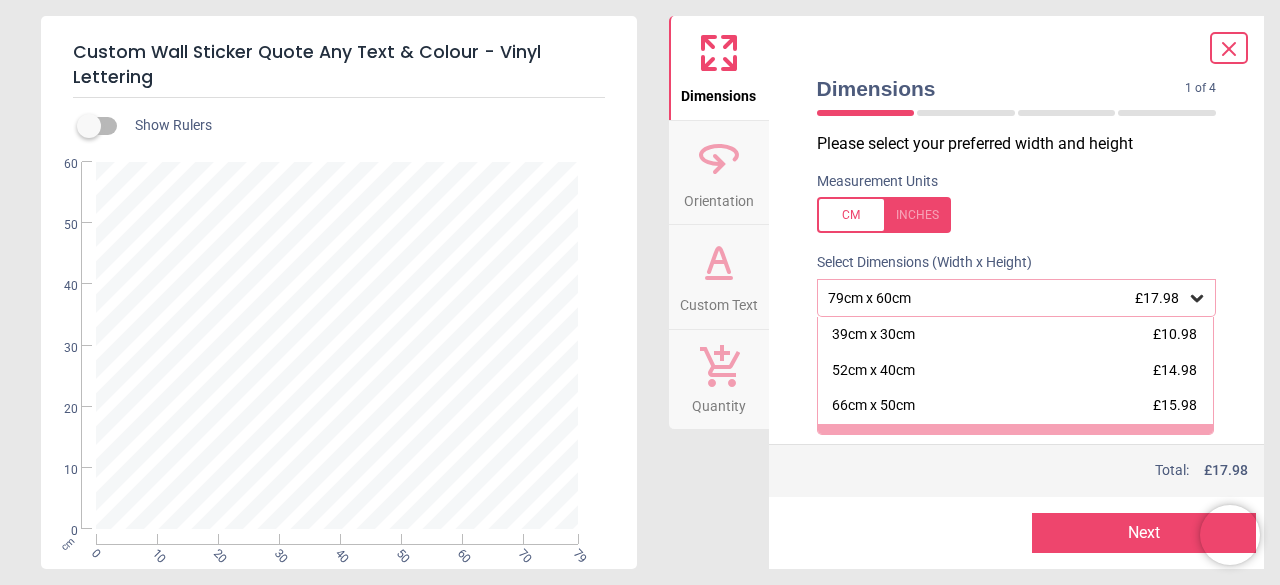scroll, scrollTop: 25, scrollLeft: 0, axis: vertical 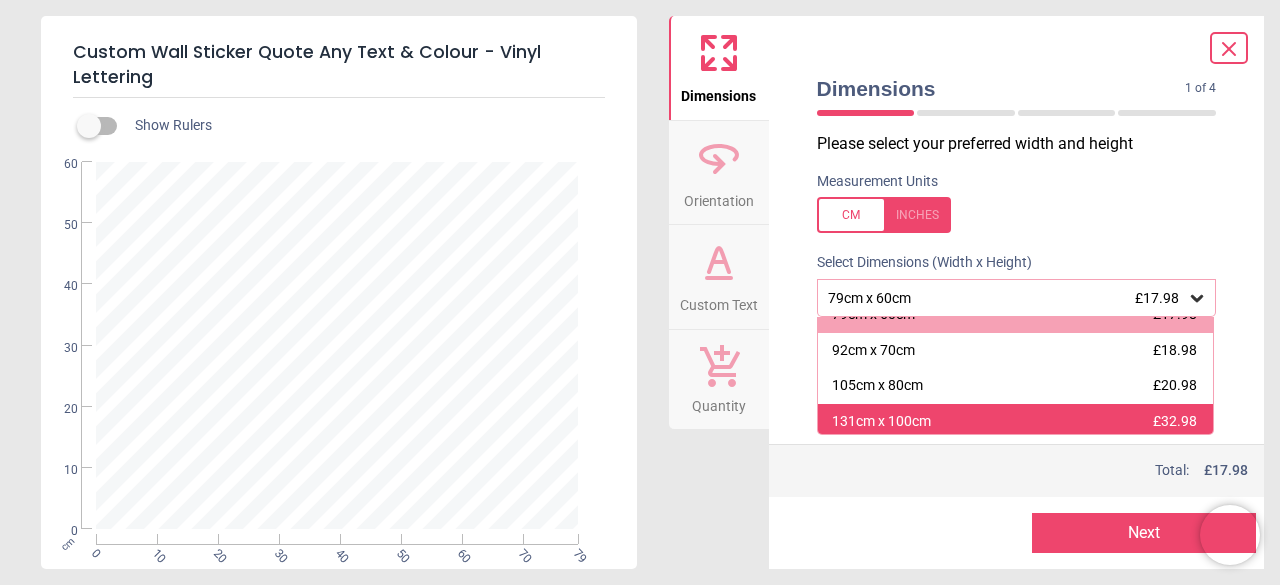 click on "£32.98" at bounding box center (1175, 421) 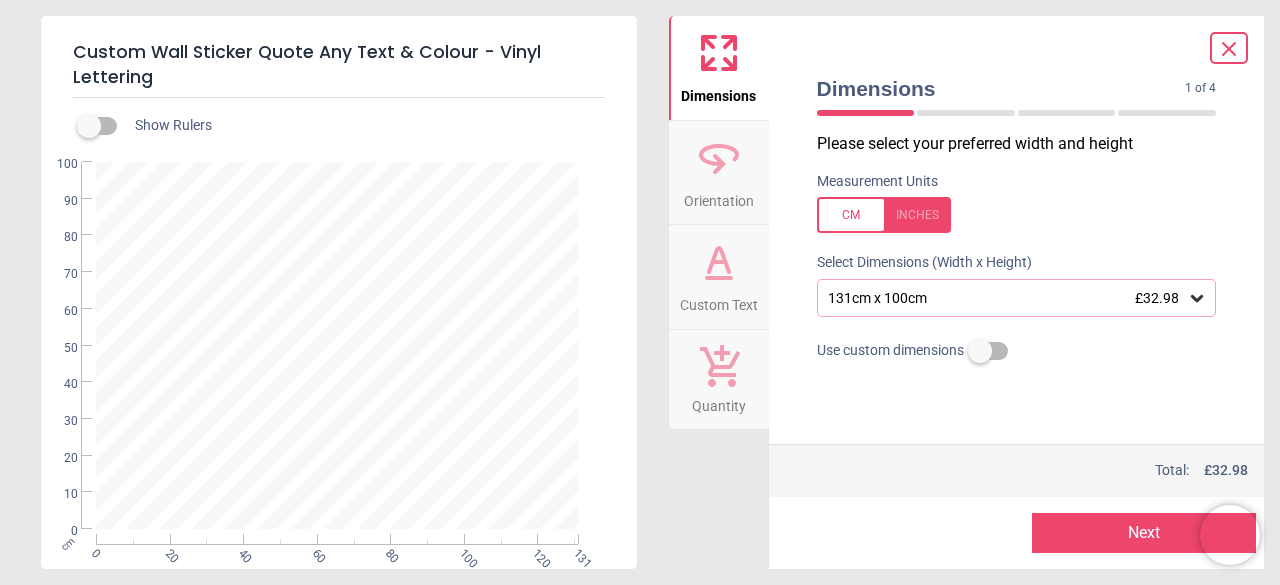 click on "Next" at bounding box center [1144, 533] 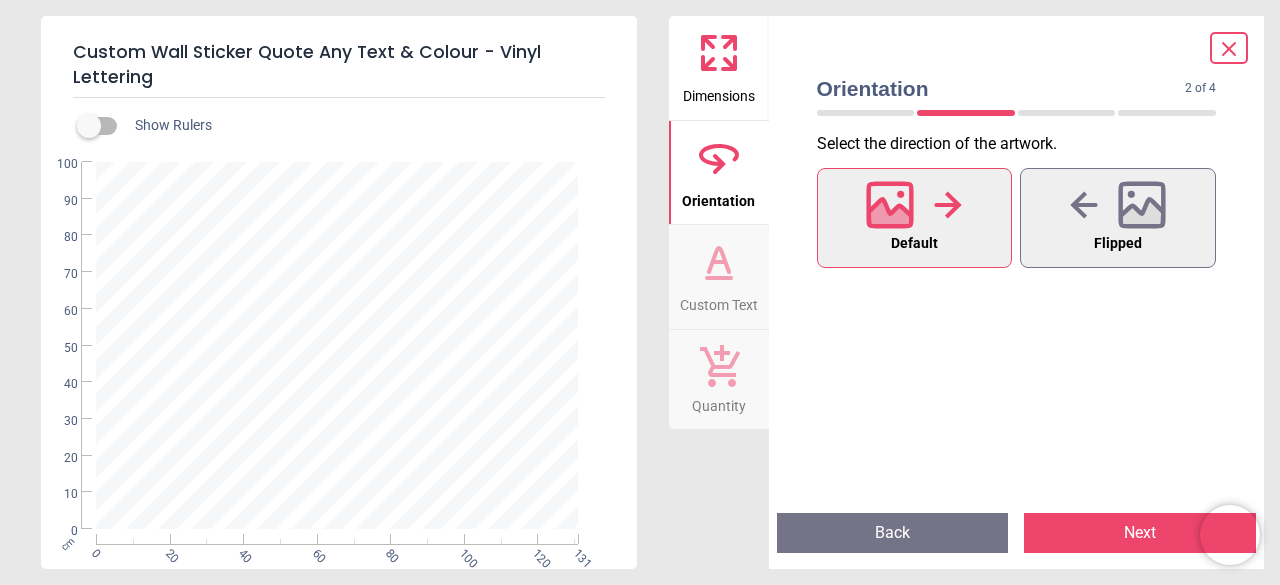 click on "Next" at bounding box center [1140, 533] 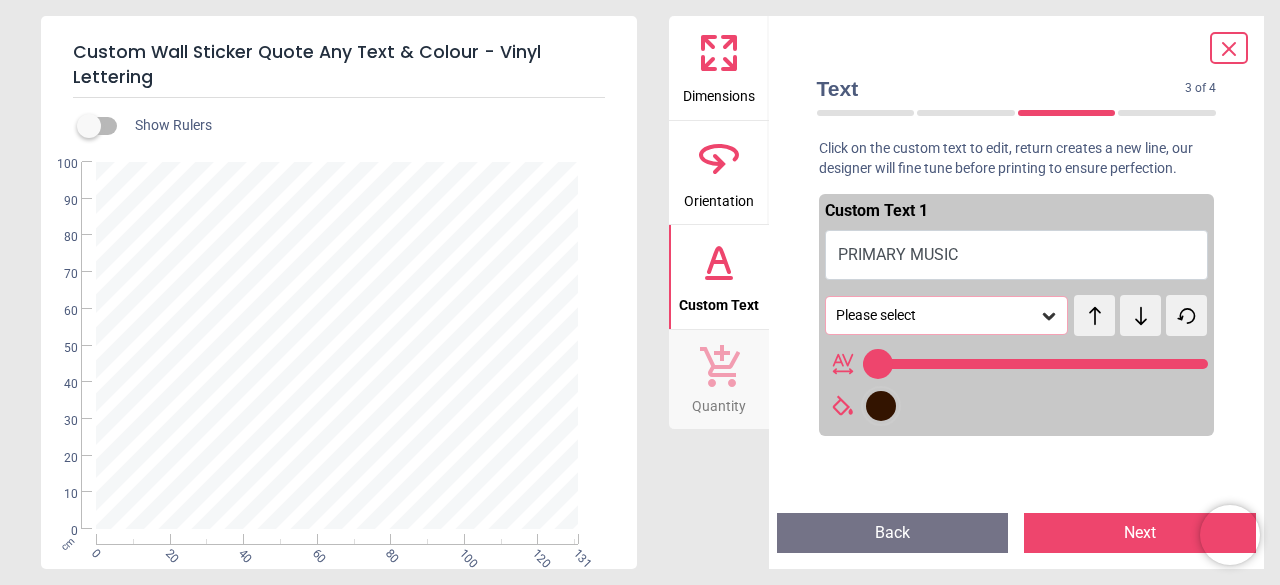 type on "**" 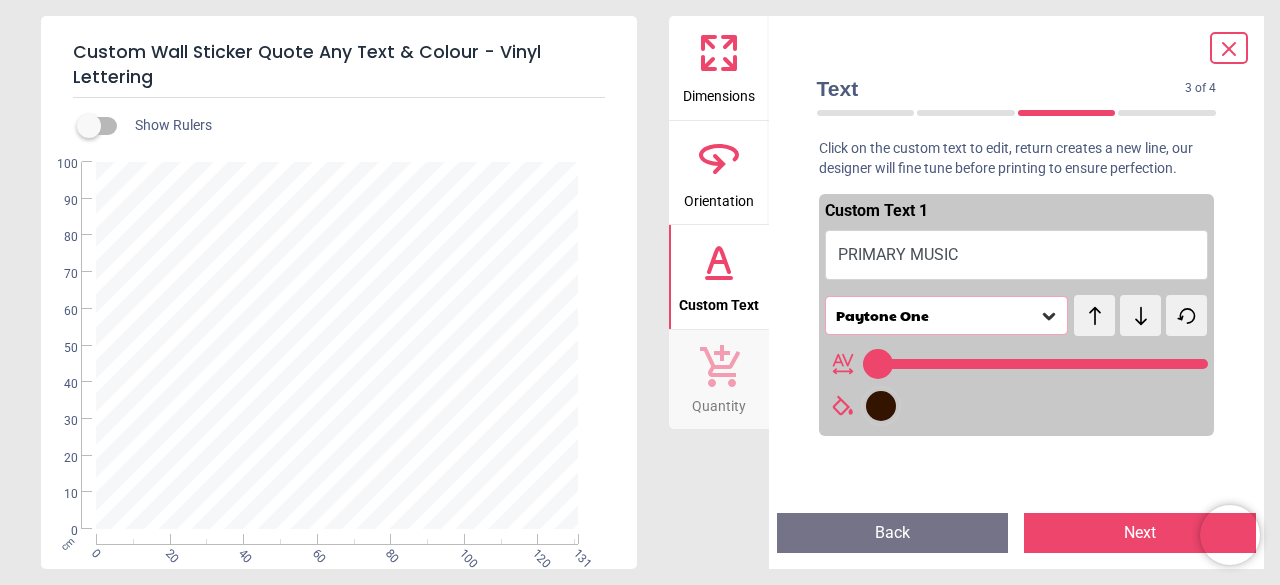click on "Next" at bounding box center [1140, 533] 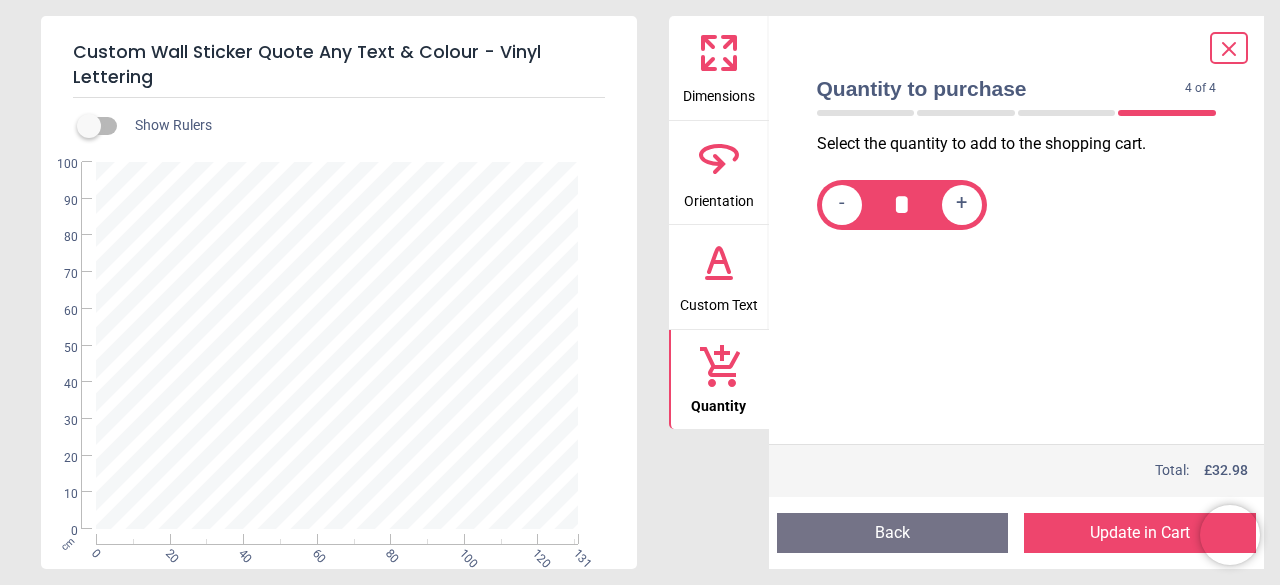 click on "Update in Cart" at bounding box center (1140, 533) 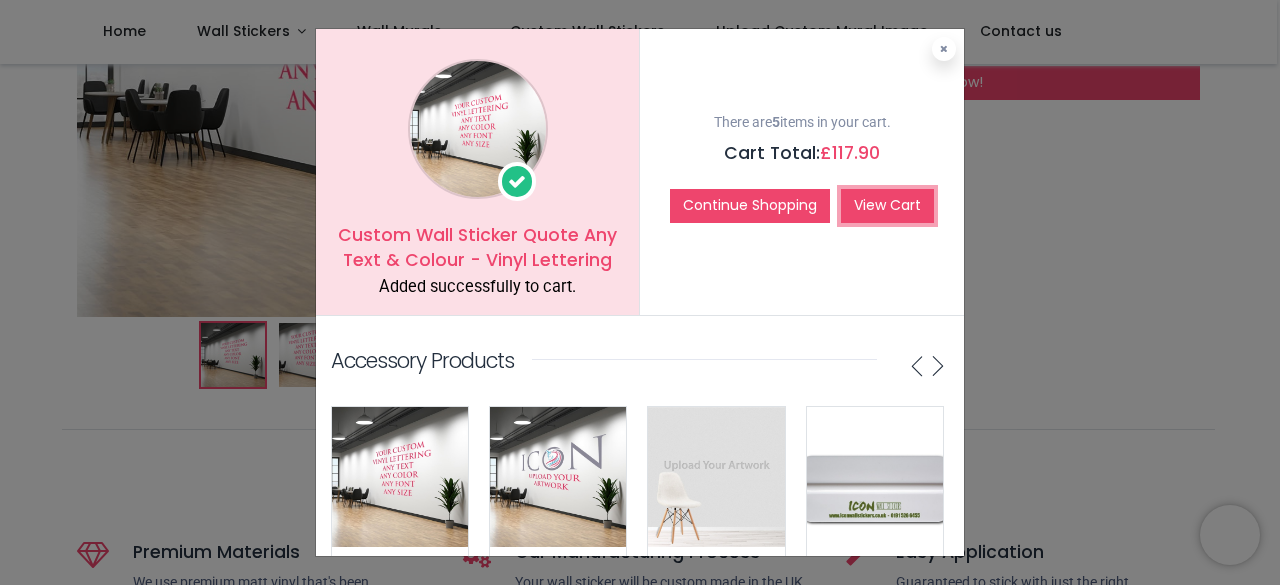 click on "View Cart" at bounding box center (887, 206) 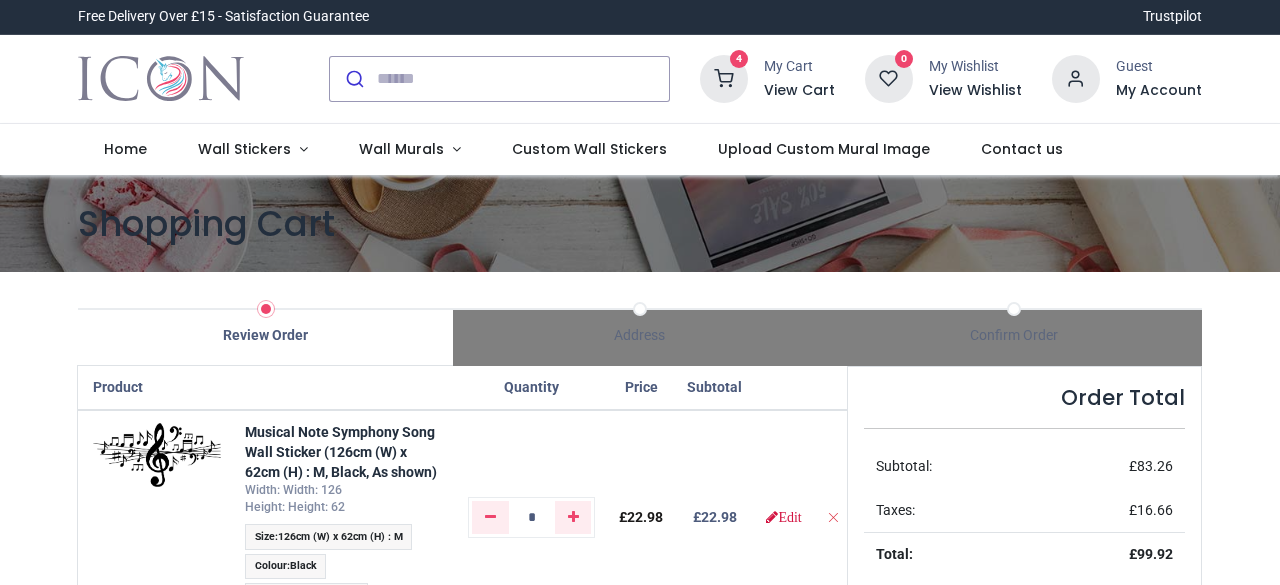 scroll, scrollTop: 0, scrollLeft: 0, axis: both 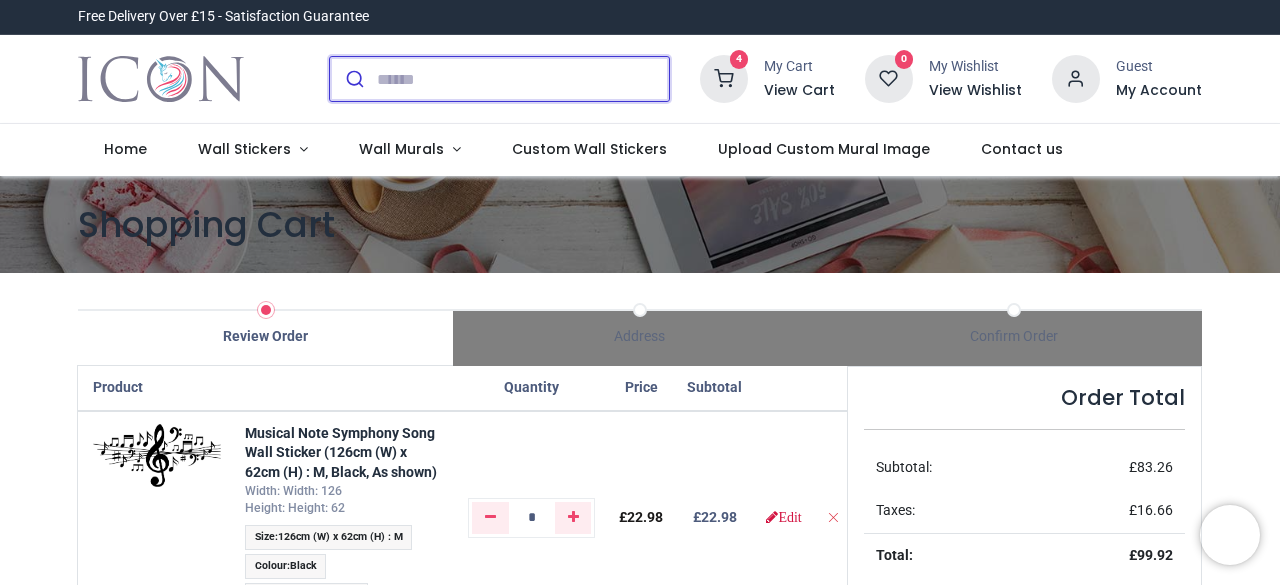 click at bounding box center [523, 79] 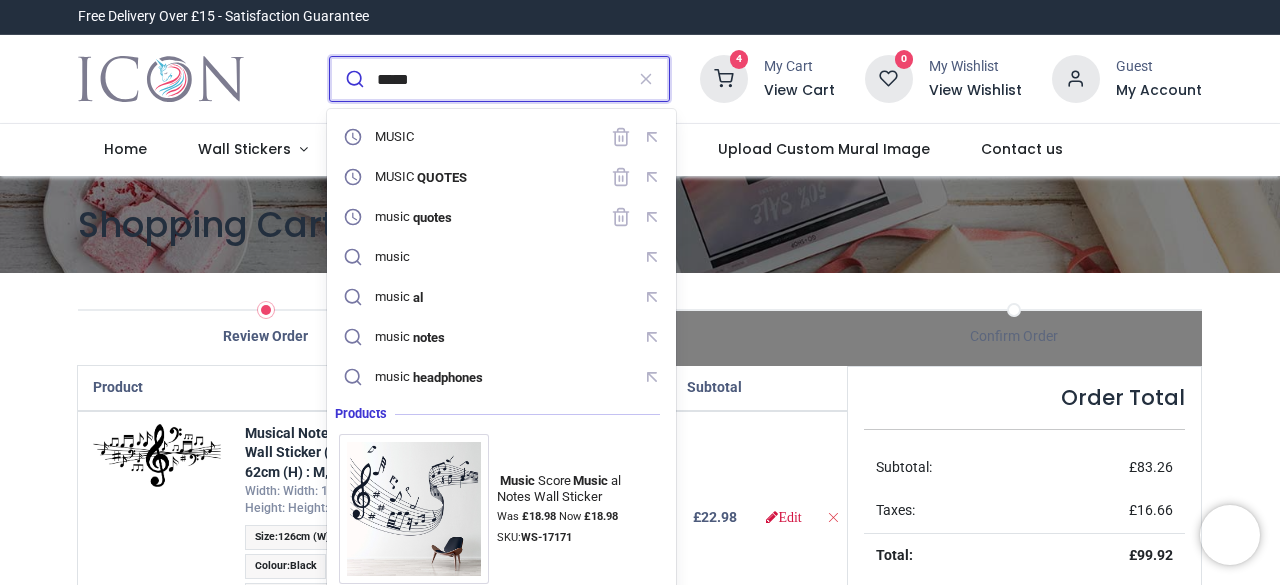 type on "*****" 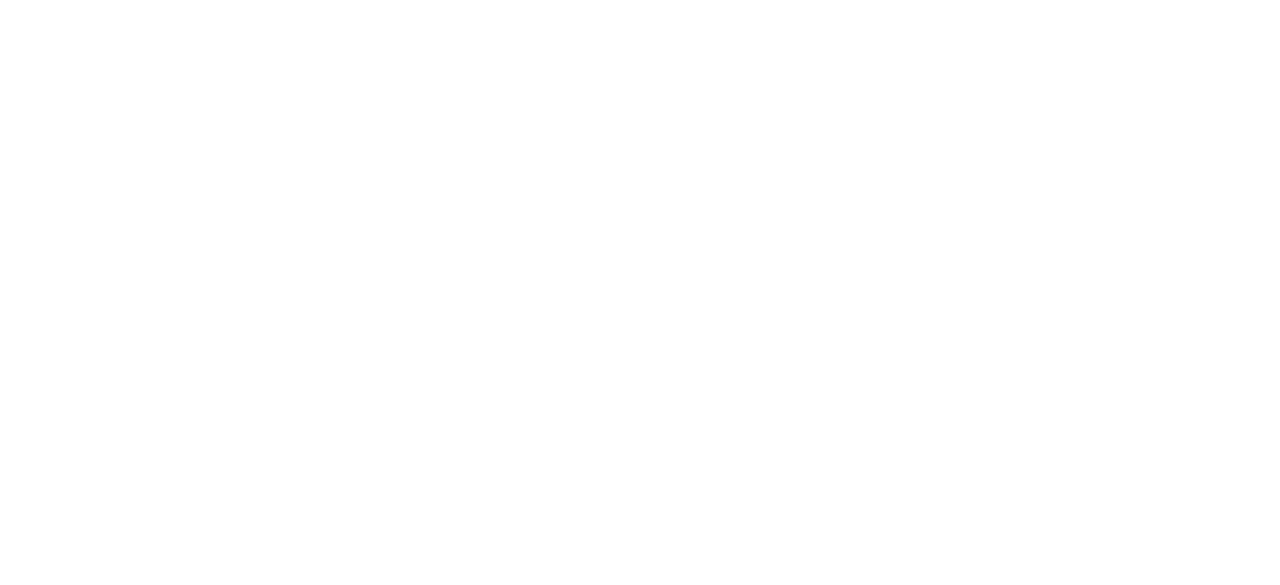scroll, scrollTop: 0, scrollLeft: 0, axis: both 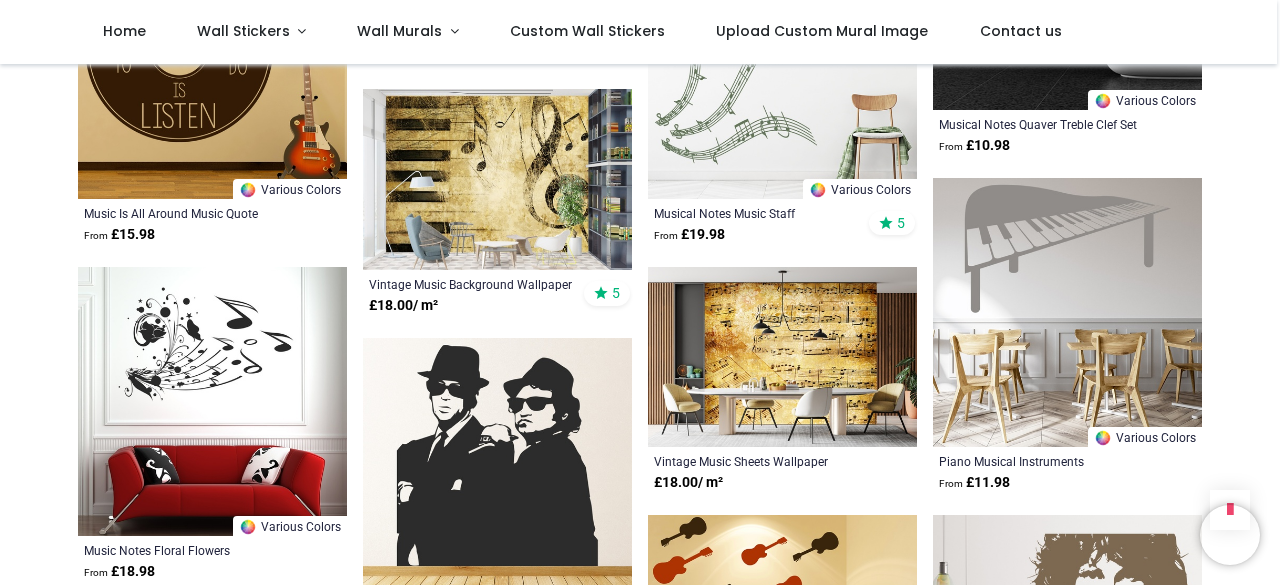 click at bounding box center [782, 64] 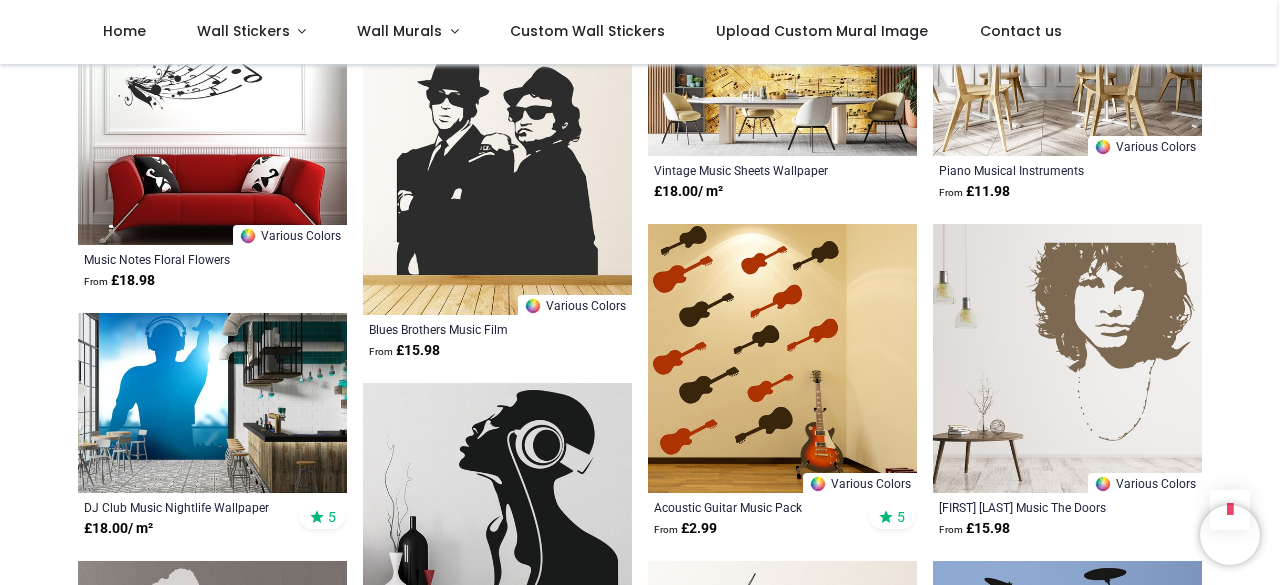 scroll, scrollTop: 6730, scrollLeft: 0, axis: vertical 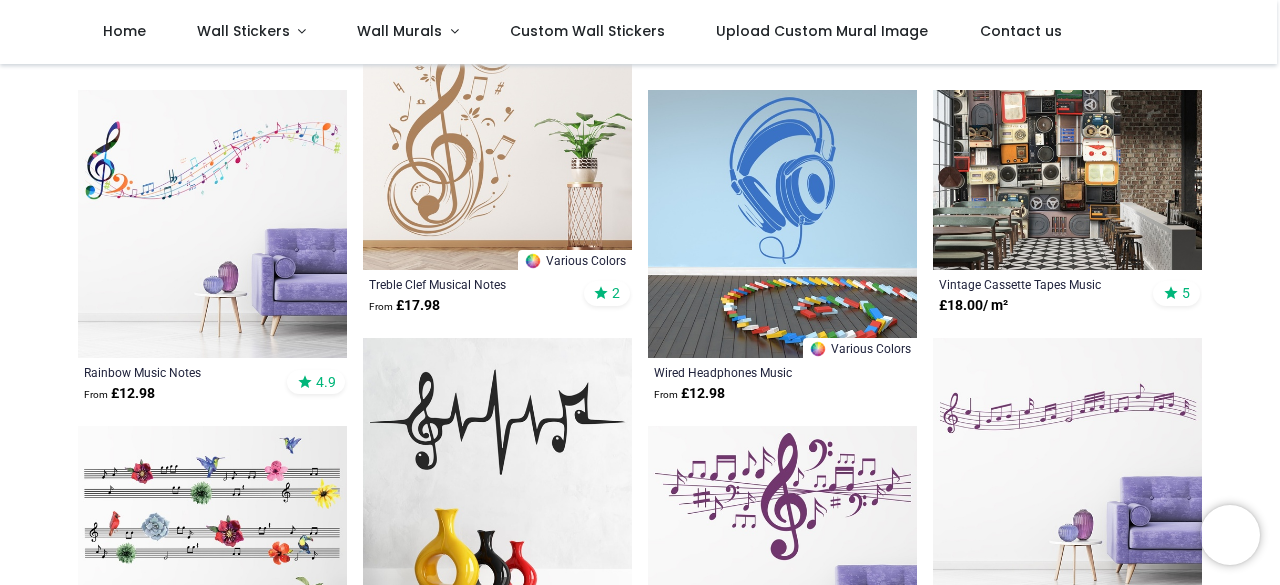 click at bounding box center [782, 224] 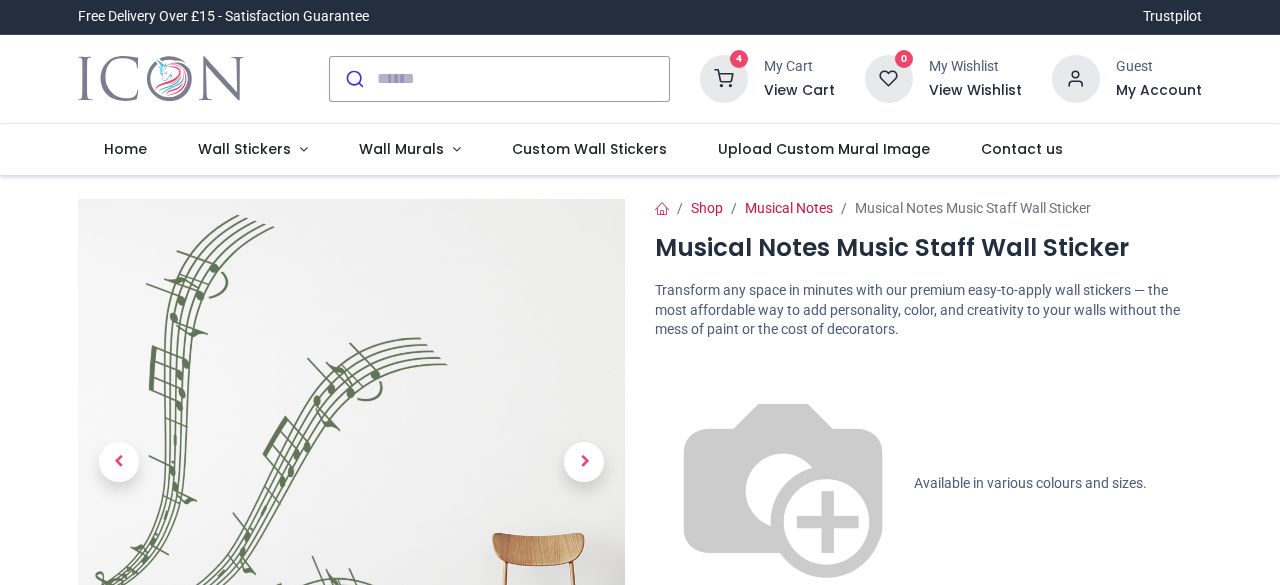 scroll, scrollTop: 0, scrollLeft: 0, axis: both 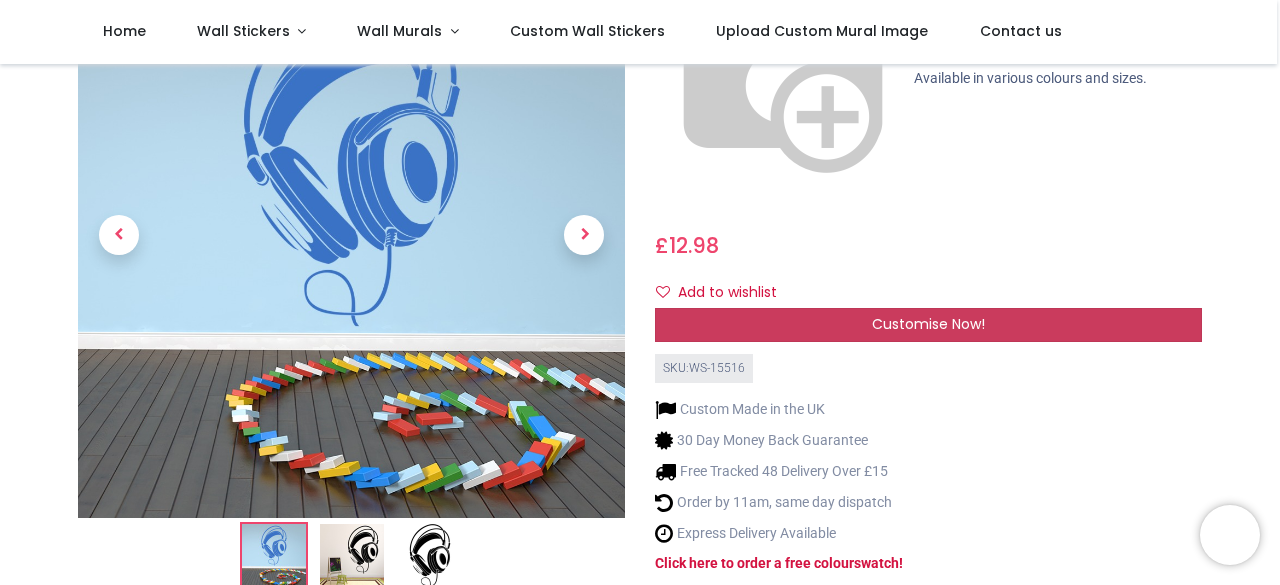 click on "Customise Now!" at bounding box center [928, 324] 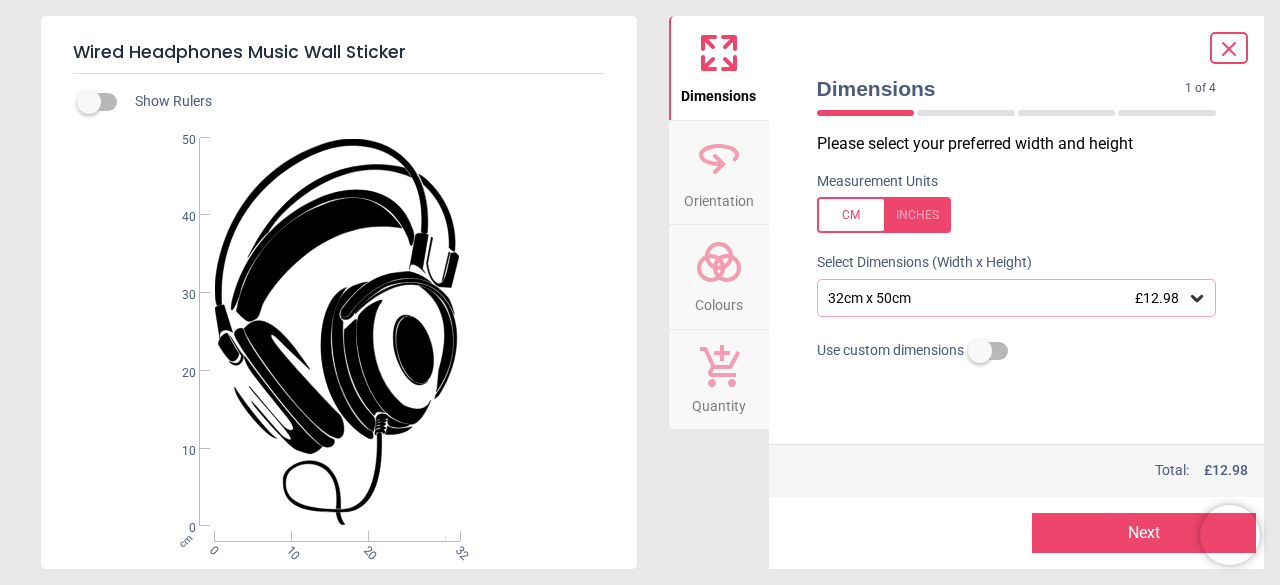 click at bounding box center [980, 351] 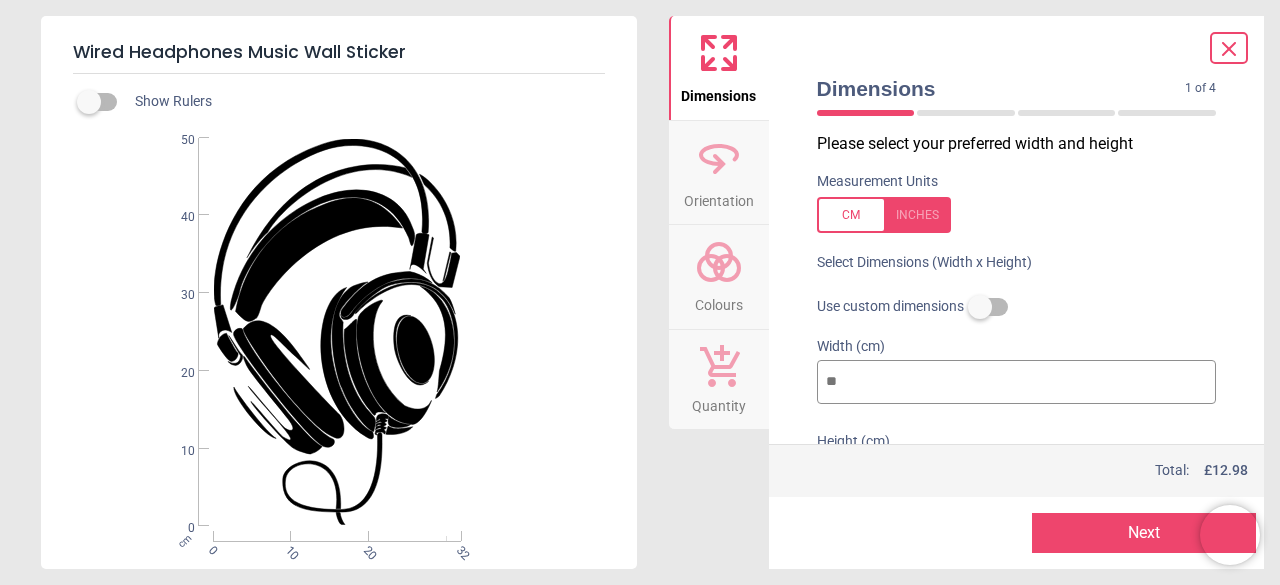 click on "**" at bounding box center [1017, 382] 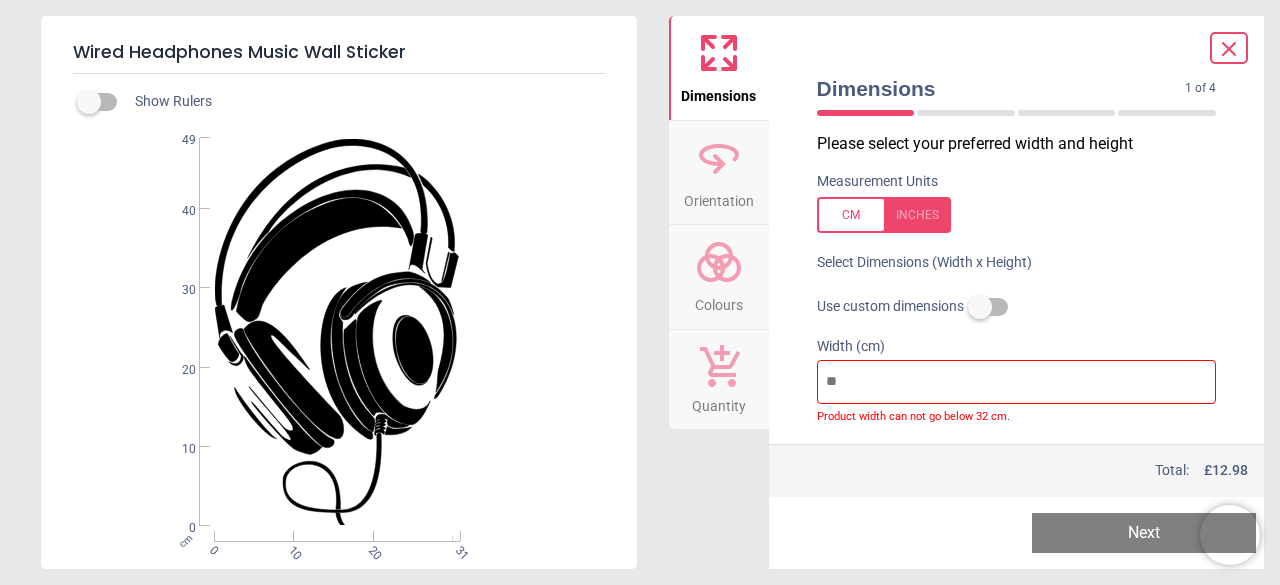 click on "Width (cm) ** Product width can not go below 32 cm." at bounding box center [1017, 380] 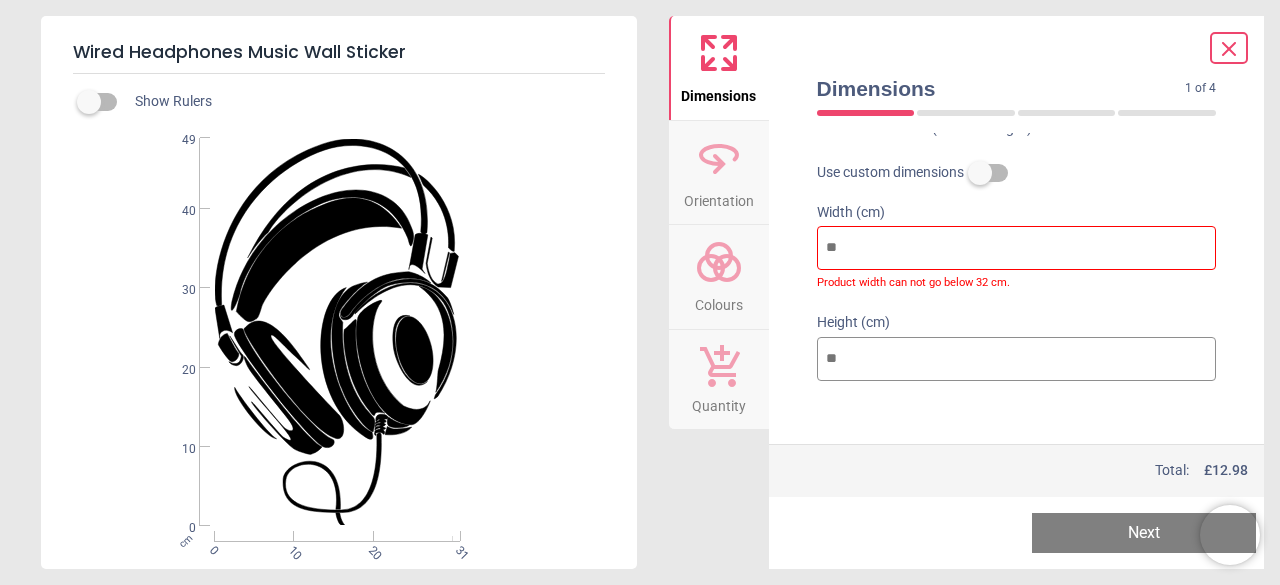 scroll, scrollTop: 132, scrollLeft: 0, axis: vertical 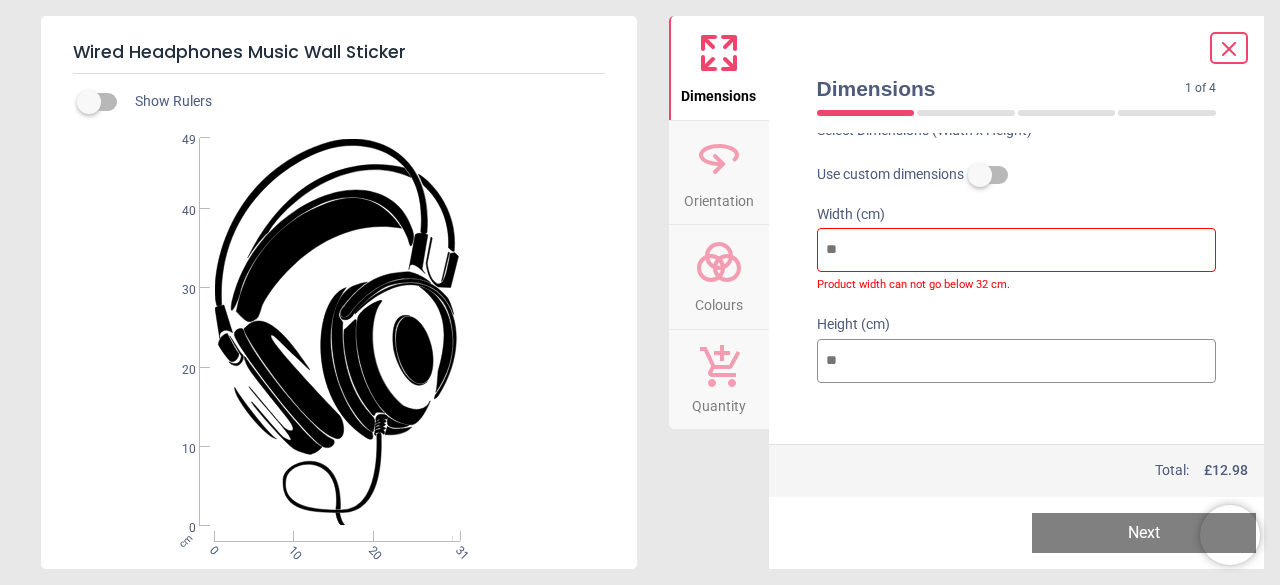 click on "Next" at bounding box center (1144, 533) 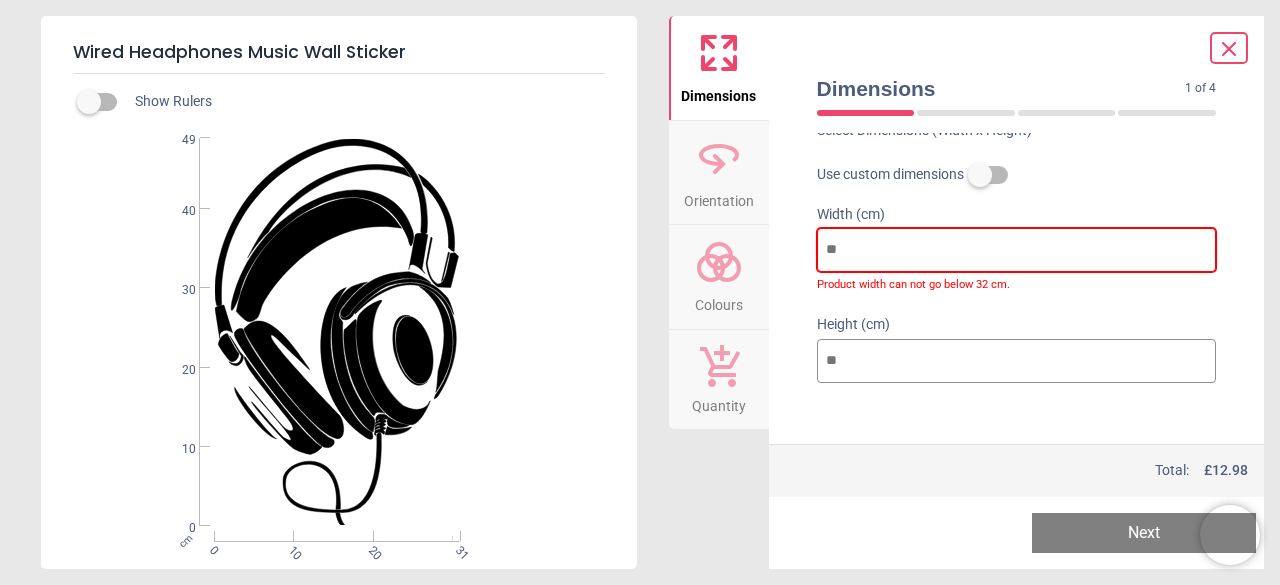 click on "**" at bounding box center [1017, 250] 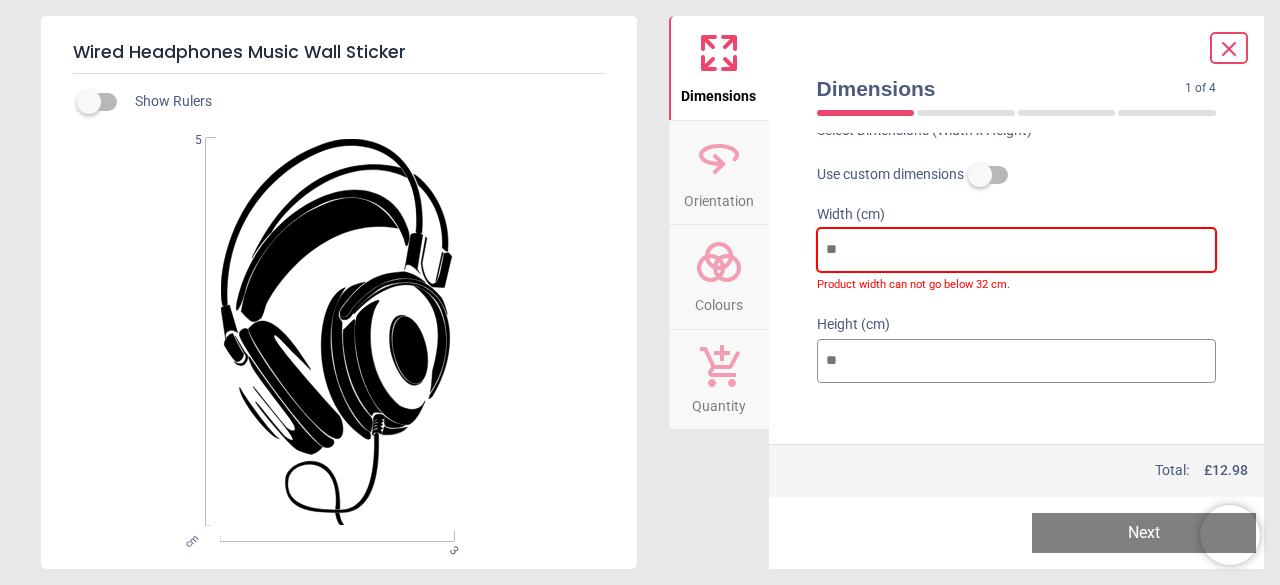 type on "**" 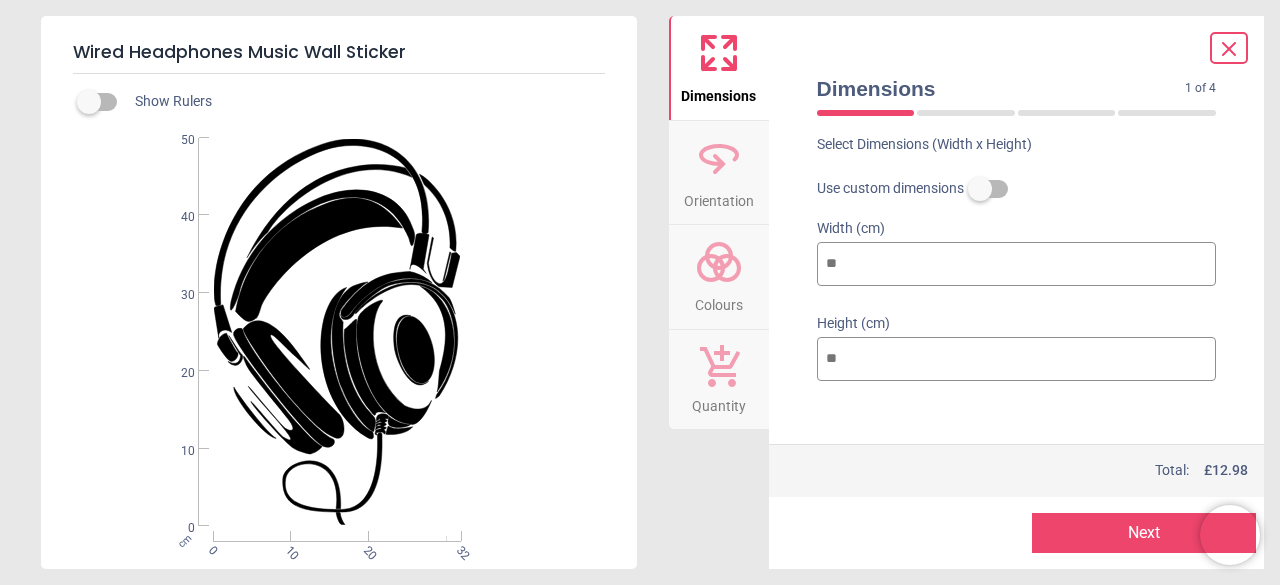 click on "**" at bounding box center [1017, 264] 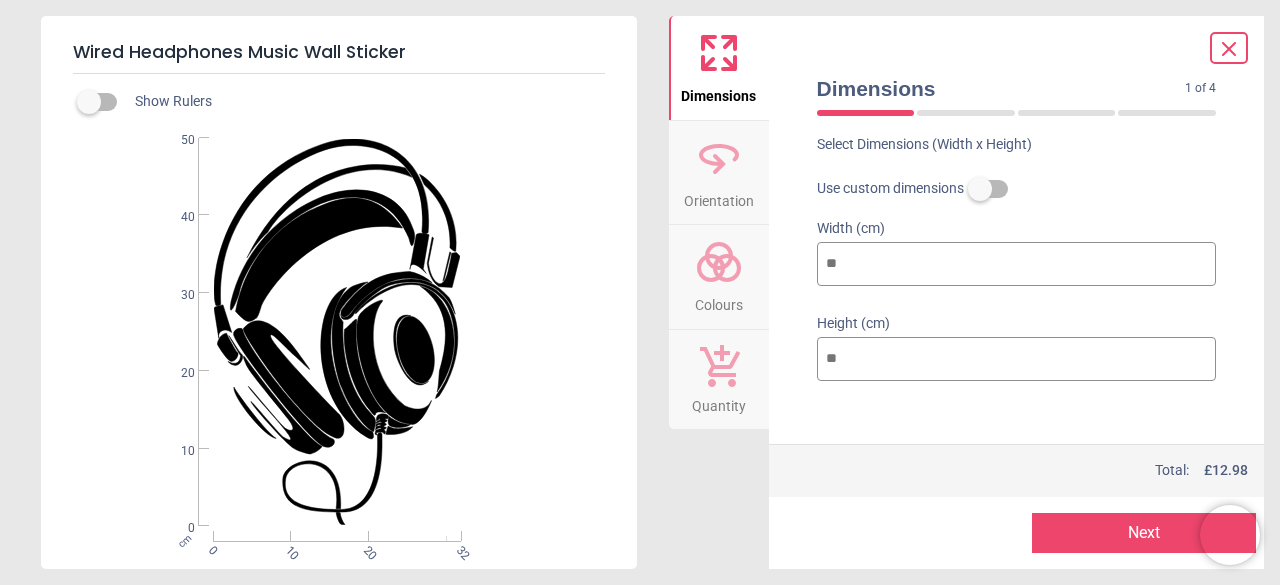 type on "**" 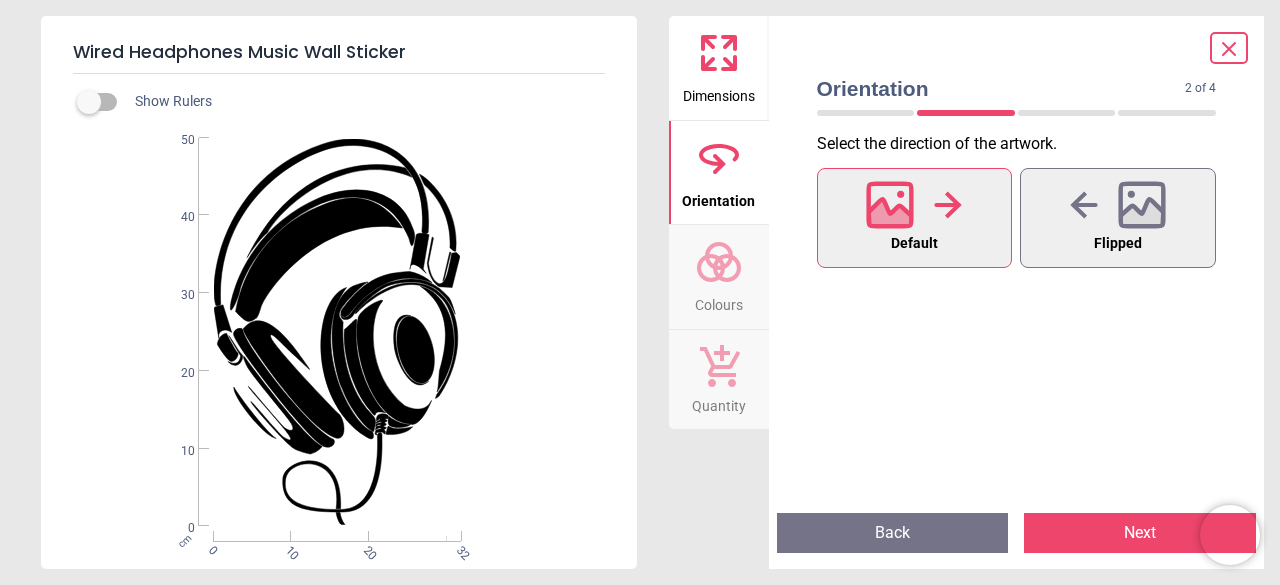 click on "Back" at bounding box center (893, 533) 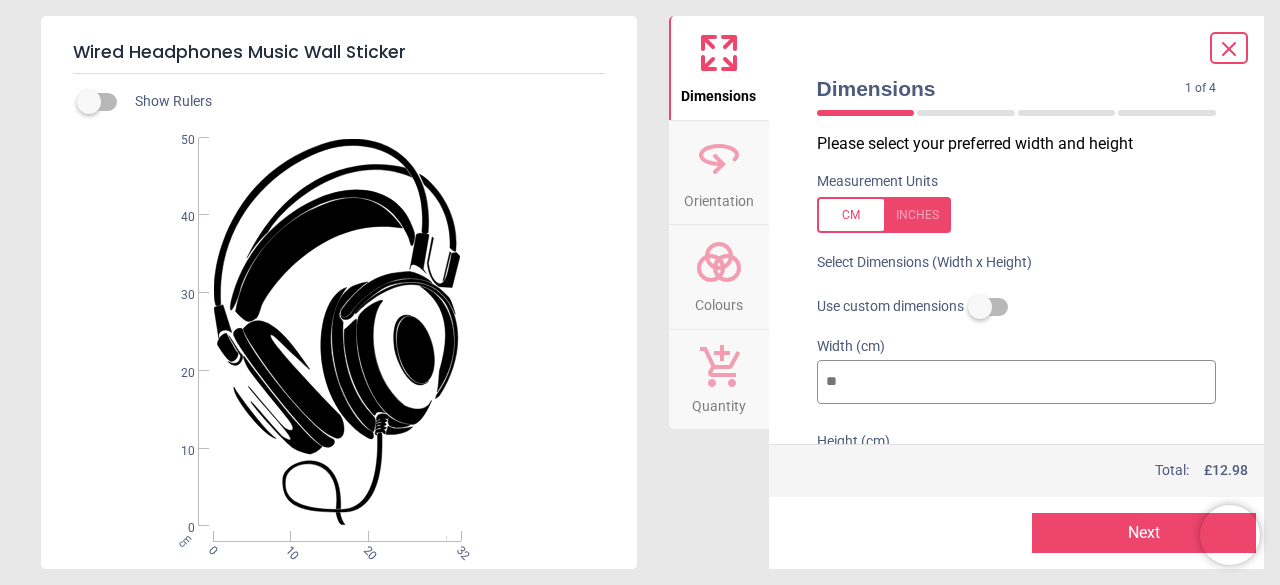 click on "Next" at bounding box center [1144, 533] 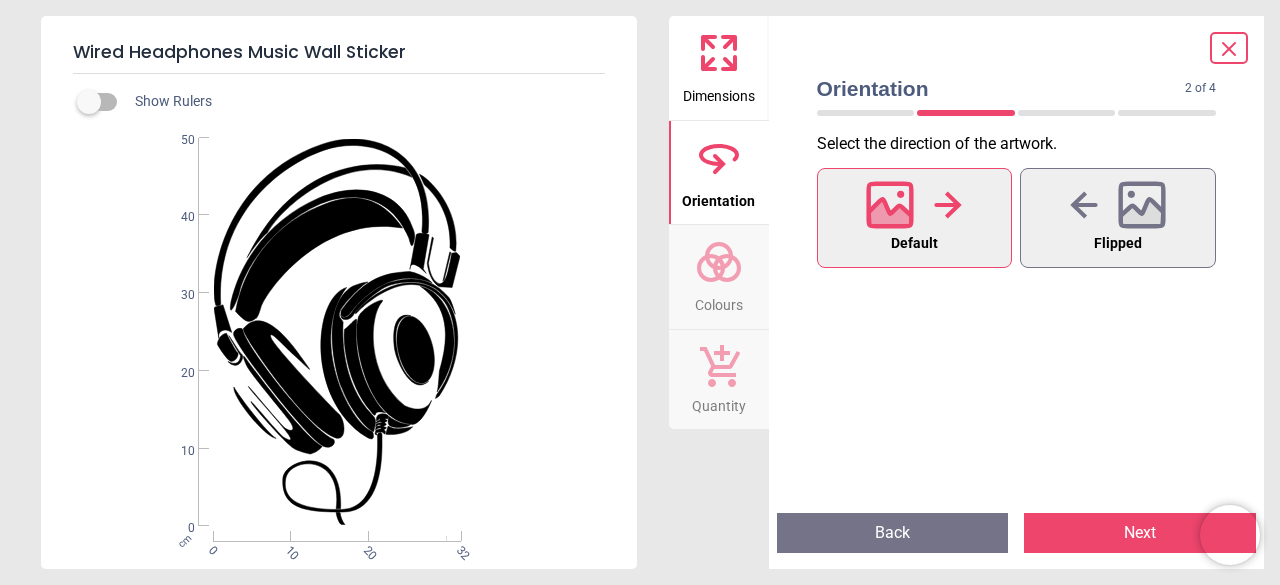 click on "Next" at bounding box center (1140, 533) 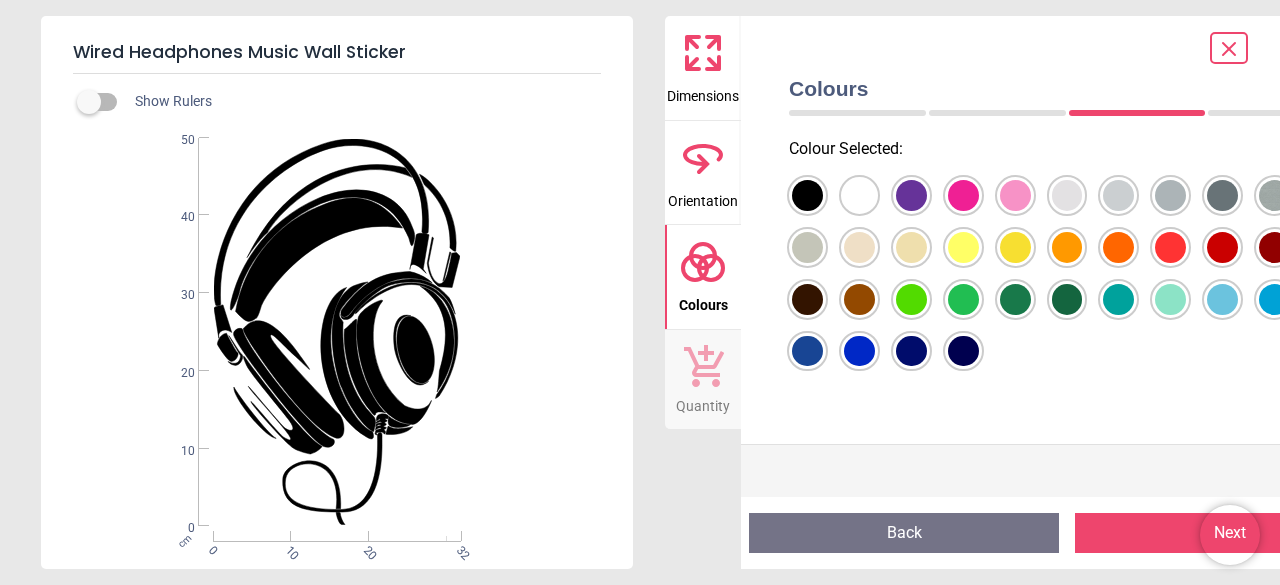 click at bounding box center [807, 195] 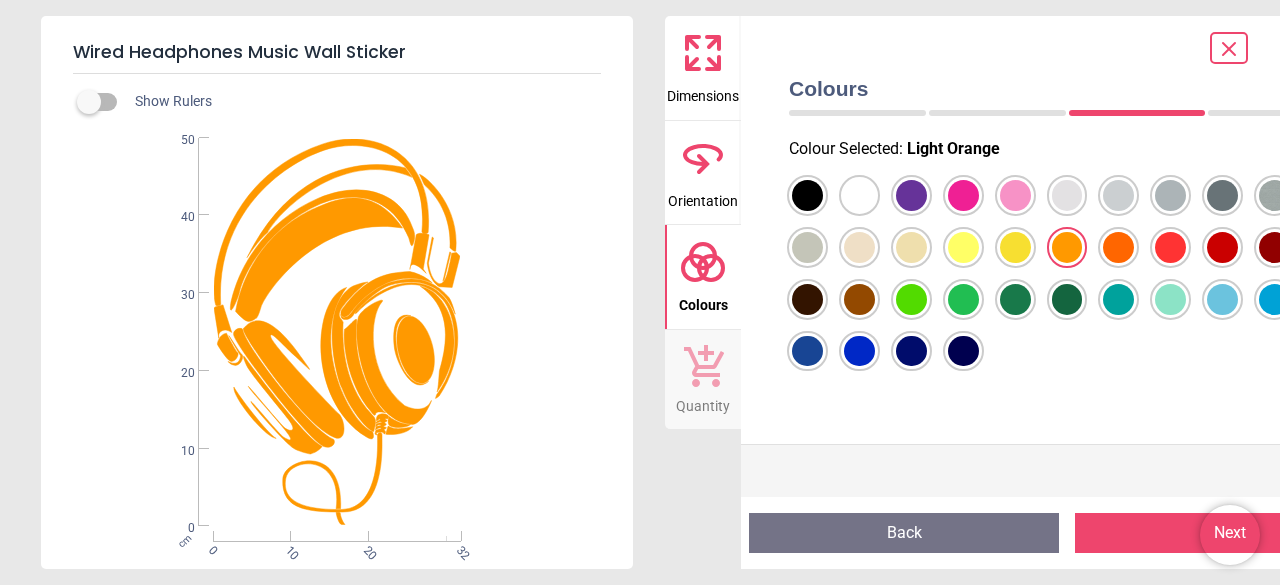 click at bounding box center (807, 195) 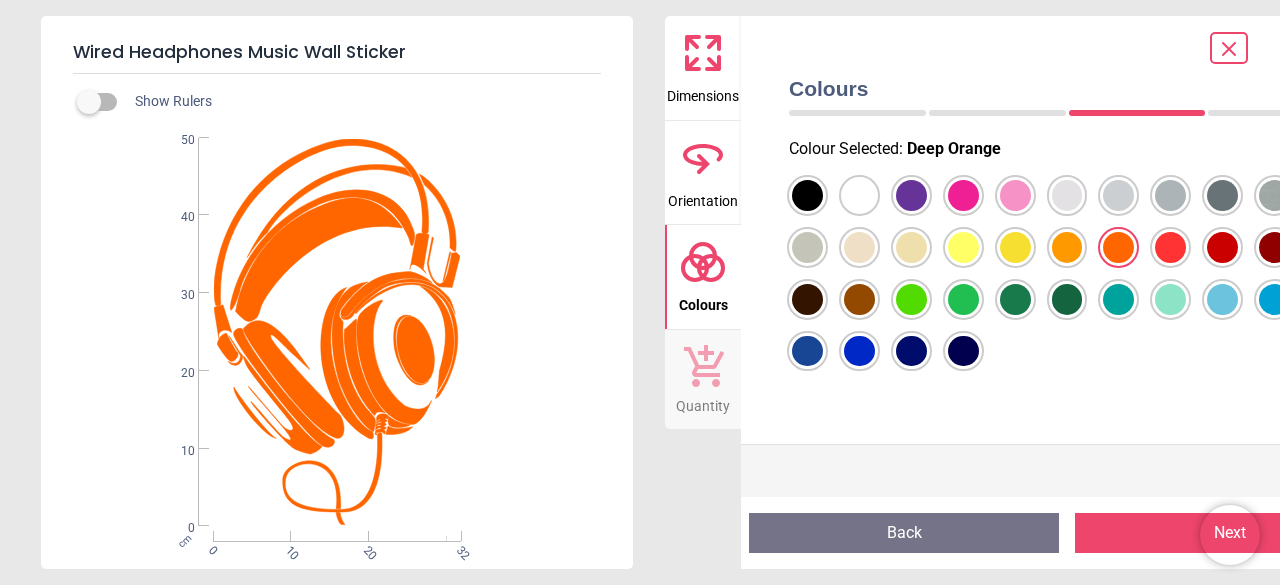 click at bounding box center (807, 195) 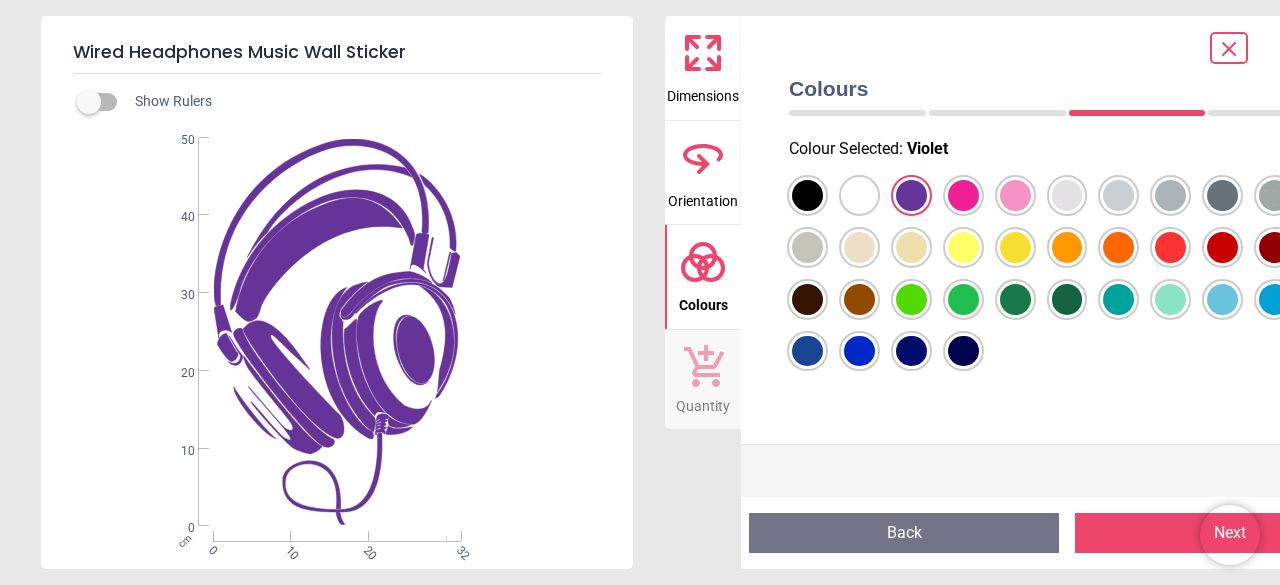 click on "Next" at bounding box center (1230, 533) 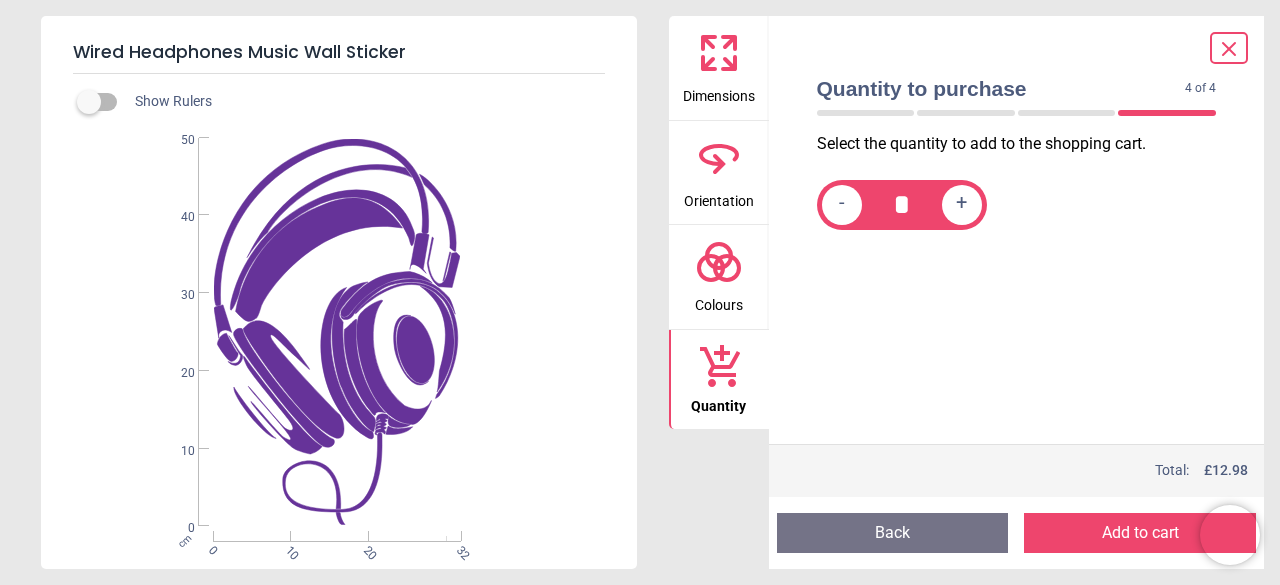 click on "Add to cart" at bounding box center (1140, 533) 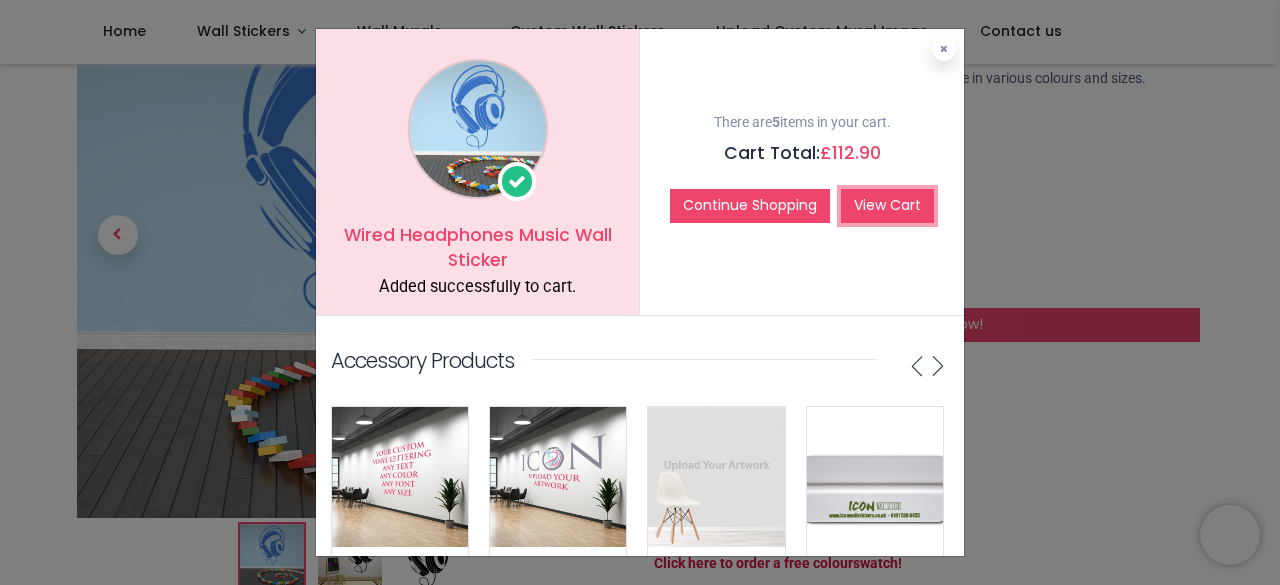 click on "View Cart" at bounding box center [887, 206] 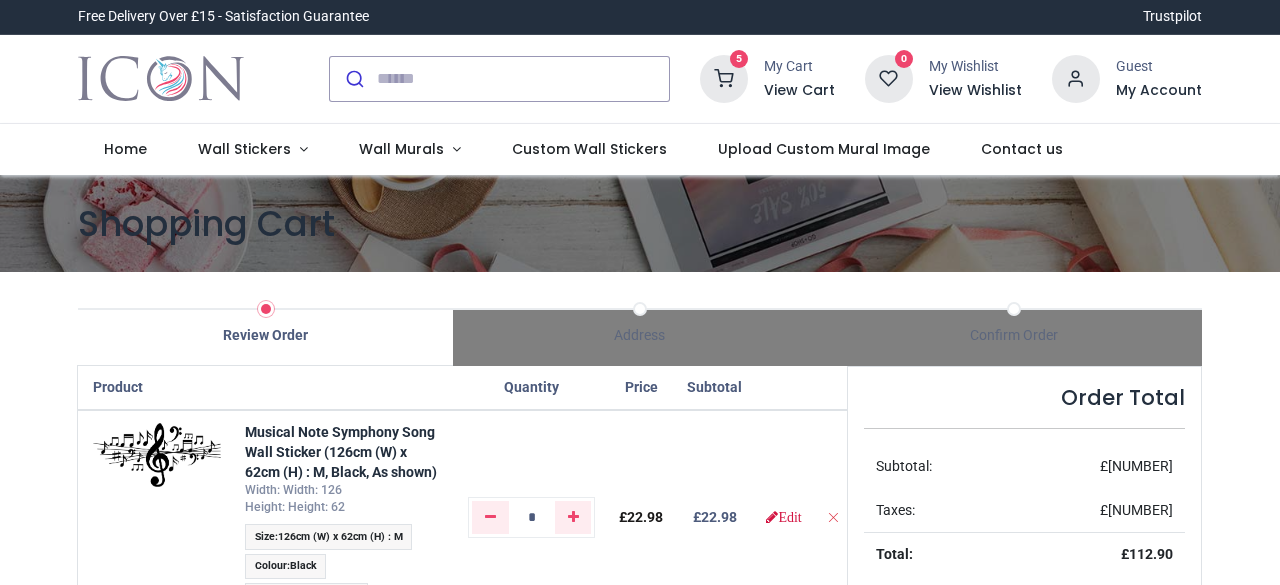 scroll, scrollTop: 0, scrollLeft: 0, axis: both 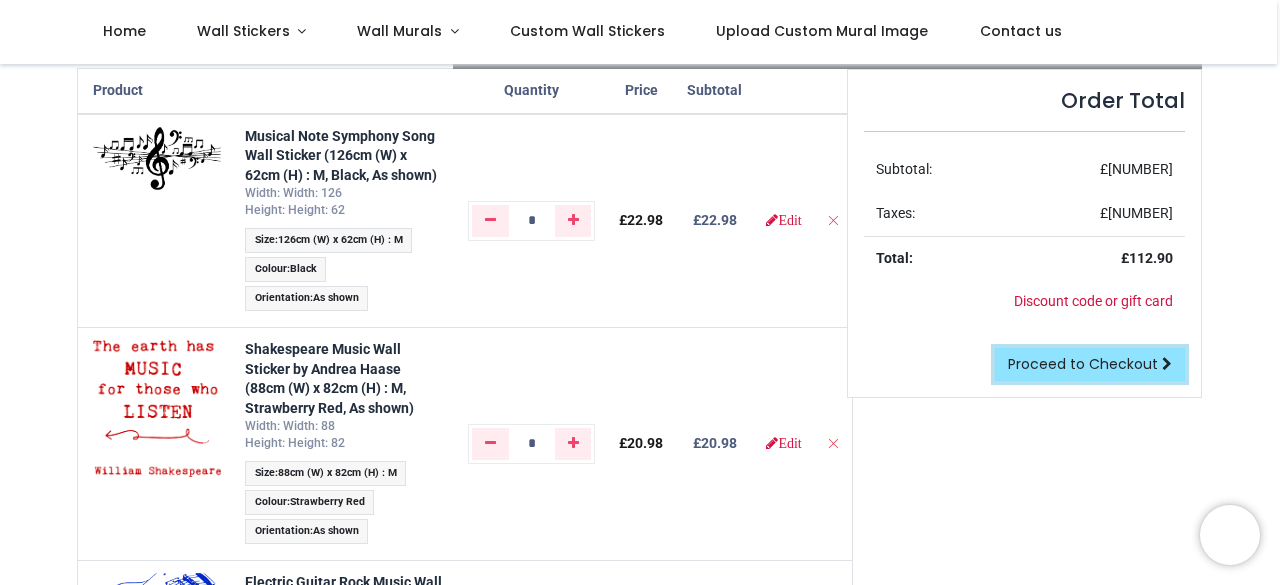 click on "Proceed to Checkout" at bounding box center [1083, 364] 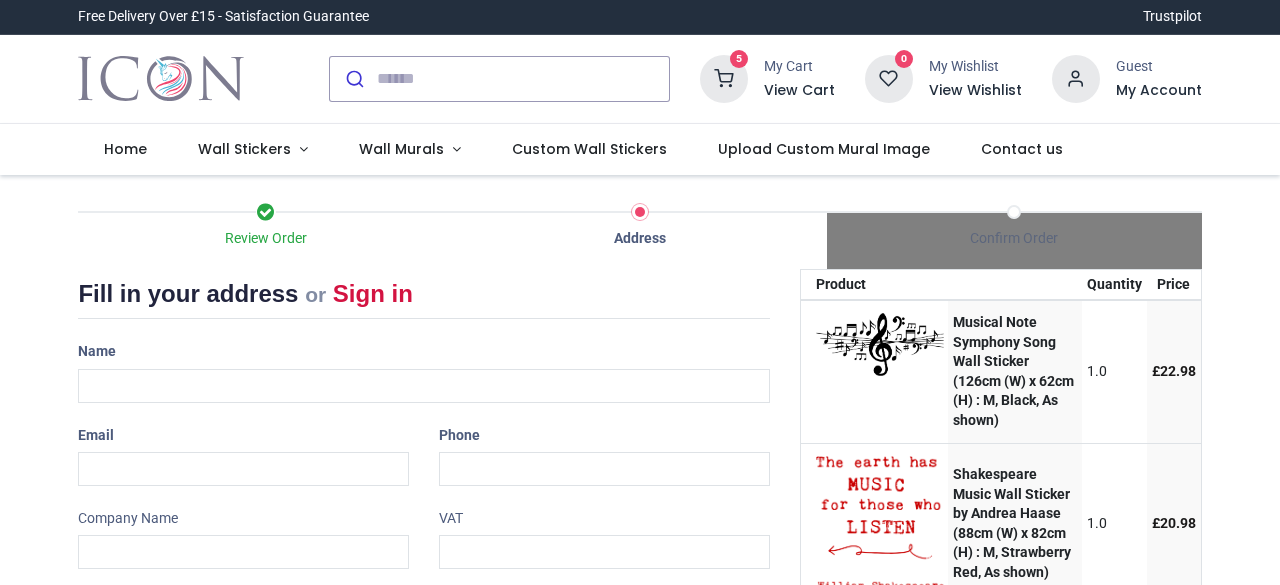 scroll, scrollTop: 0, scrollLeft: 0, axis: both 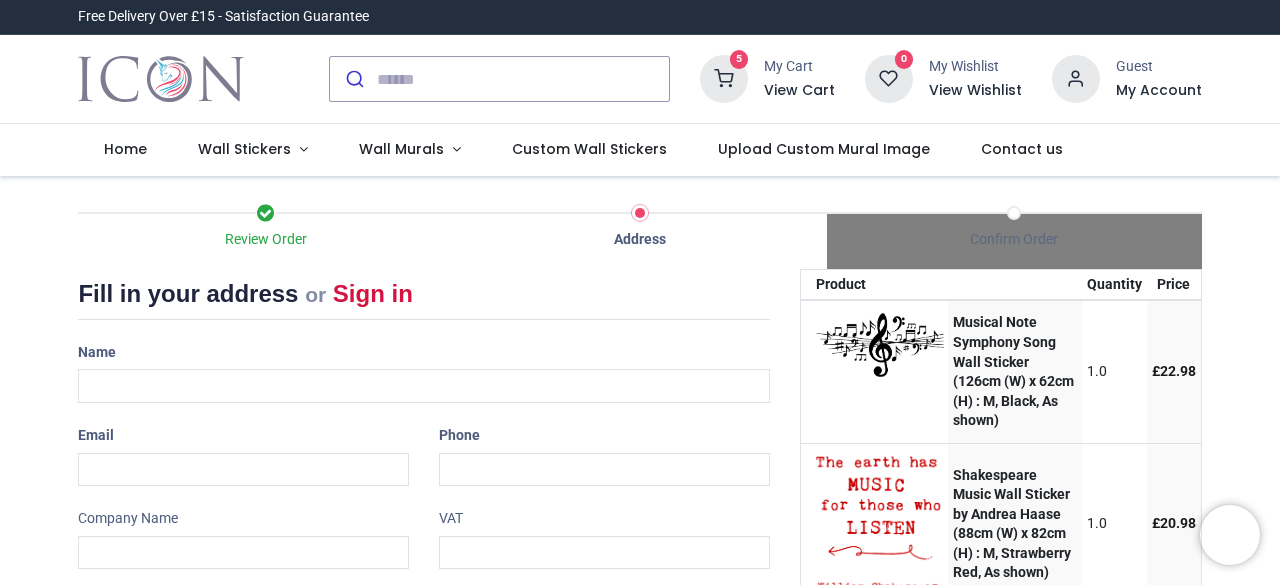 select on "**" 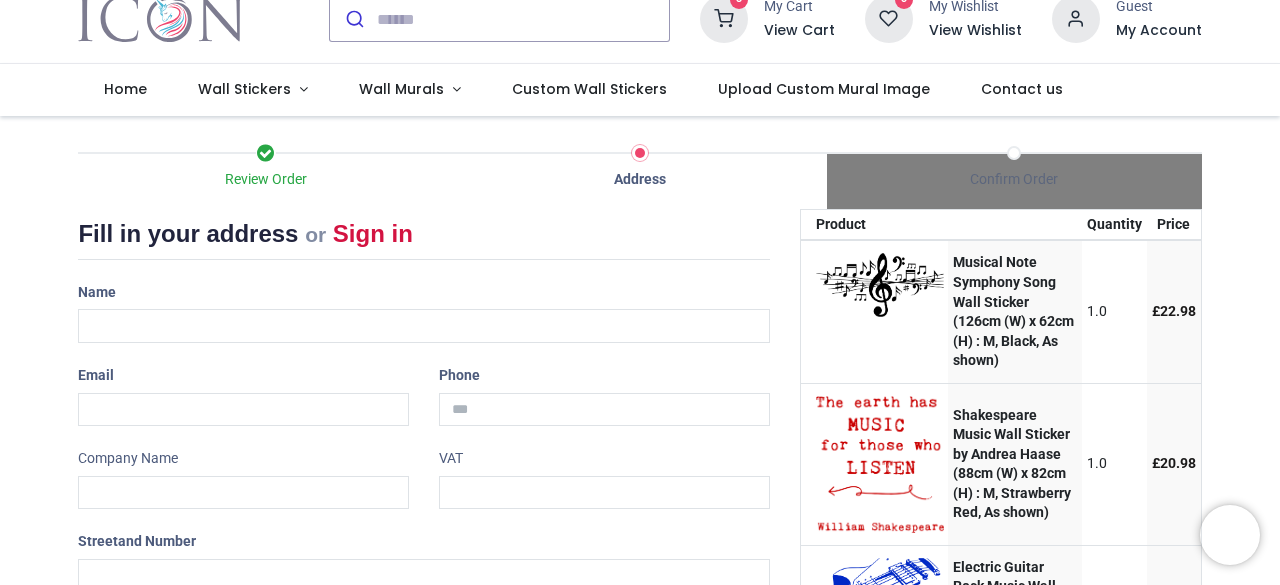 scroll, scrollTop: 204, scrollLeft: 0, axis: vertical 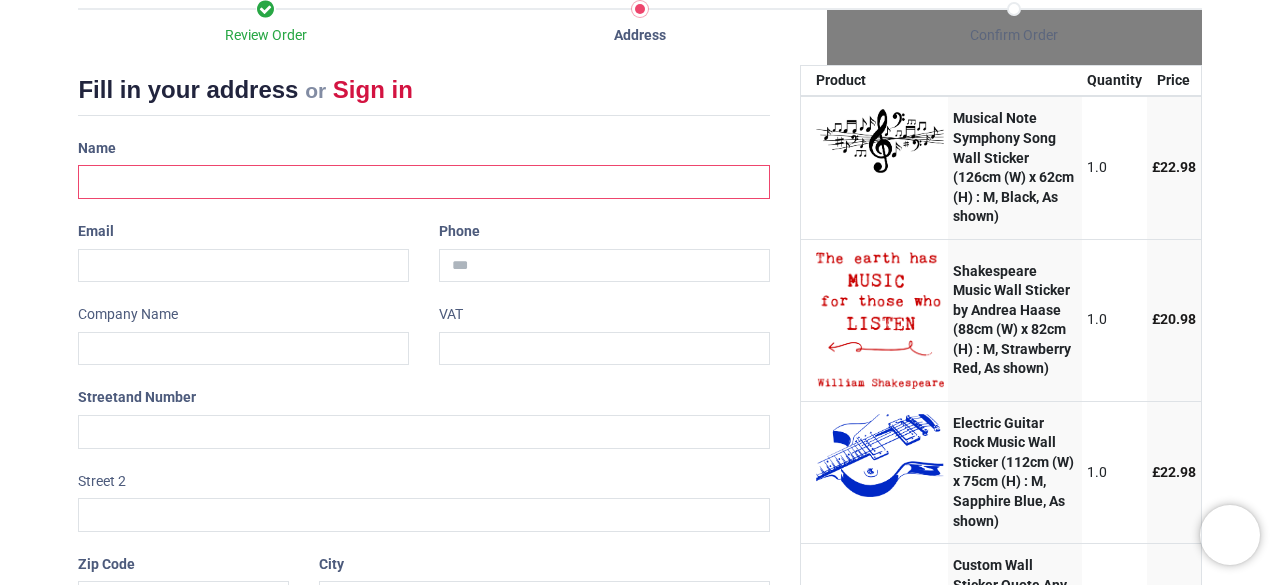 click at bounding box center [423, 182] 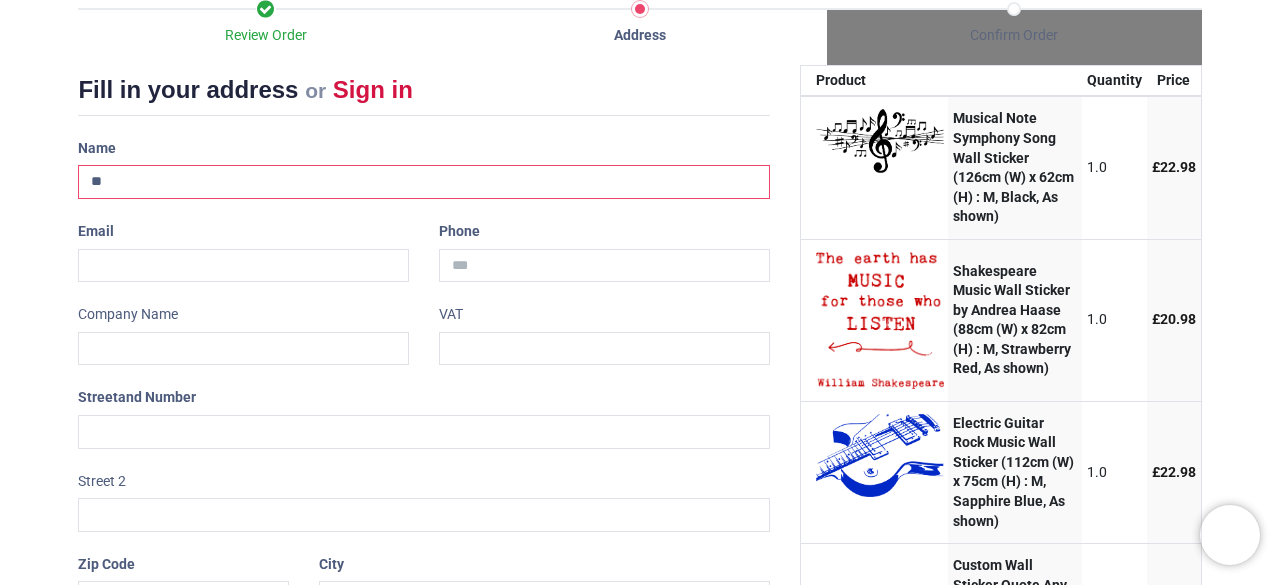 type on "*" 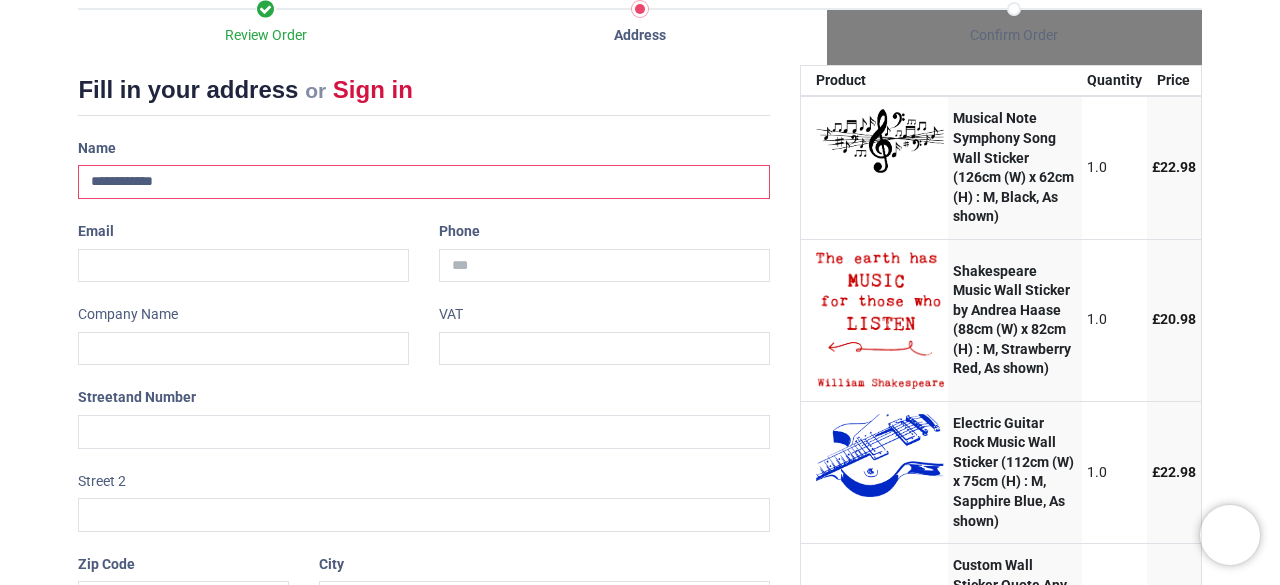 type on "**********" 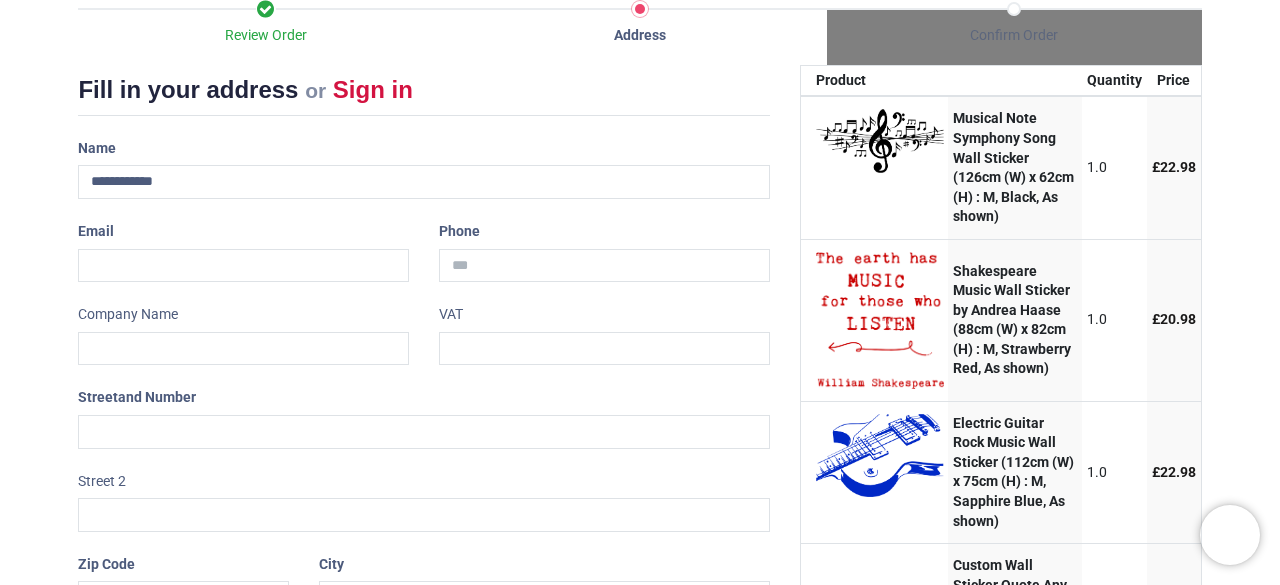 click on "Phone" at bounding box center [604, 248] 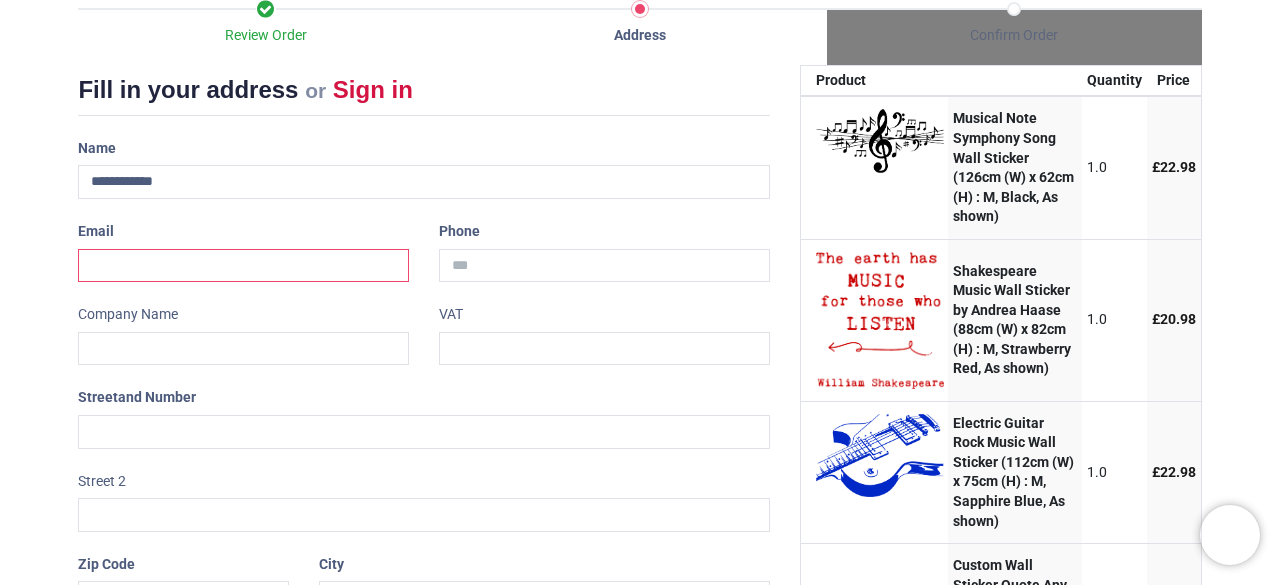 click at bounding box center [243, 266] 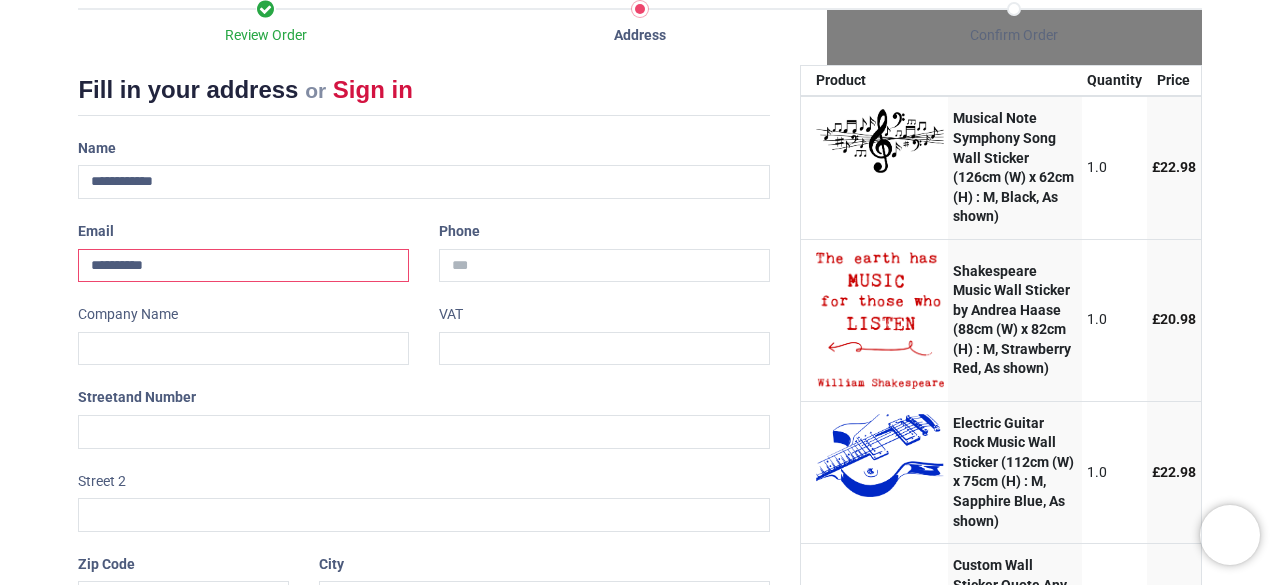 type on "**********" 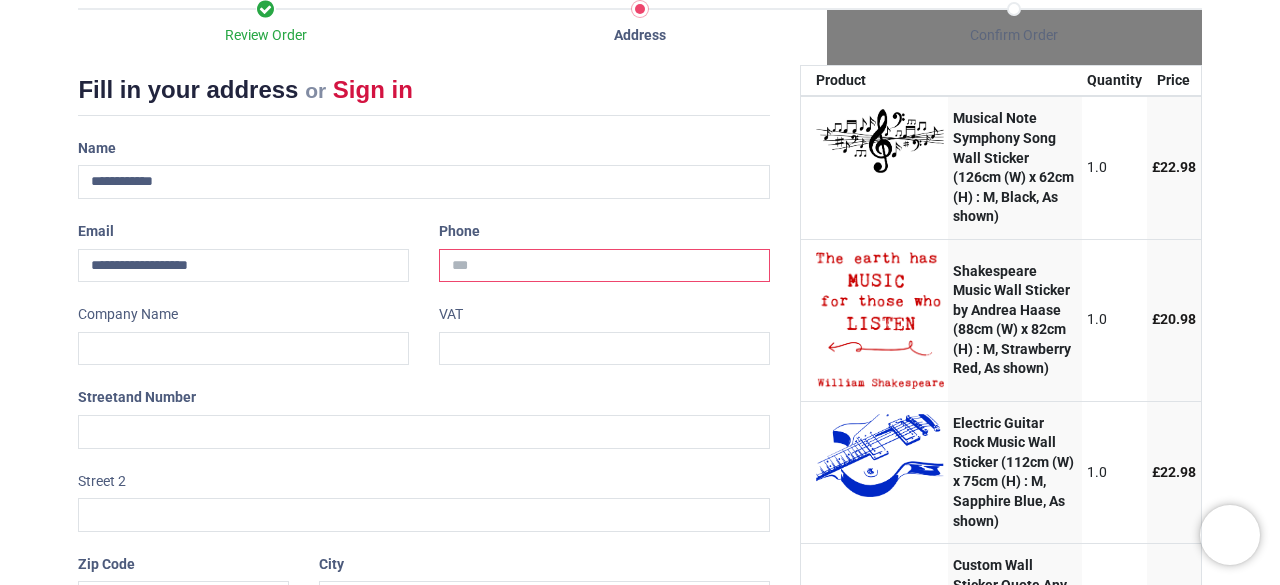 click at bounding box center [604, 266] 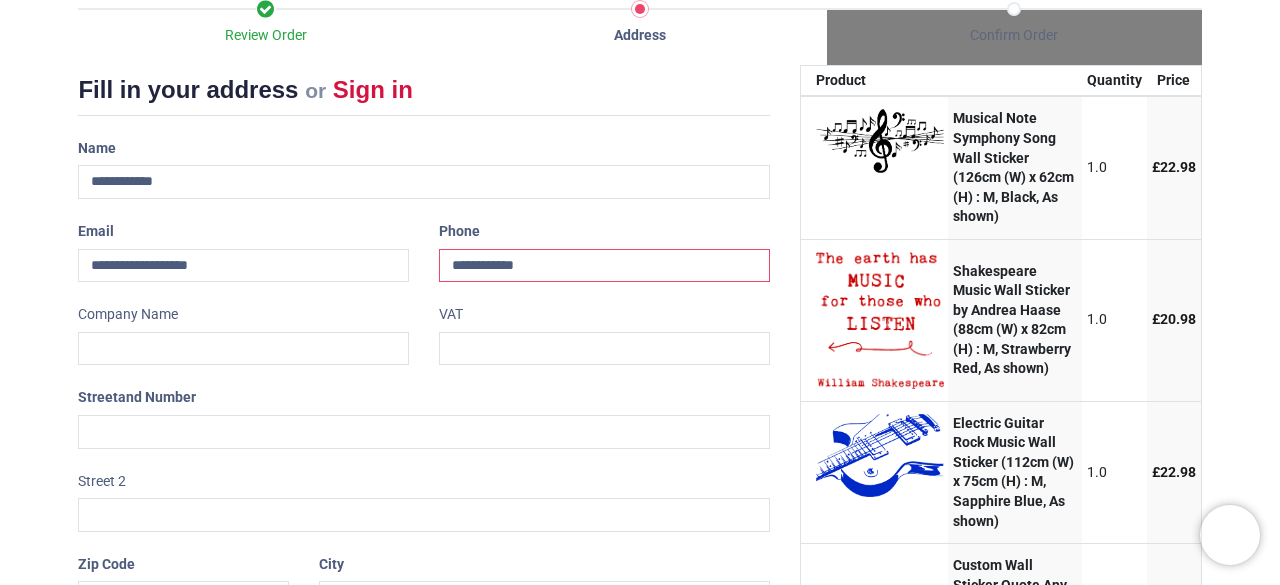 type on "**********" 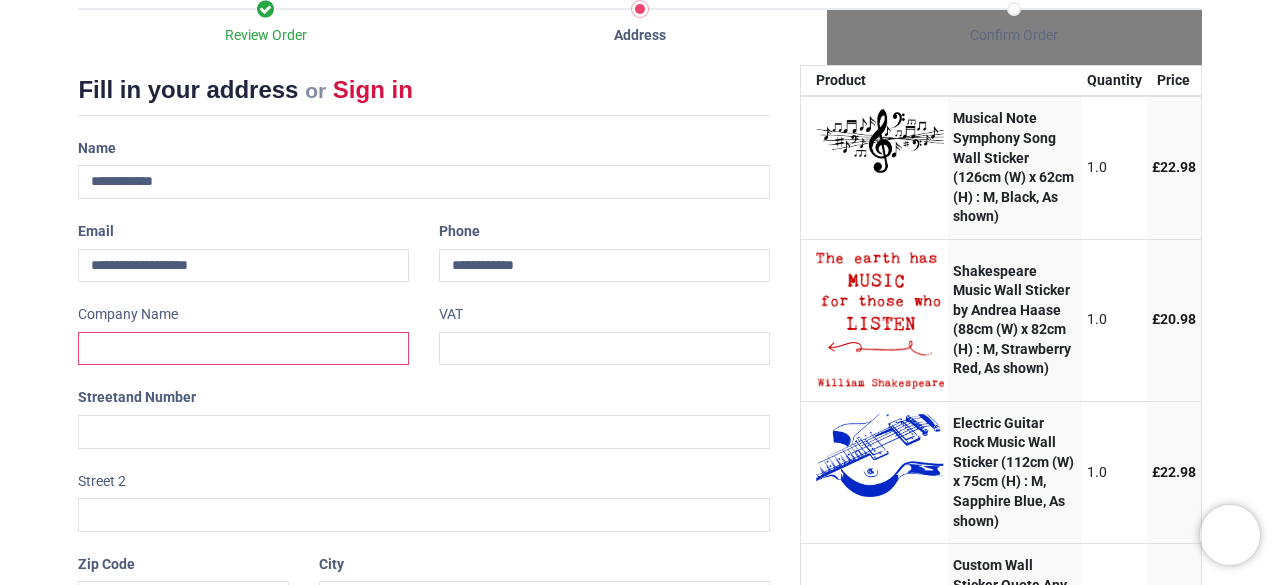 click at bounding box center [243, 349] 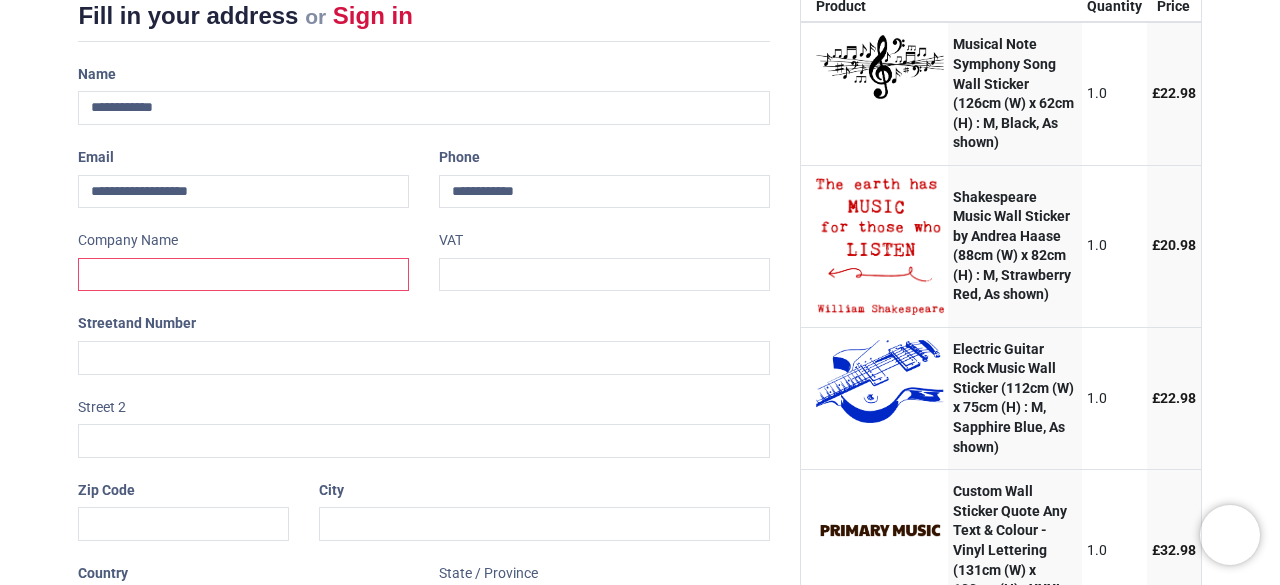 scroll, scrollTop: 281, scrollLeft: 0, axis: vertical 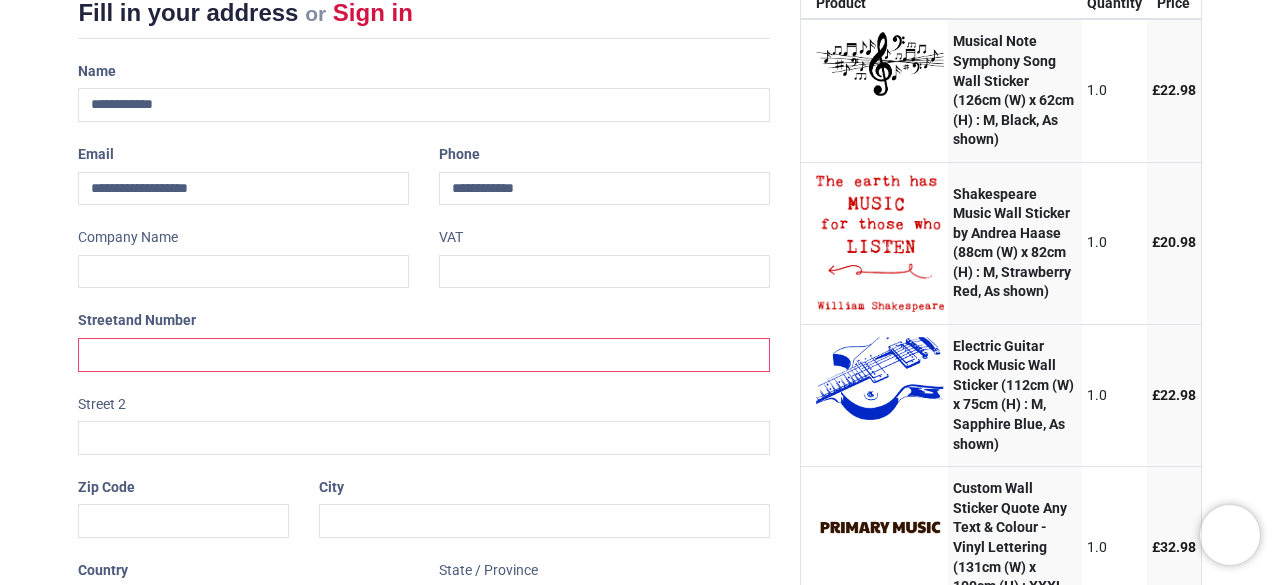 click at bounding box center [423, 355] 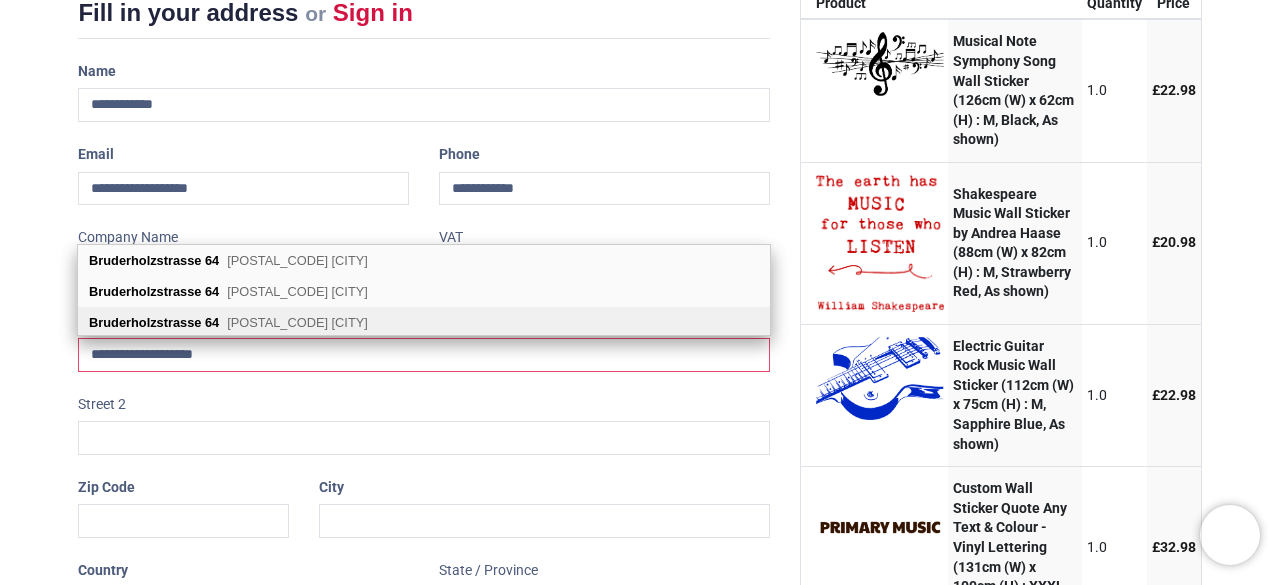 type on "**********" 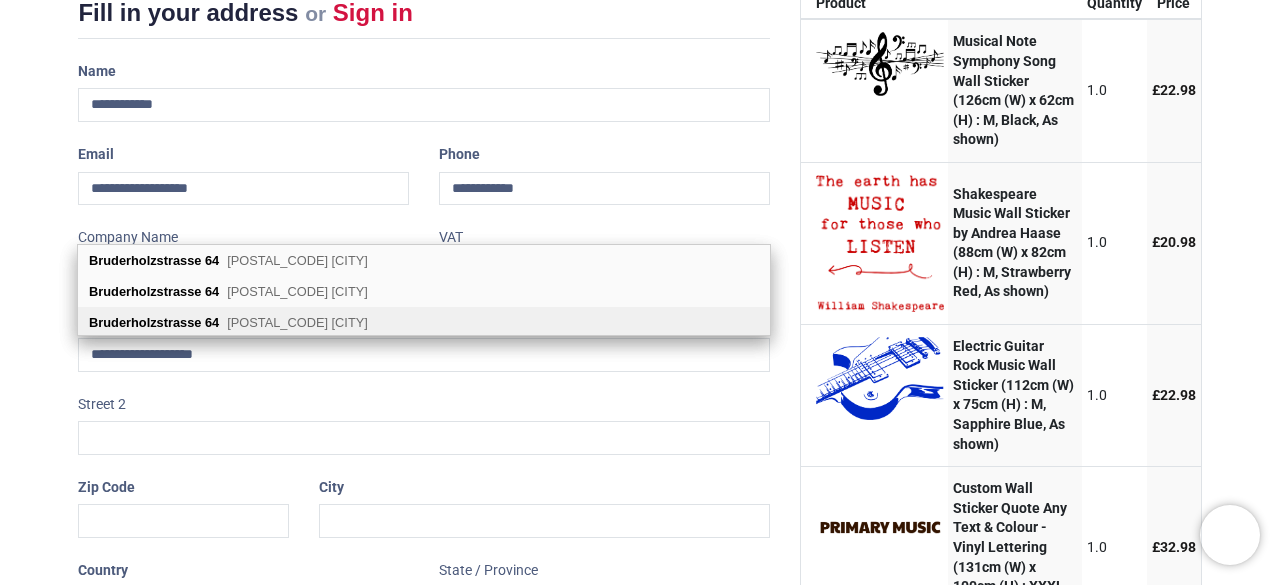 click on "[POSTAL_CODE] [CITY]" at bounding box center (297, 322) 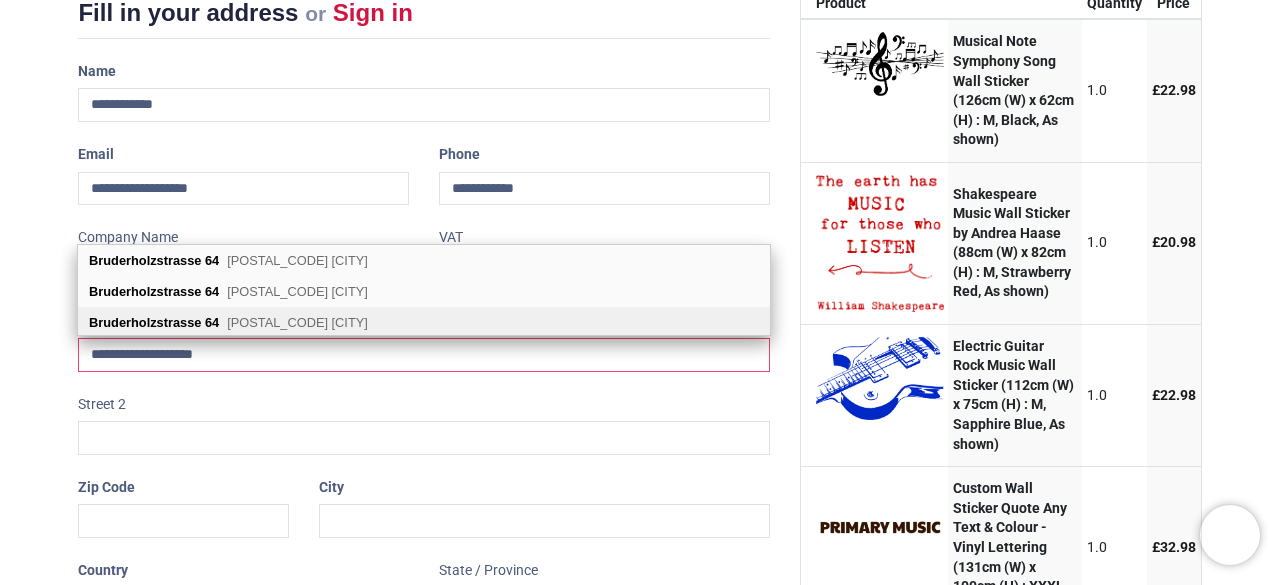 type on "****" 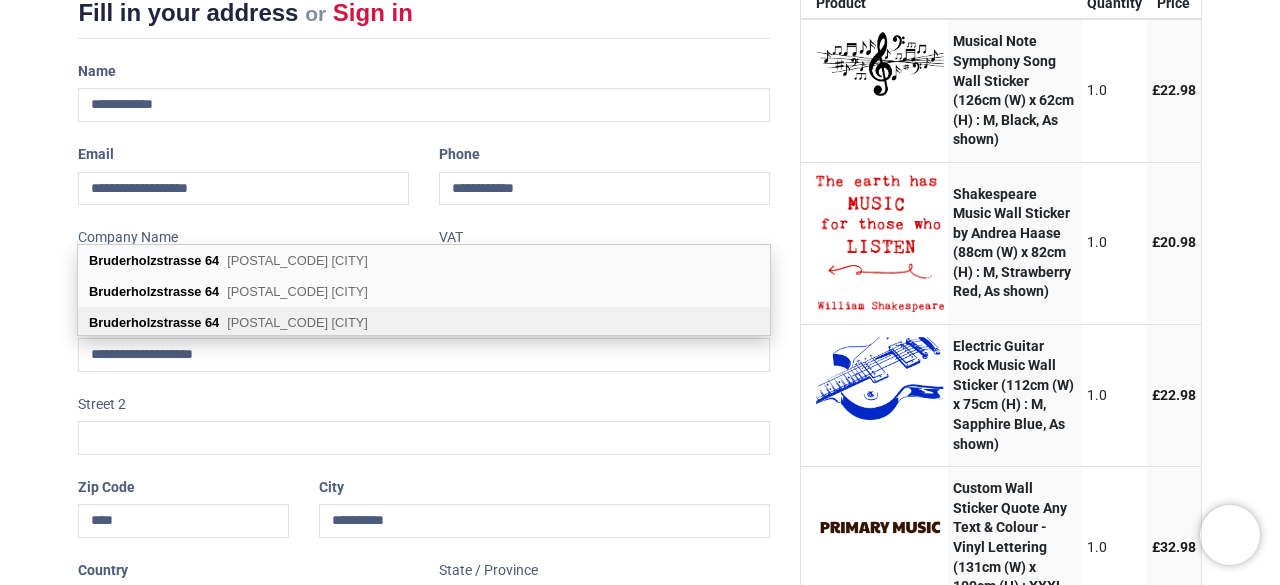 click on "[POSTAL_CODE] [CITY]" at bounding box center [297, 322] 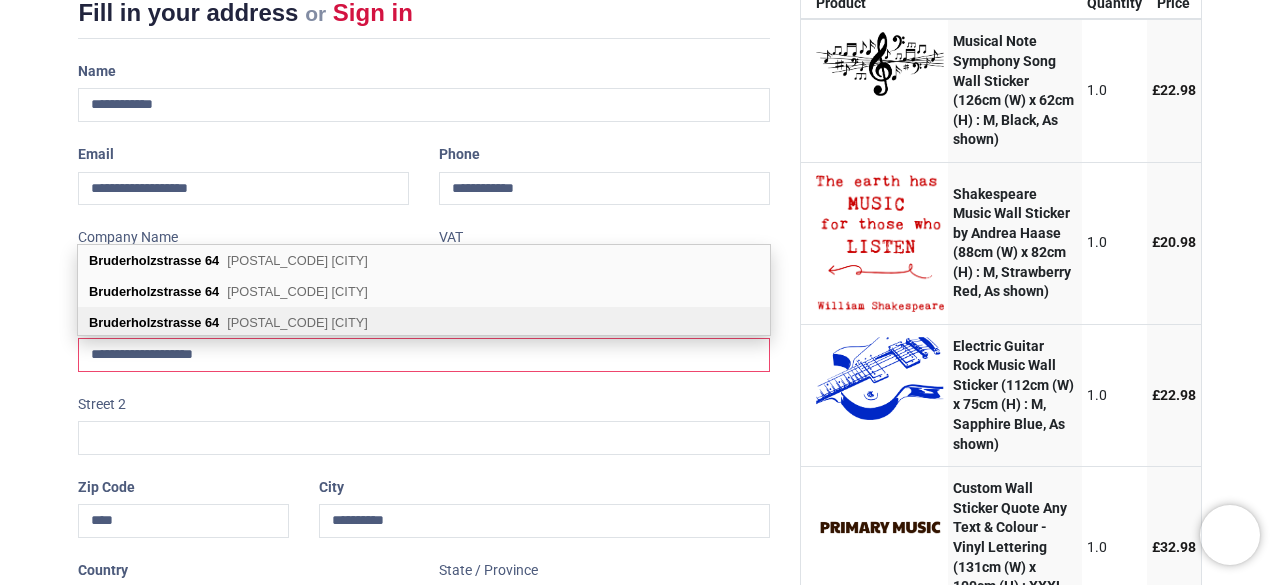 select on "**" 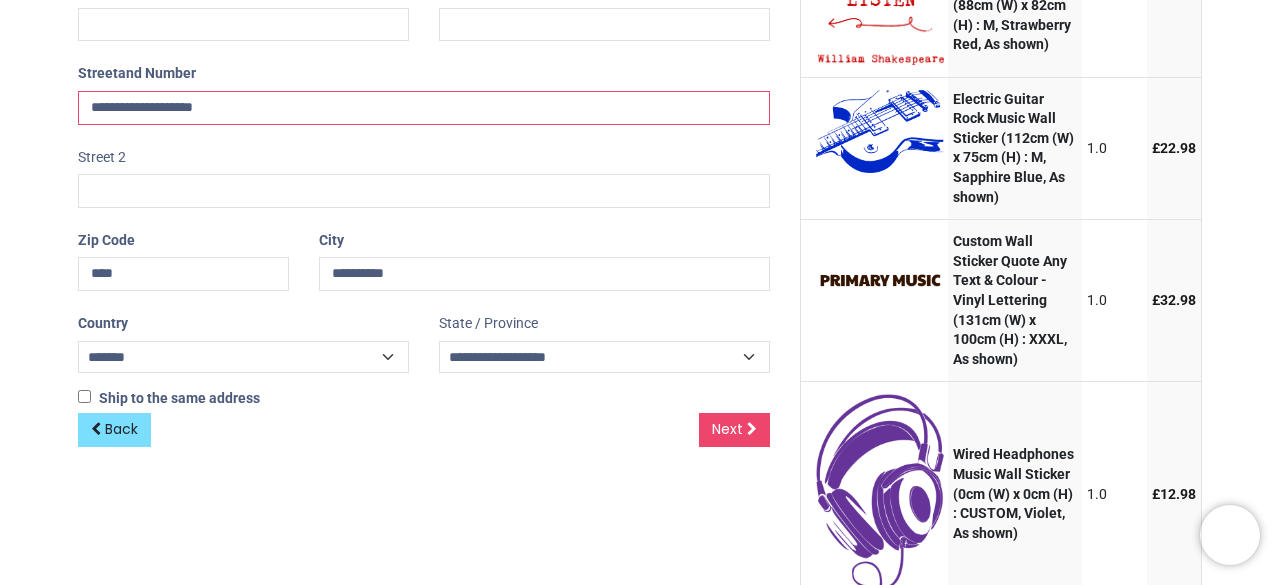 scroll, scrollTop: 544, scrollLeft: 0, axis: vertical 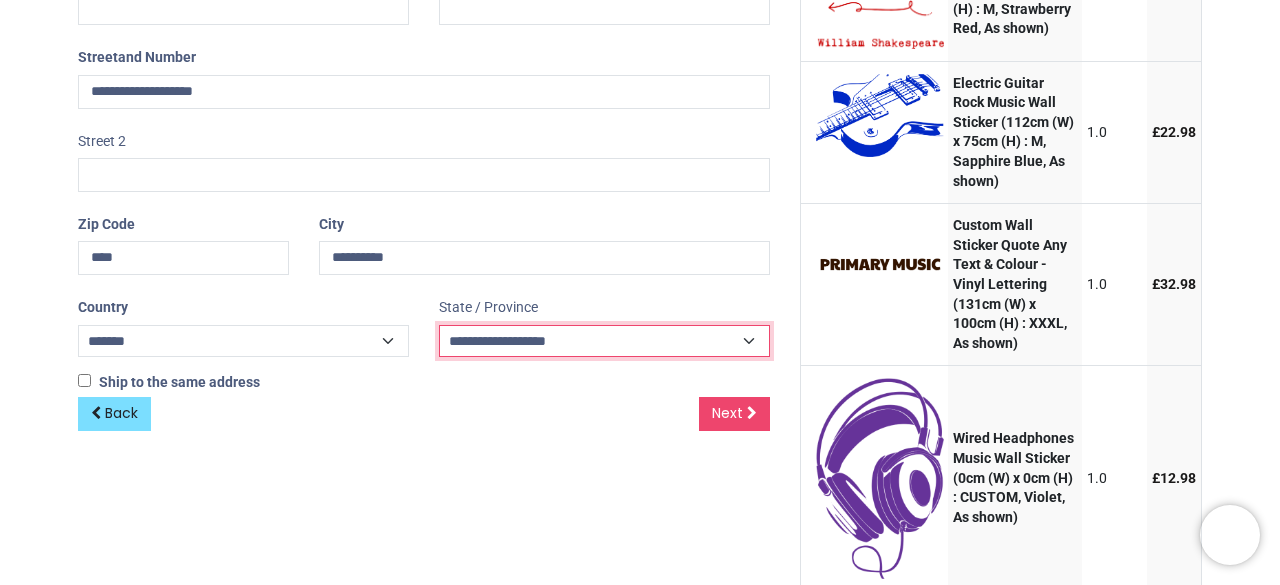 click on "**********" at bounding box center (604, 341) 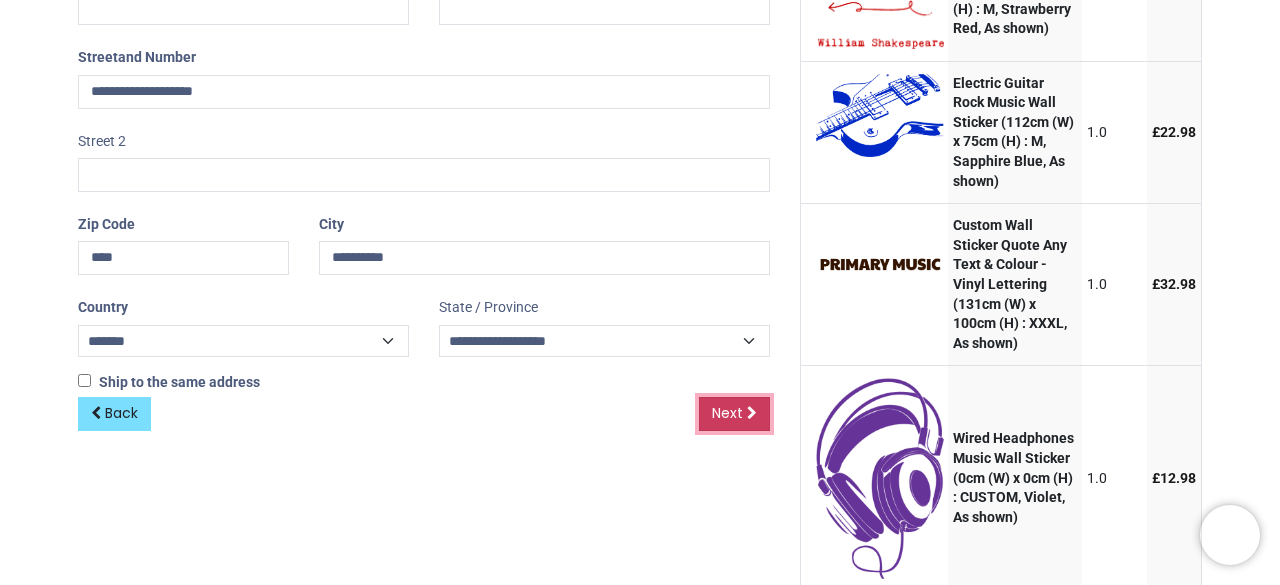click on "Next" at bounding box center (727, 413) 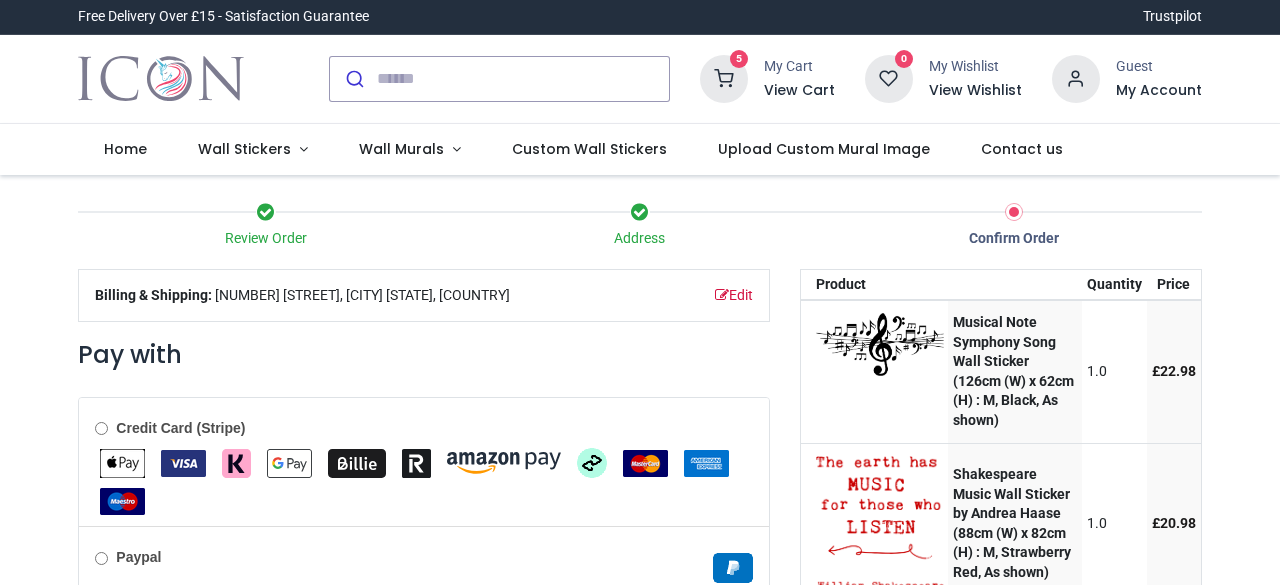 scroll, scrollTop: 0, scrollLeft: 0, axis: both 